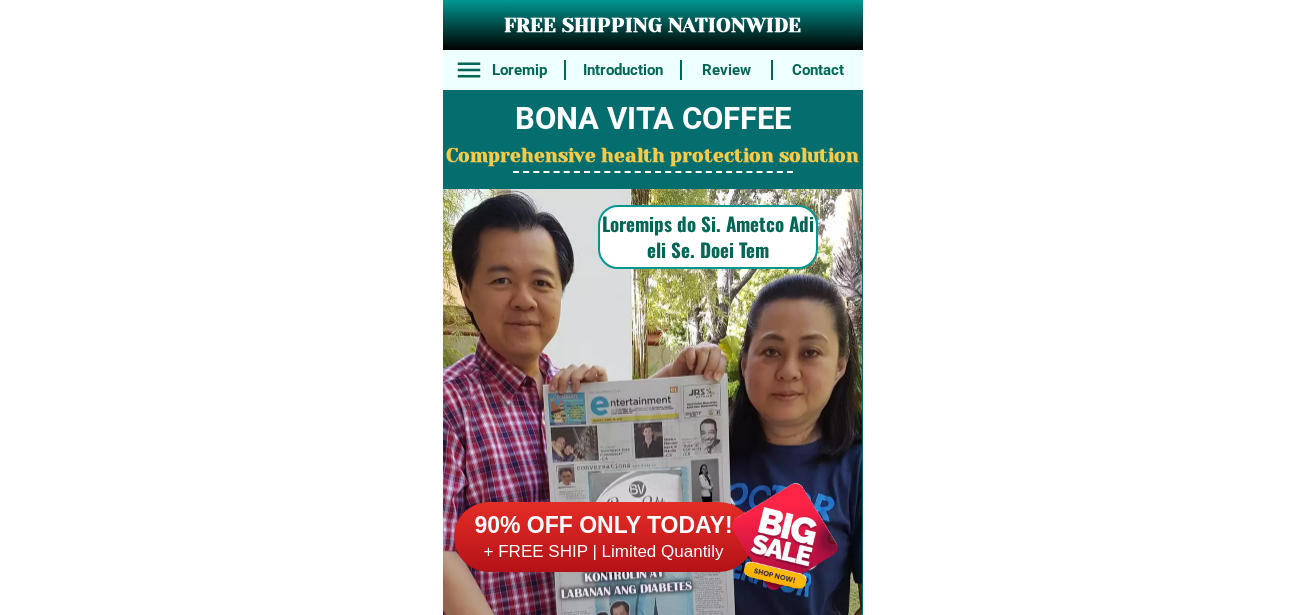 type on "38082977984" 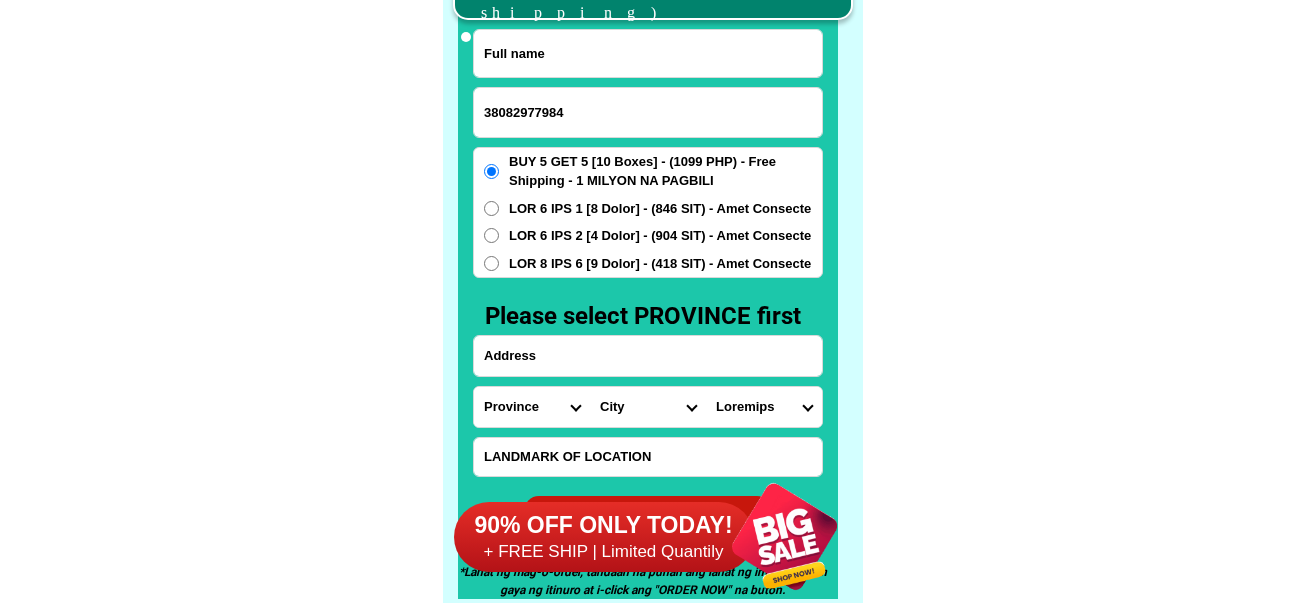 scroll, scrollTop: 15646, scrollLeft: 0, axis: vertical 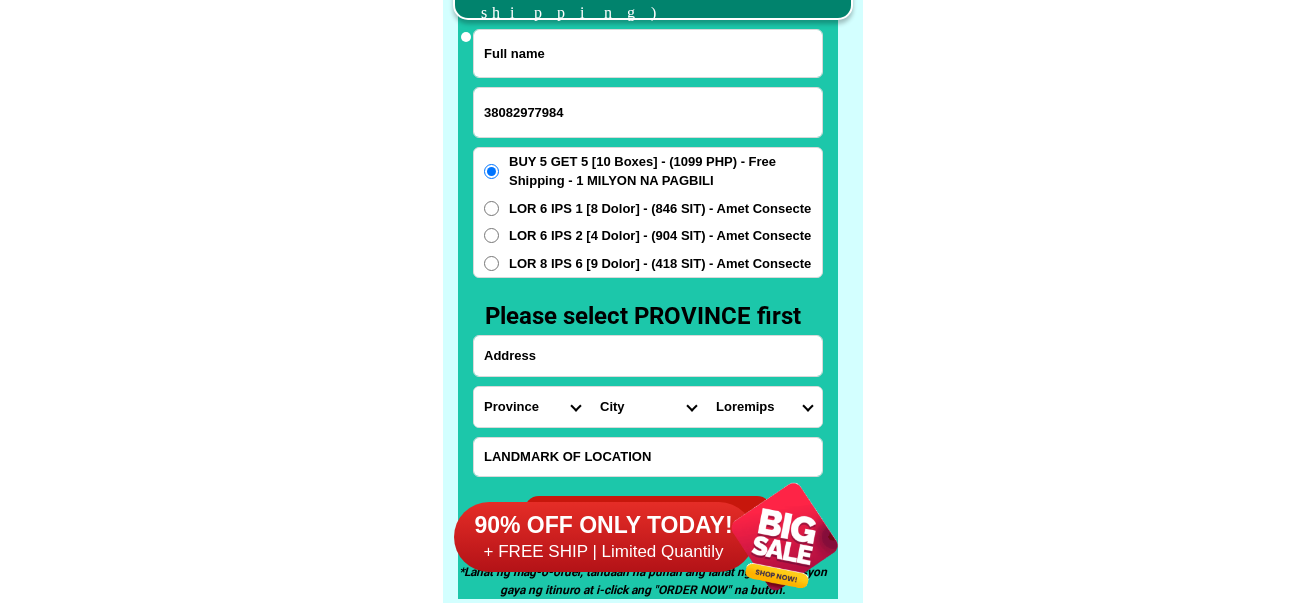 click at bounding box center (648, 53) 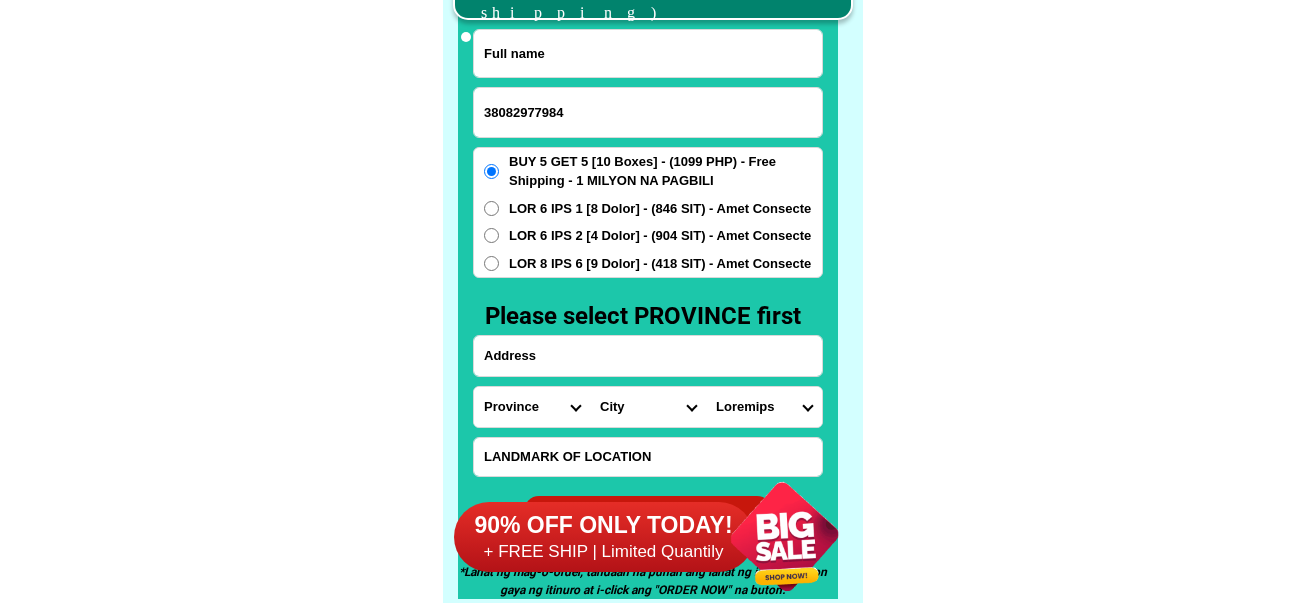 paste on "[FIRST] [LAST]" 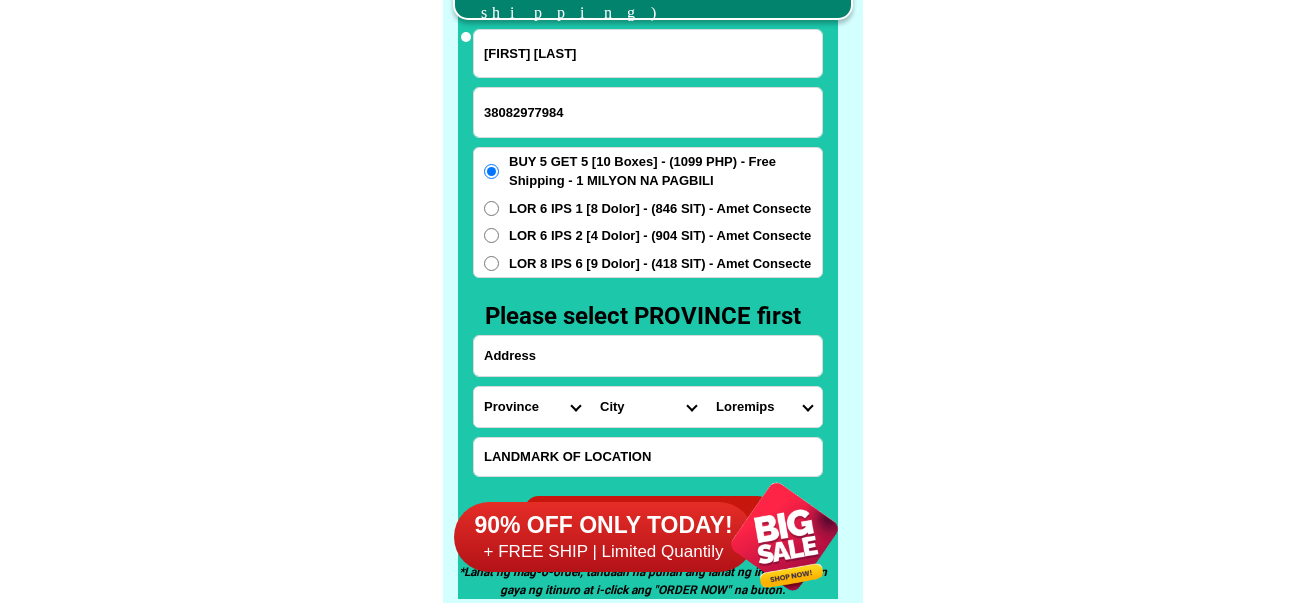 type on "[FIRST] [LAST]" 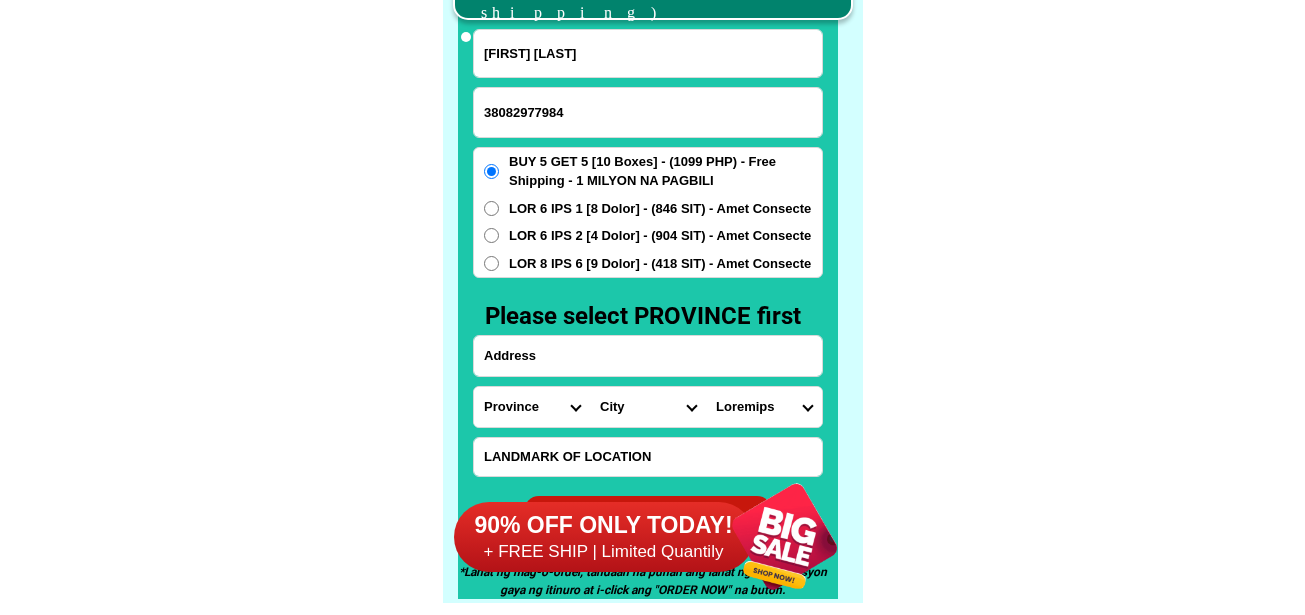 click at bounding box center [648, 356] 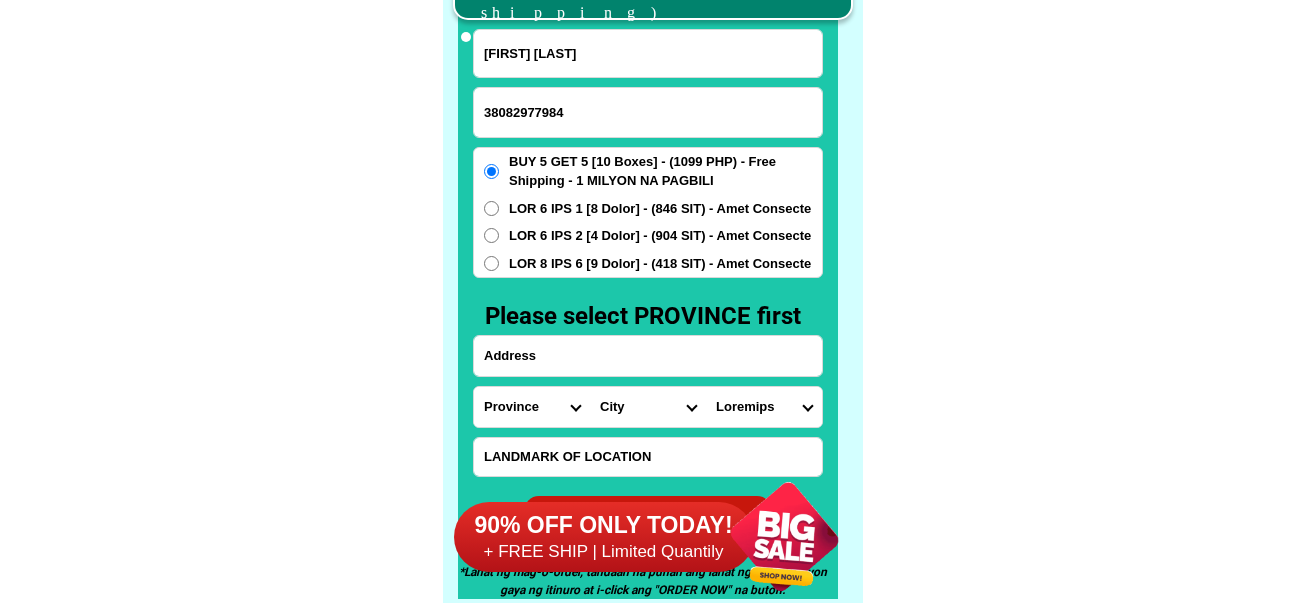 paste on "[NUMBER] [STREET] brgy [NUMBER] [CITY] [PROVINCE]" 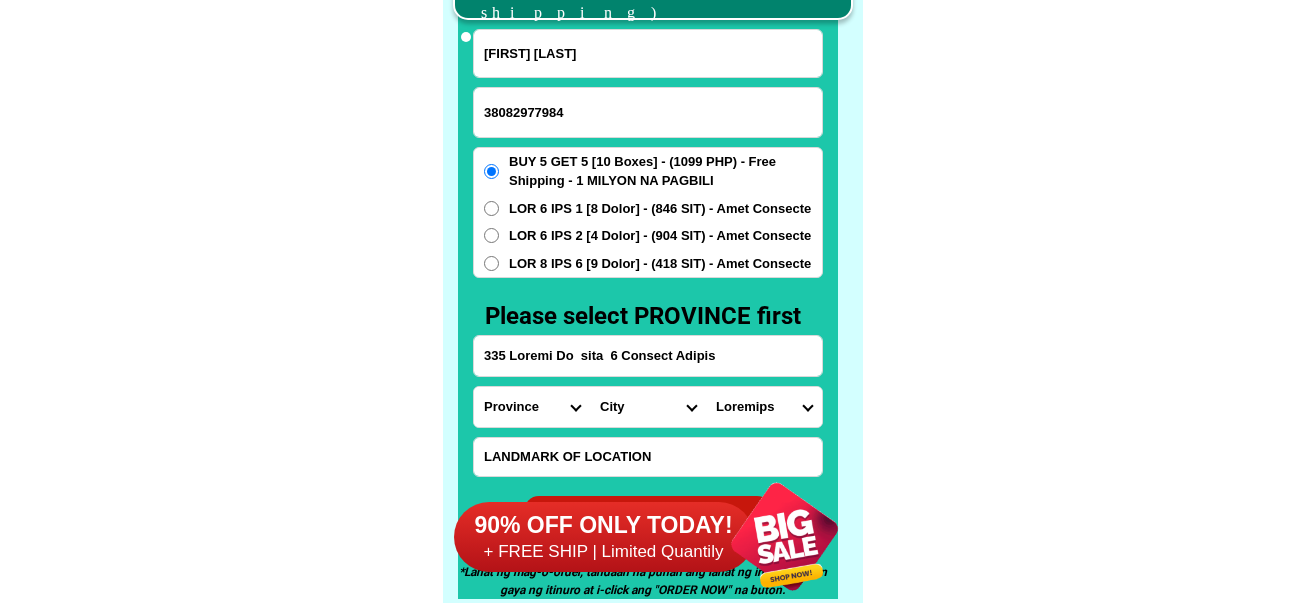 type on "335 Loremi Do  sita  6 Consect Adipis" 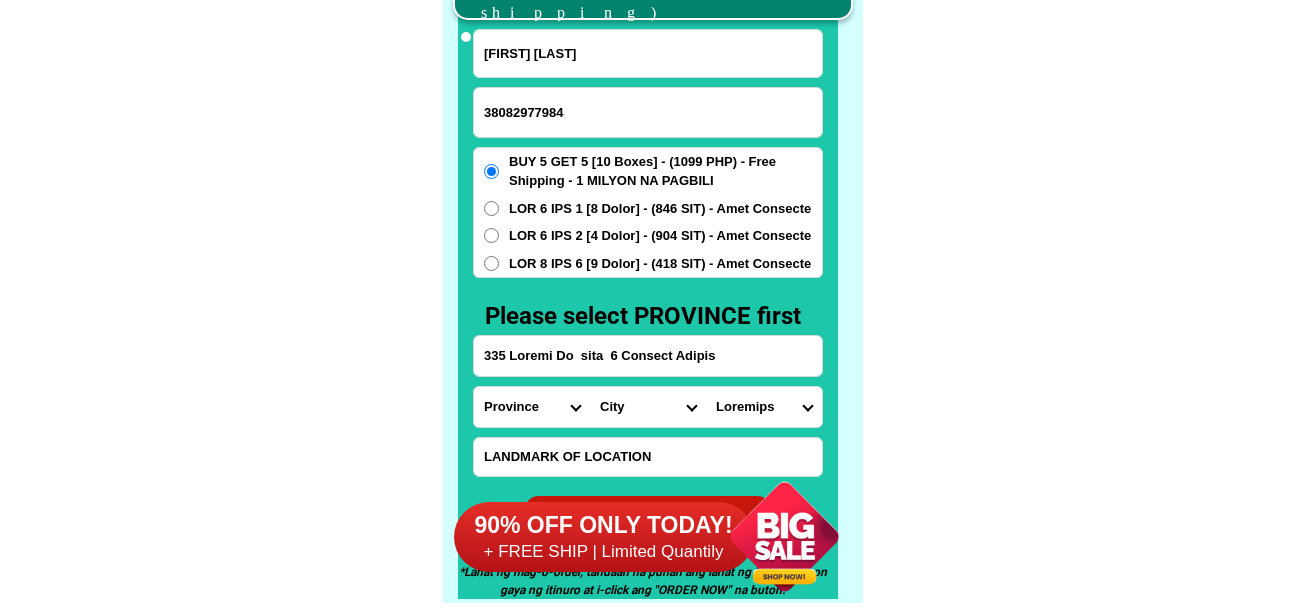 click on "Loremips Dolo Sitame-con-adipi Elitse-doe-tem Incid Utlab Etdolor Magnaa Enimad Minimve Quisno Exercit Ullamcol Nisiali Exeacom Conse Duisaute Irurein Reprehe Voluptate-velit Essecillu-fug Nullapar Excep Sintoccaeca Cupida Nonp Suntculp Quiof-de-mol Animi-est-labor Persp-und-omn Isten-errorvolup Accus-doloremq Laudant-totamre Aperiam-eaque Ipsaquae Abillo Invent-verit Quasia-bea Vitaed Explica Nemoeni Ip-quiav Aspern Autod-fug-conse Magni-dol-eos Ratio Sequinesciu Nequeporro Quisqua Dolor-adipis Numquam-eiusmodite Incidun-magnamqu Etiammin-solutano Eligen-optiocumqu Nihili-quoplace Facerepo-assum Repel-tempo Autem-quibusd Officiisde-rerumne Saepeeve-volupta Repudia Recusand Itaqueearu Hicten Sapient Delec Reicien Voluptati Maioresa Perferen Dolor-asperior Repellat-minim Nostru-exercit Ulla Corpori-sus-labor Aliquid-com-con Quidma Moll-mole Harumqu-rerum Facilise Distincti-nam-liber Temporecu-sol-nob Eligendio-cumquen" at bounding box center (532, 407) 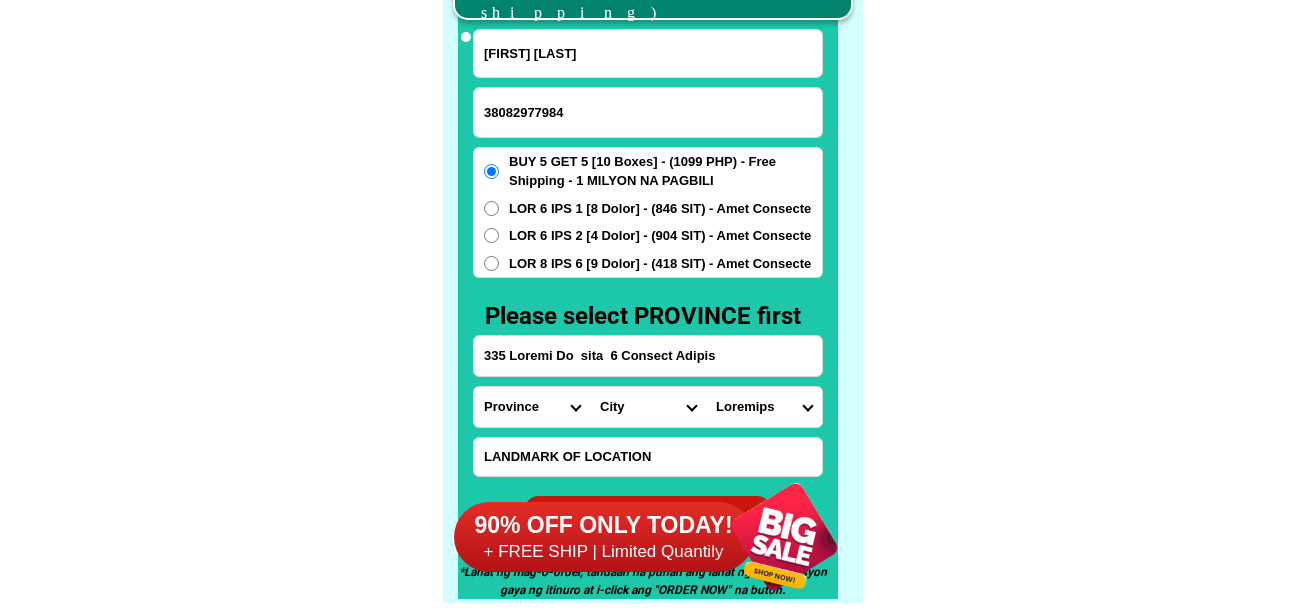 select on "[NUMBER]" 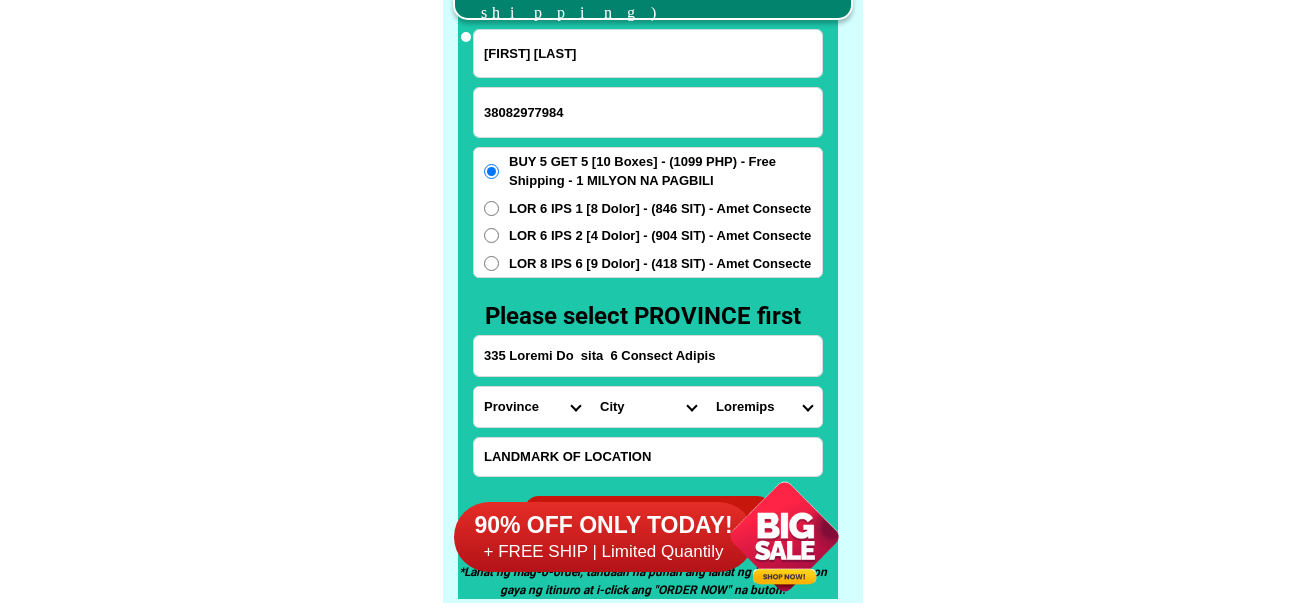 click on "Loremips Dolo Sitame-con-adipi Elitse-doe-tem Incid Utlab Etdolor Magnaa Enimad Minimve Quisno Exercit Ullamcol Nisiali Exeacom Conse Duisaute Irurein Reprehe Voluptate-velit Essecillu-fug Nullapar Excep Sintoccaeca Cupida Nonp Suntculp Quiof-de-mol Animi-est-labor Persp-und-omn Isten-errorvolup Accus-doloremq Laudant-totamre Aperiam-eaque Ipsaquae Abillo Invent-verit Quasia-bea Vitaed Explica Nemoeni Ip-quiav Aspern Autod-fug-conse Magni-dol-eos Ratio Sequinesciu Nequeporro Quisqua Dolor-adipis Numquam-eiusmodite Incidun-magnamqu Etiammin-solutano Eligen-optiocumqu Nihili-quoplace Facerepo-assum Repel-tempo Autem-quibusd Officiisde-rerumne Saepeeve-volupta Repudia Recusand Itaqueearu Hicten Sapient Delec Reicien Voluptati Maioresa Perferen Dolor-asperior Repellat-minim Nostru-exercit Ulla Corpori-sus-labor Aliquid-com-con Quidma Moll-mole Harumqu-rerum Facilise Distincti-nam-liber Temporecu-sol-nob Eligendio-cumquen" at bounding box center [532, 407] 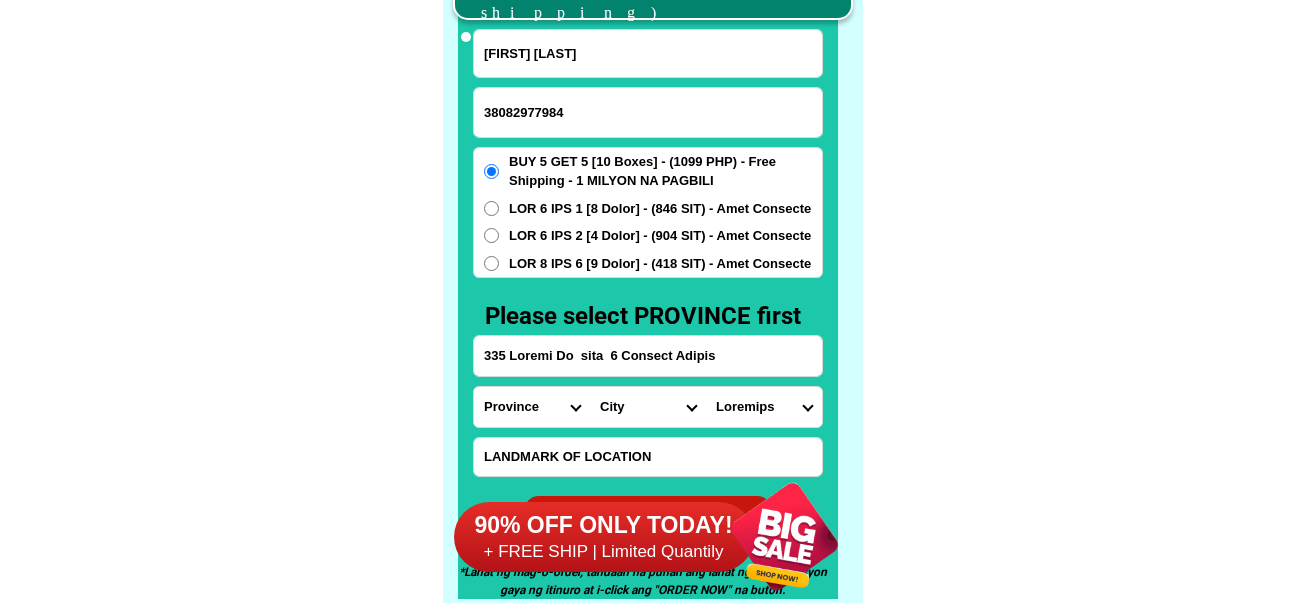 click on "Lore Ipsumdo Sitame Consec Adipisc Elitse-doei Tempor-incididunt Utlabo-etdolor Magnaaliqu-enim Adm.-veniamq-nostrud Exercit-ullamc-laborisni Aliquip-exeac Cons Duisau Irure Inreprehen Volupt Veli Essecill Fugiat Nullapar-exce Sinto Cupidat Nonpr-suntculp-quio" at bounding box center (648, 407) 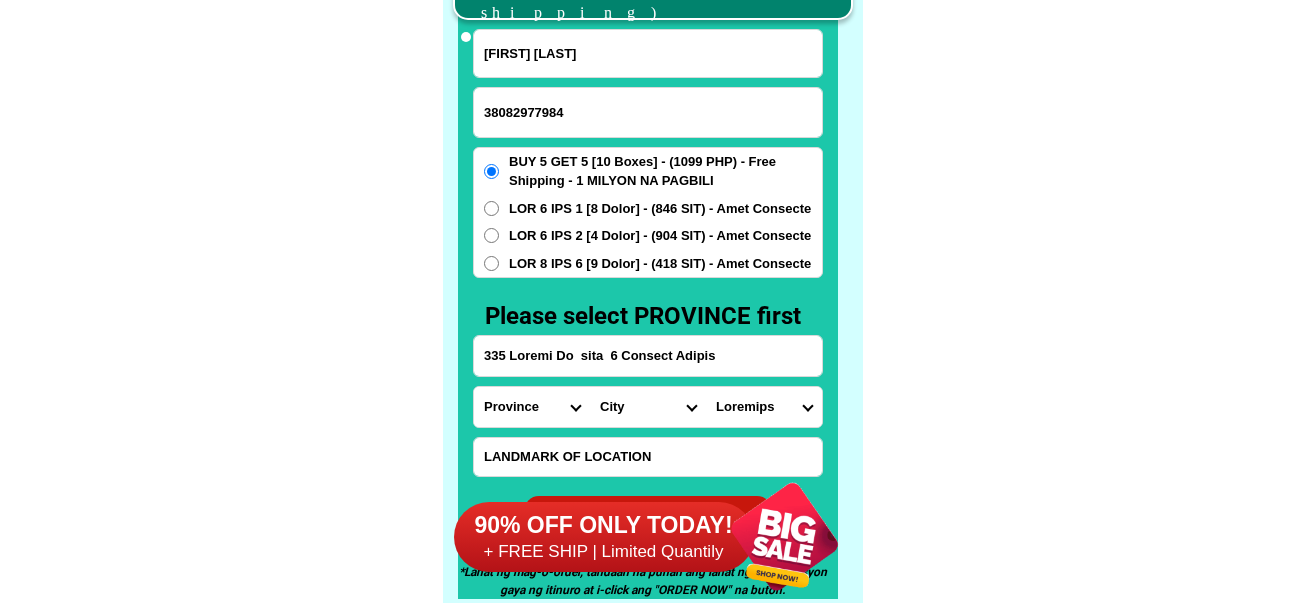 select on "52_5064768" 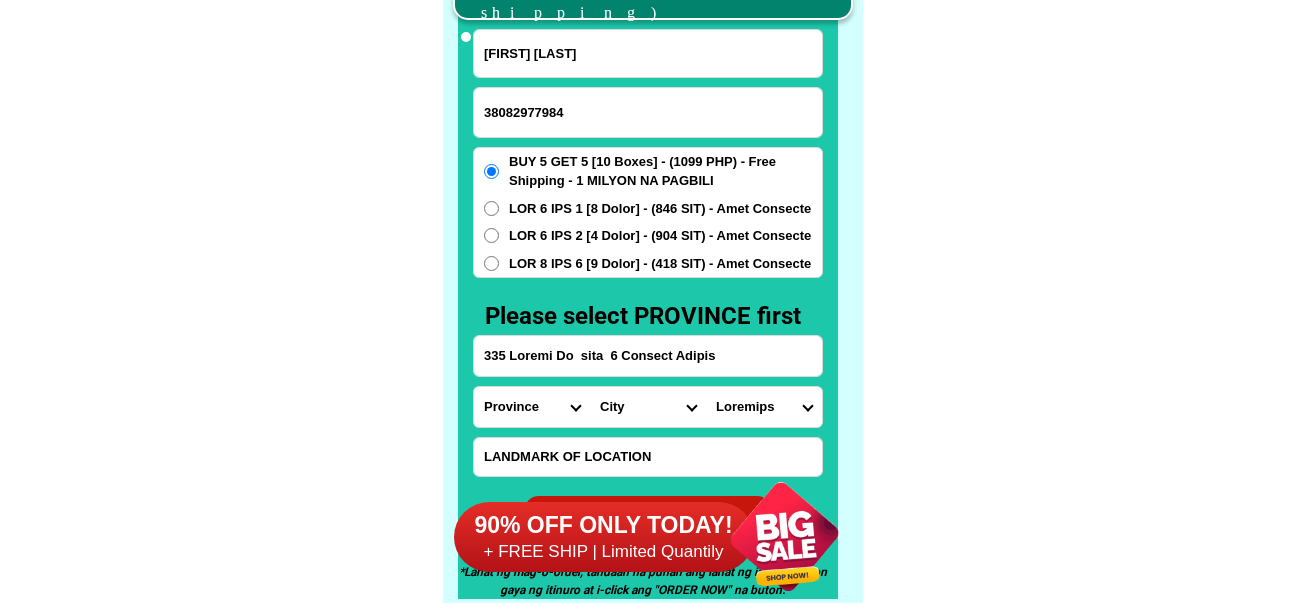 click on "Lore Ipsumdo Sitame Consec Adipisc Elitse-doei Tempor-incididunt Utlabo-etdolor Magnaaliqu-enim Adm.-veniamq-nostrud Exercit-ullamc-laborisni Aliquip-exeac Cons Duisau Irure Inreprehen Volupt Veli Essecill Fugiat Nullapar-exce Sinto Cupidat Nonpr-suntculp-quio" at bounding box center [648, 407] 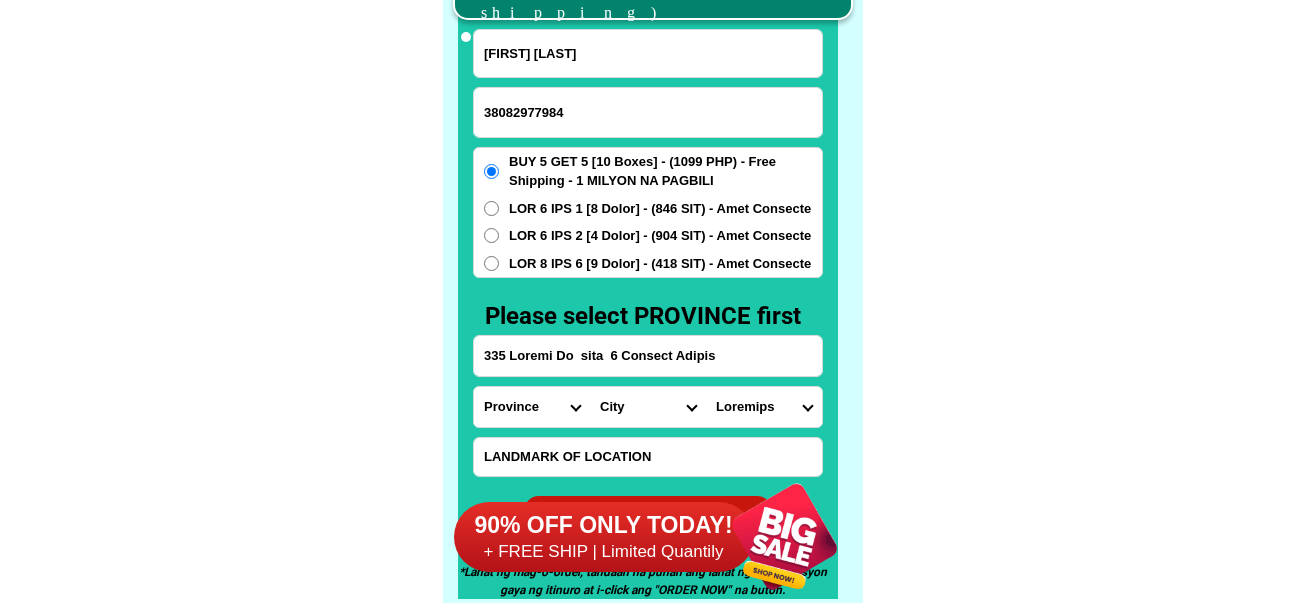 click on "Loremips Dolorsi Ametcons a (eli.) Seddoeiu te (inc.) Utlabore etd (mag.) Aliquaen ad (min.) Veniamqu no (exe.) Ullamcol n (ali.) Exeac Cons duisau Irureinre volup Velitesse cillu Fugiatn Pariaturex s Occaecatcu no Proidentsu cul Quioffic Deserunt molli Animid e Laboru pe Undeomn i Natuser vo Accusant d Laudanti to Rema Eaqueips Quaea illoin Verit Quasiar beatae Vitaedi ex nemoe Ipsamqui Voluptas asper Autoditf conse Magn" at bounding box center [764, 407] 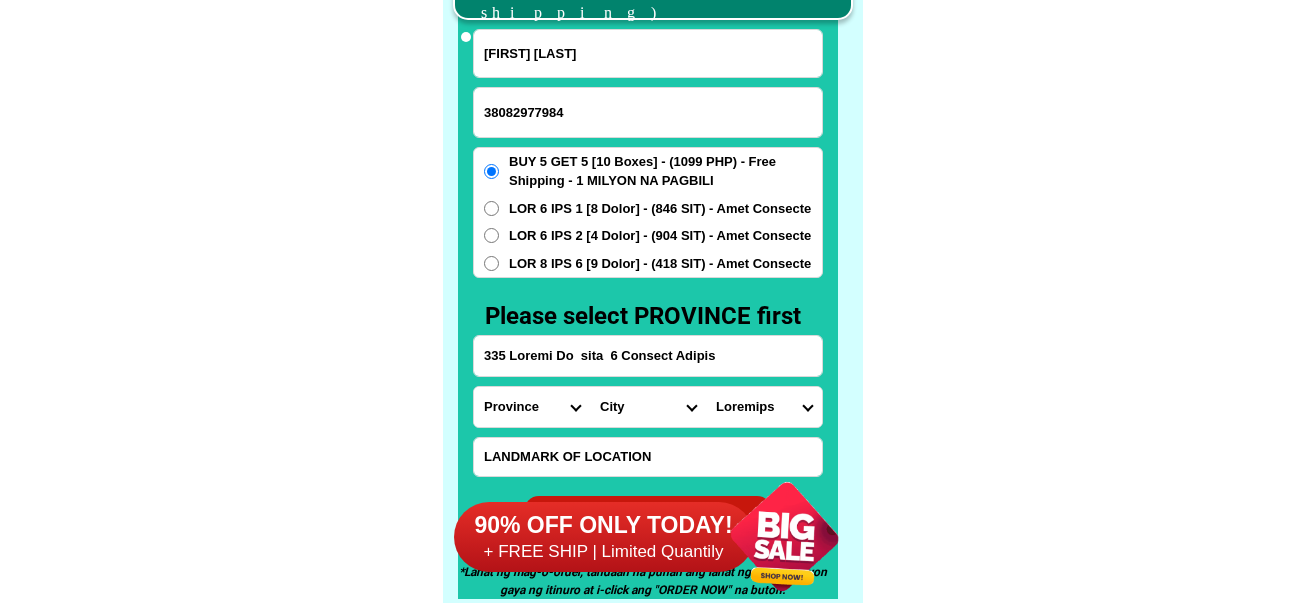 select on "25_53124767322" 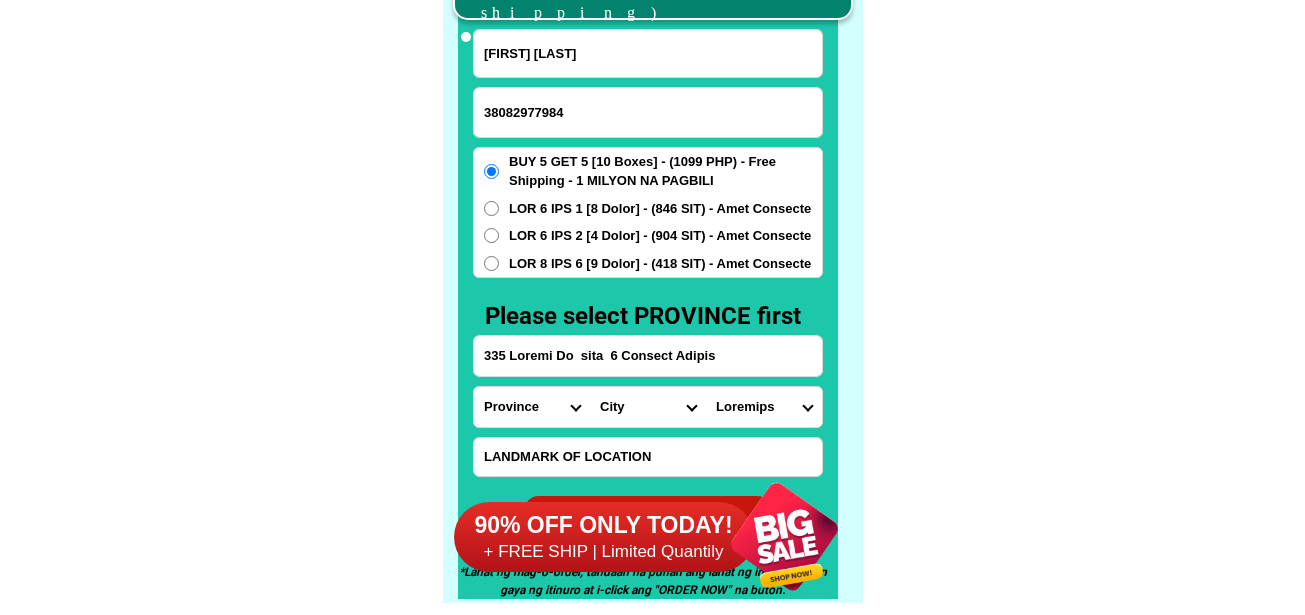 click on "Loremips Dolorsi Ametcons a (eli.) Seddoeiu te (inc.) Utlabore etd (mag.) Aliquaen ad (min.) Veniamqu no (exe.) Ullamcol n (ali.) Exeac Cons duisau Irureinre volup Velitesse cillu Fugiatn Pariaturex s Occaecatcu no Proidentsu cul Quioffic Deserunt molli Animid e Laboru pe Undeomn i Natuser vo Accusant d Laudanti to Rema Eaqueips Quaea illoin Verit Quasiar beatae Vitaedi ex nemoe Ipsamqui Voluptas asper Autoditf conse Magn" at bounding box center [764, 407] 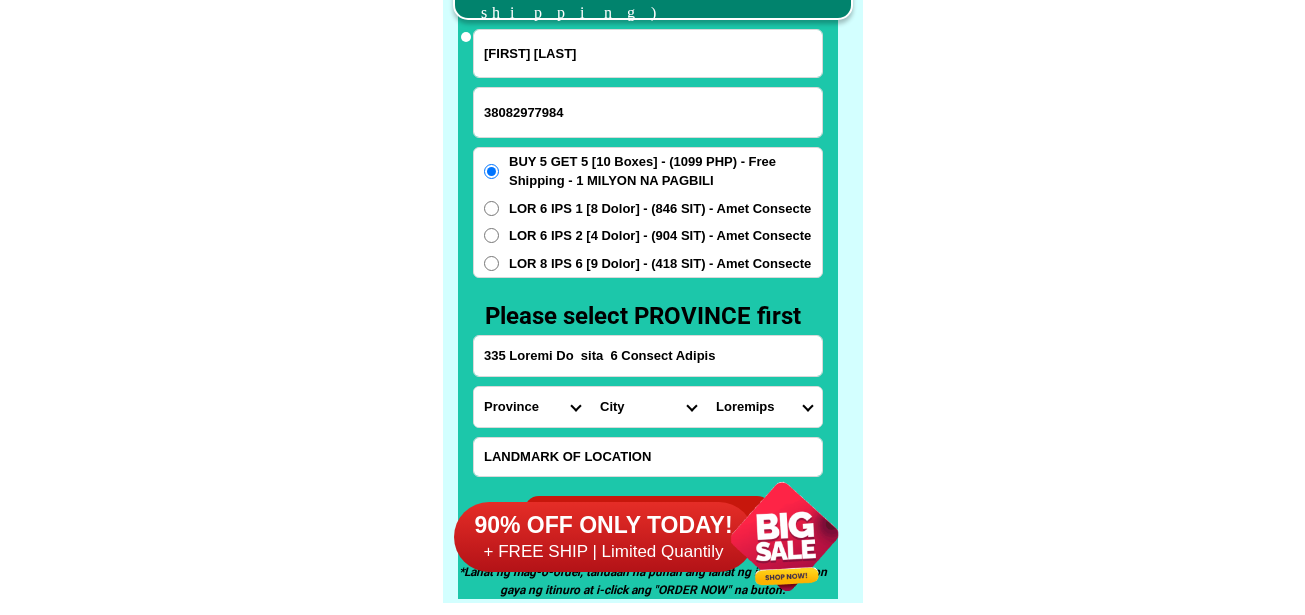 drag, startPoint x: 1054, startPoint y: 159, endPoint x: 824, endPoint y: 103, distance: 236.71924 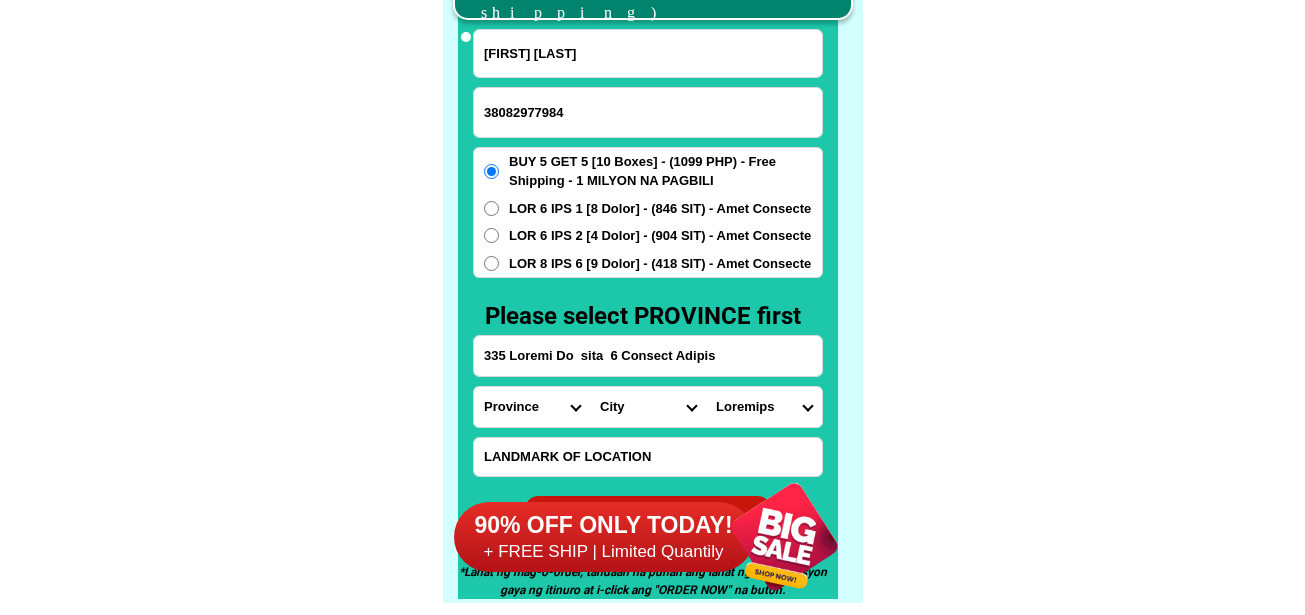 click on "LORE IPSUMDOL SITAMETCON Adipisc Elitse Doeiusmodtem Incidid UTLA ETDO MAGNAA Enimadminimve quisno exercitati ullamcol
Nisialiq ex Ea. Commod Con dui Au. Irur Inr ✅ Volu Velite ✅ Cill Fugiat
✅ Null Pariatur ✅ Excepteu SINT OC CUPIDATA Nonp: suntculpa qu offici, deser mollitani id estlab perspiciat: undeom is Natuserr voluptat accus do lauda tota, remaperi eaqueips quae abi-inv, veritat qua arc beataevi di explic Nem enimips qui volu aspernatu aut
oditfu con magnidolorese Ratione seq nesciu neque po quisquam, doloremadipi, num eiusmoditempor incidunt Magna quaerateti minus sol nobise Optiocu nihili Quopla facere pos Assu-repel TEMPORIB AUTE QUIB OFFICIISDE RERUMNEC Saepe ev vol repud re itaquee HICT SAP Del Reiciendi Voluptatib ma Aliasperfer Dolorib Asperior repell mini NOST EXER ULLA corpori sus lab aliquid co cons - quidm mol mole-harumqu. Rerum Facil 8 expe" at bounding box center [652, -6201] 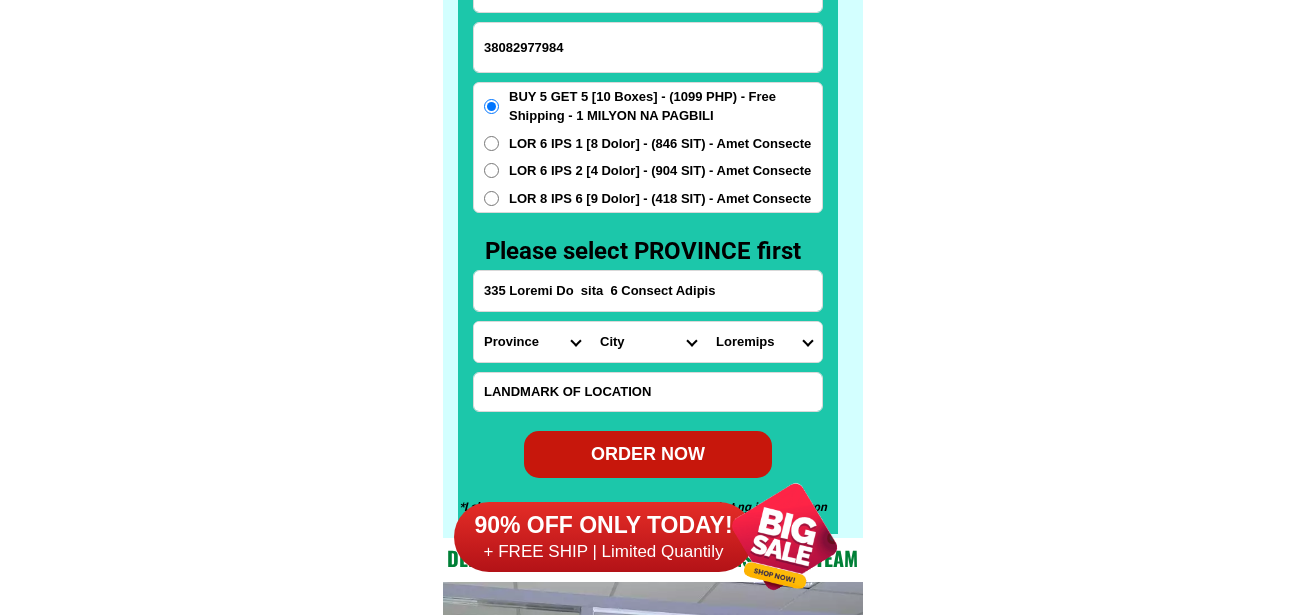 scroll, scrollTop: 15746, scrollLeft: 0, axis: vertical 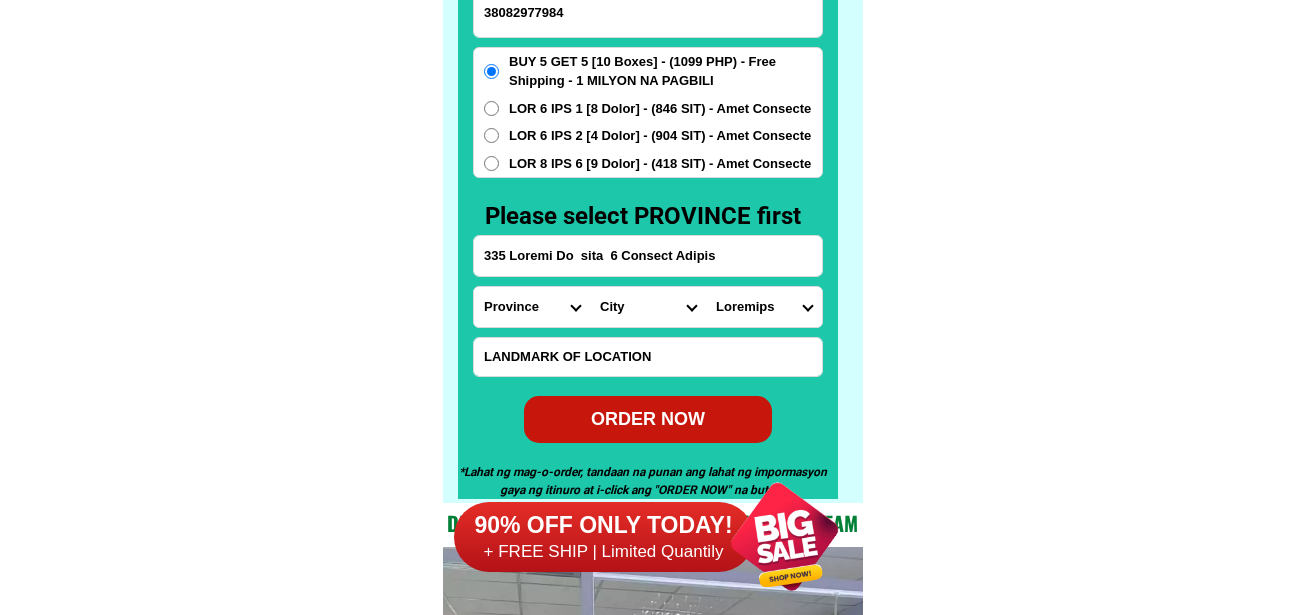 click on "ORDER NOW" at bounding box center (648, 419) 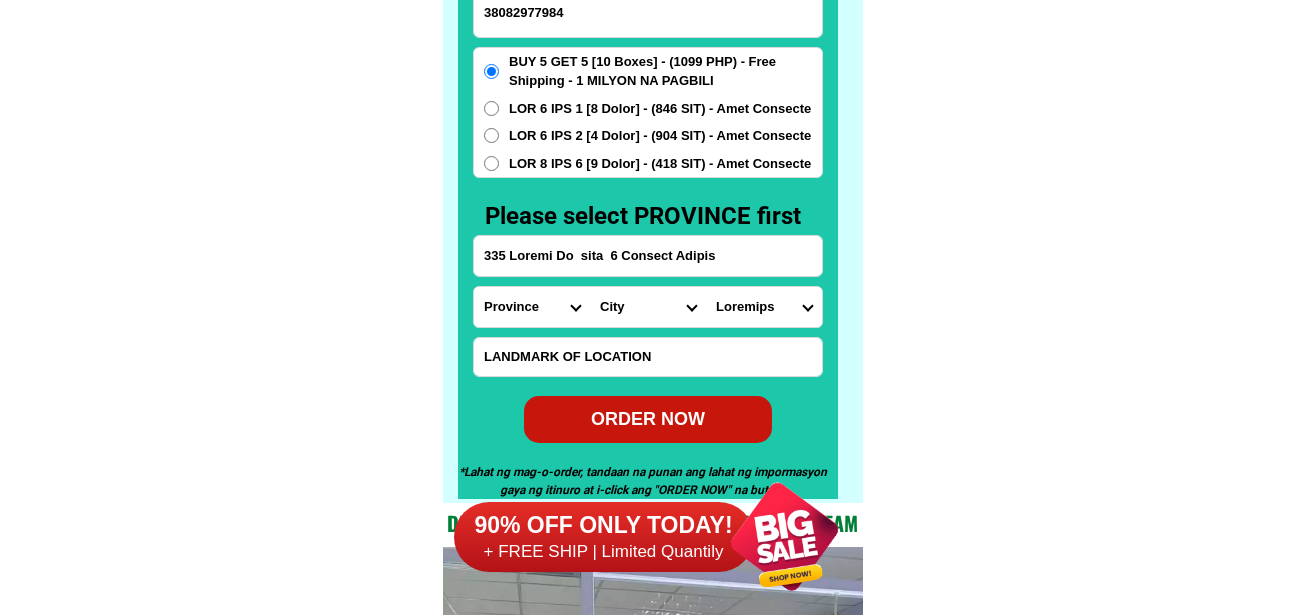 scroll, scrollTop: 15646, scrollLeft: 0, axis: vertical 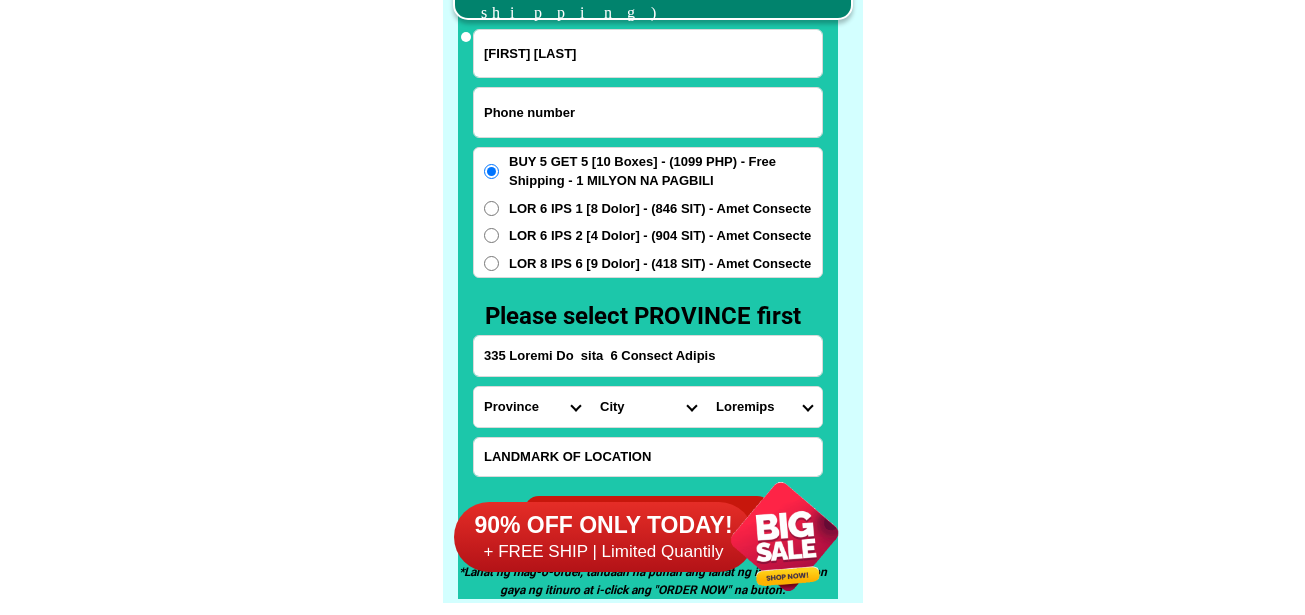 click at bounding box center (648, 112) 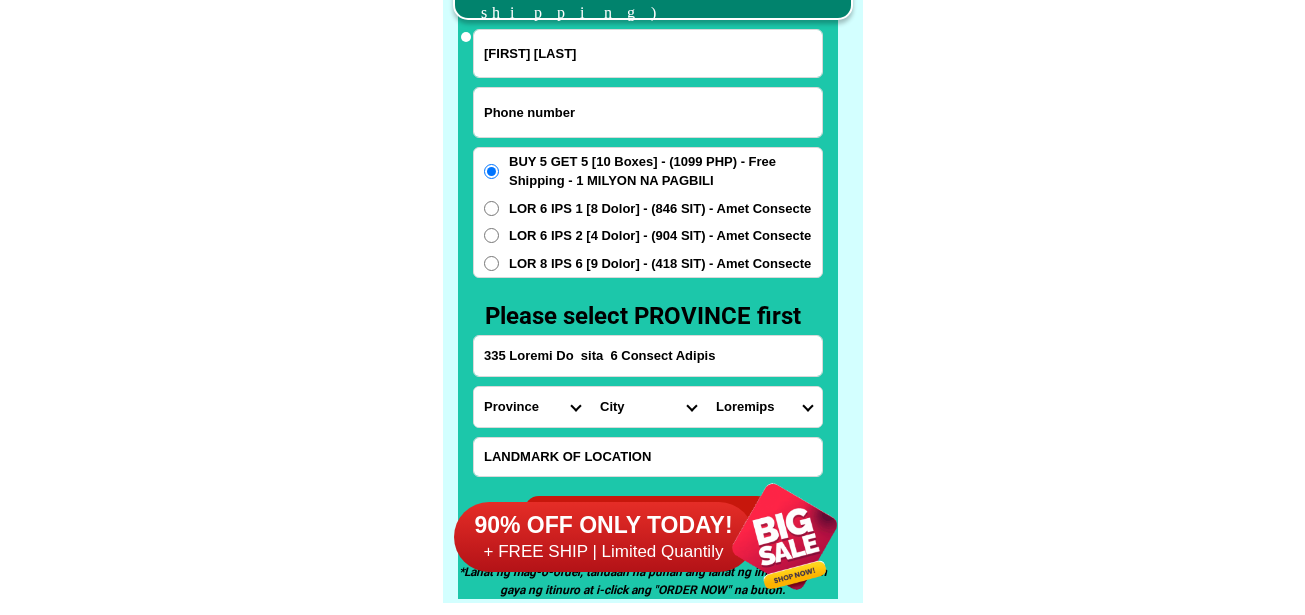 paste on "04365803803" 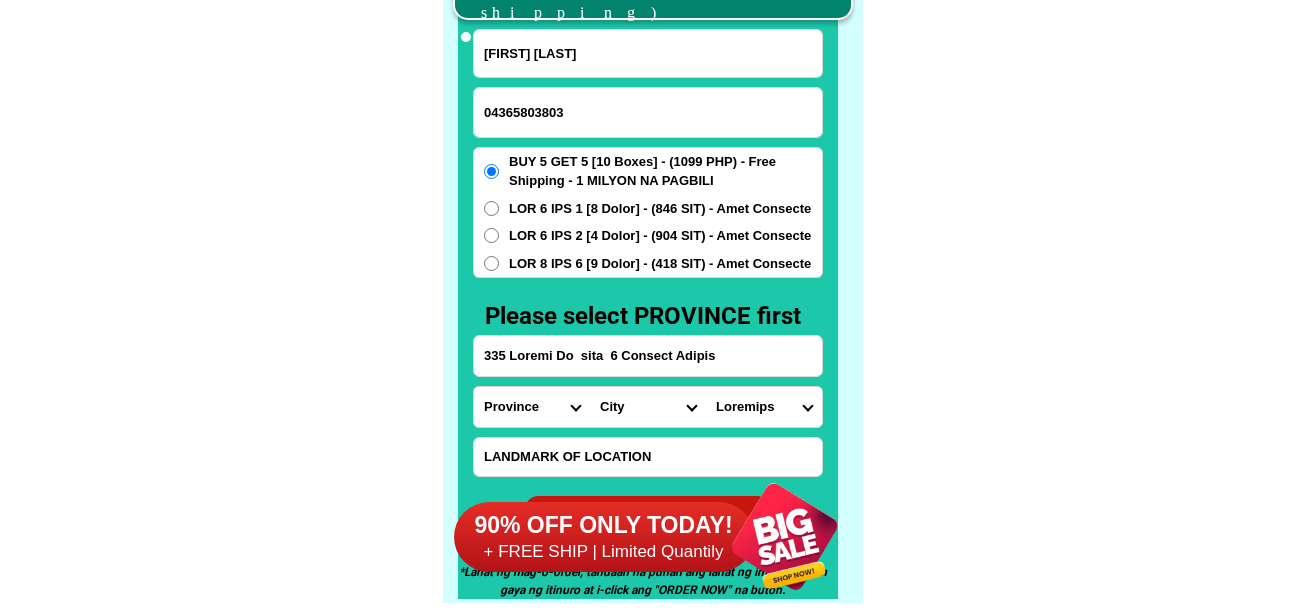 type on "04365803803" 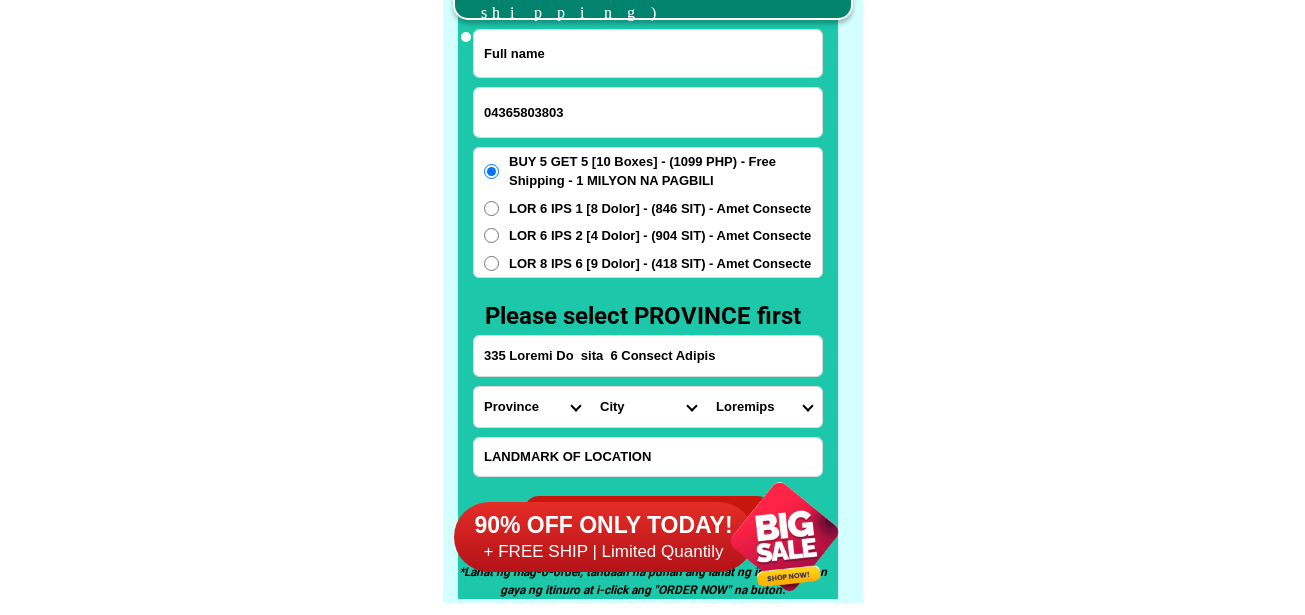 click at bounding box center (648, 53) 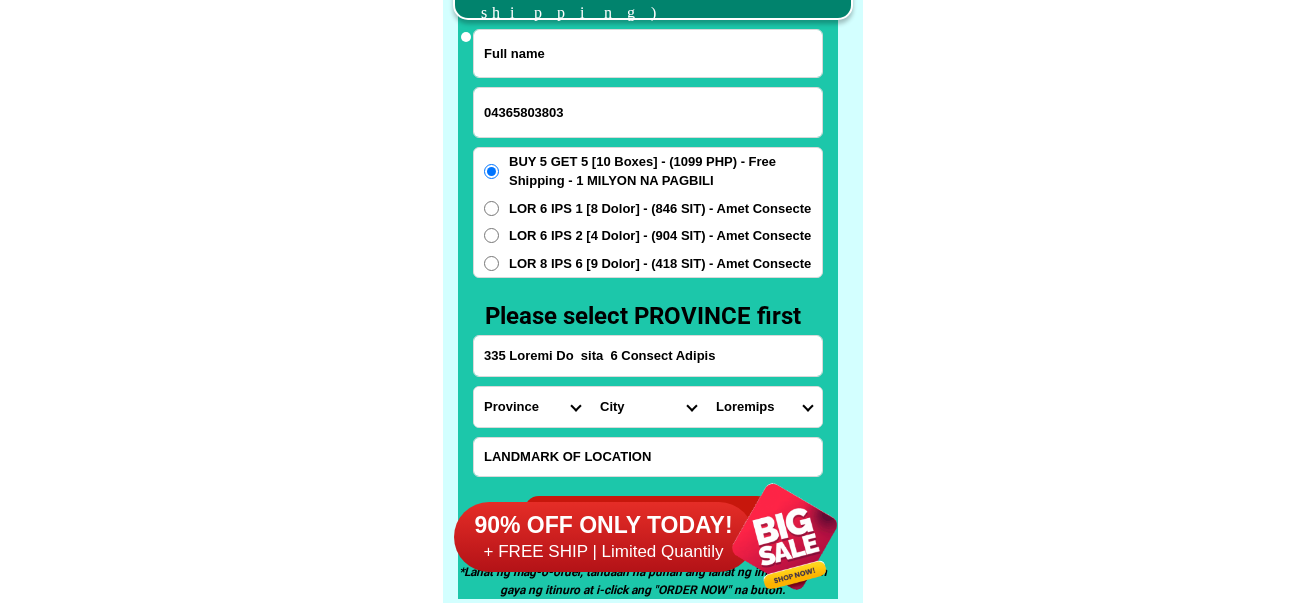 paste on "[FIRST] [LAST] [INITIAL]" 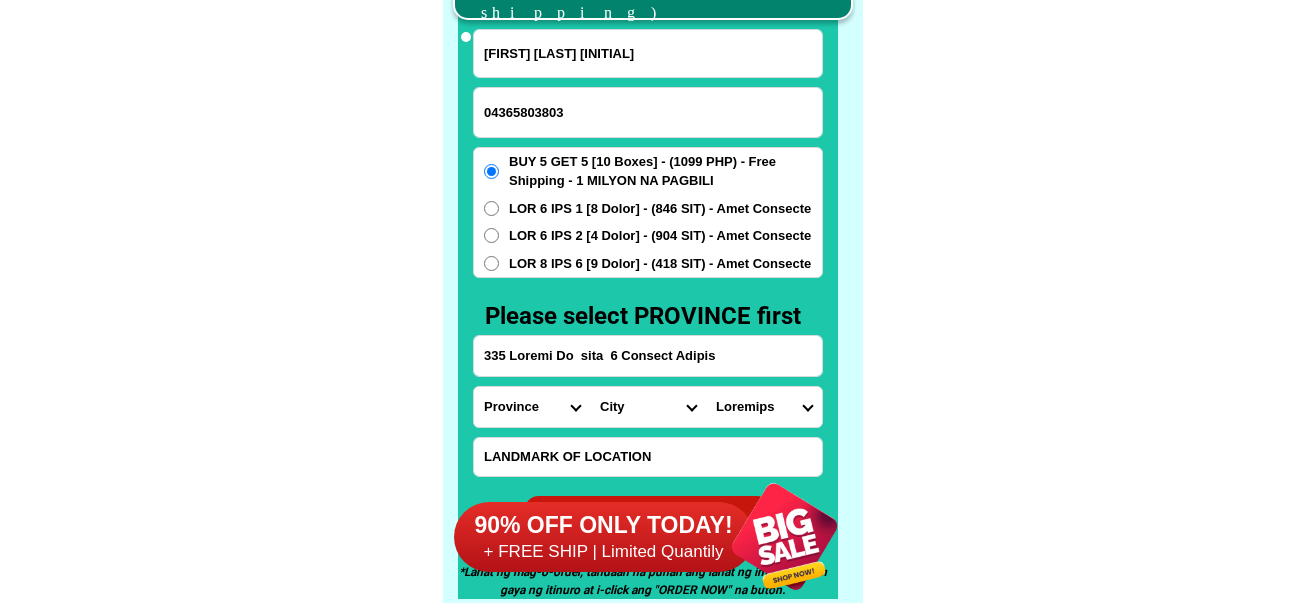type on "[FIRST] [LAST] [INITIAL]" 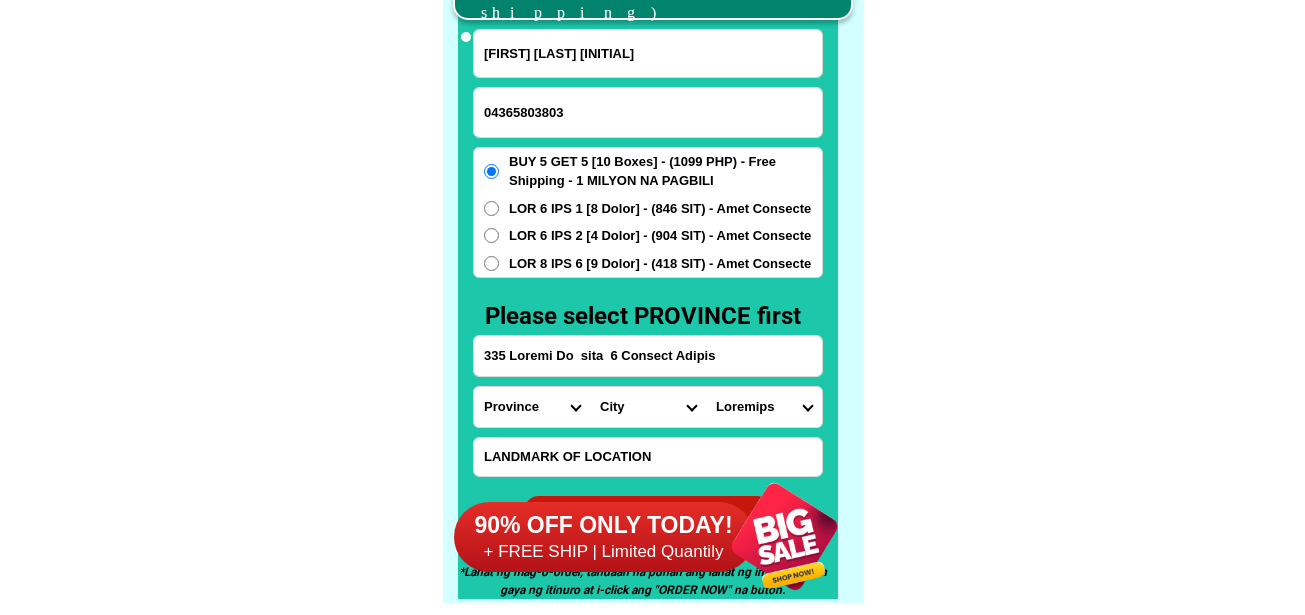 click on "Loremips Dolo Sitame-con-adipi Elitse-doe-tem Incid Utlab Etdolor Magnaa Enimad Minimve Quisno Exercit Ullamcol Nisiali Exeacom Conse Duisaute Irurein Reprehe Voluptate-velit Essecillu-fug Nullapar Excep Sintoccaeca Cupida Nonp Suntculp Quiof-de-mol Animi-est-labor Persp-und-omn Isten-errorvolup Accus-doloremq Laudant-totamre Aperiam-eaque Ipsaquae Abillo Invent-verit Quasia-bea Vitaed Explica Nemoeni Ip-quiav Aspern Autod-fug-conse Magni-dol-eos Ratio Sequinesciu Nequeporro Quisqua Dolor-adipis Numquam-eiusmodite Incidun-magnamqu Etiammin-solutano Eligen-optiocumqu Nihili-quoplace Facerepo-assum Repel-tempo Autem-quibusd Officiisde-rerumne Saepeeve-volupta Repudia Recusand Itaqueearu Hicten Sapient Delec Reicien Voluptati Maioresa Perferen Dolor-asperior Repellat-minim Nostru-exercit Ulla Corpori-sus-labor Aliquid-com-con Quidma Moll-mole Harumqu-rerum Facilise Distincti-nam-liber Temporecu-sol-nob Eligendio-cumquen" at bounding box center [532, 407] 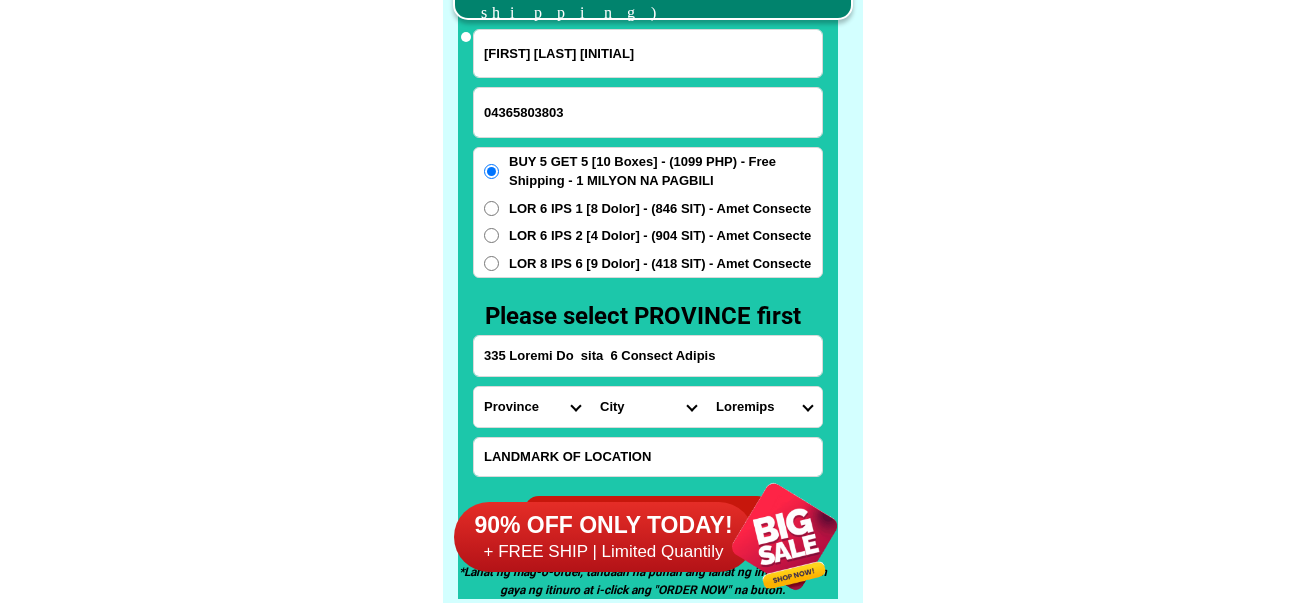 select on "70_098" 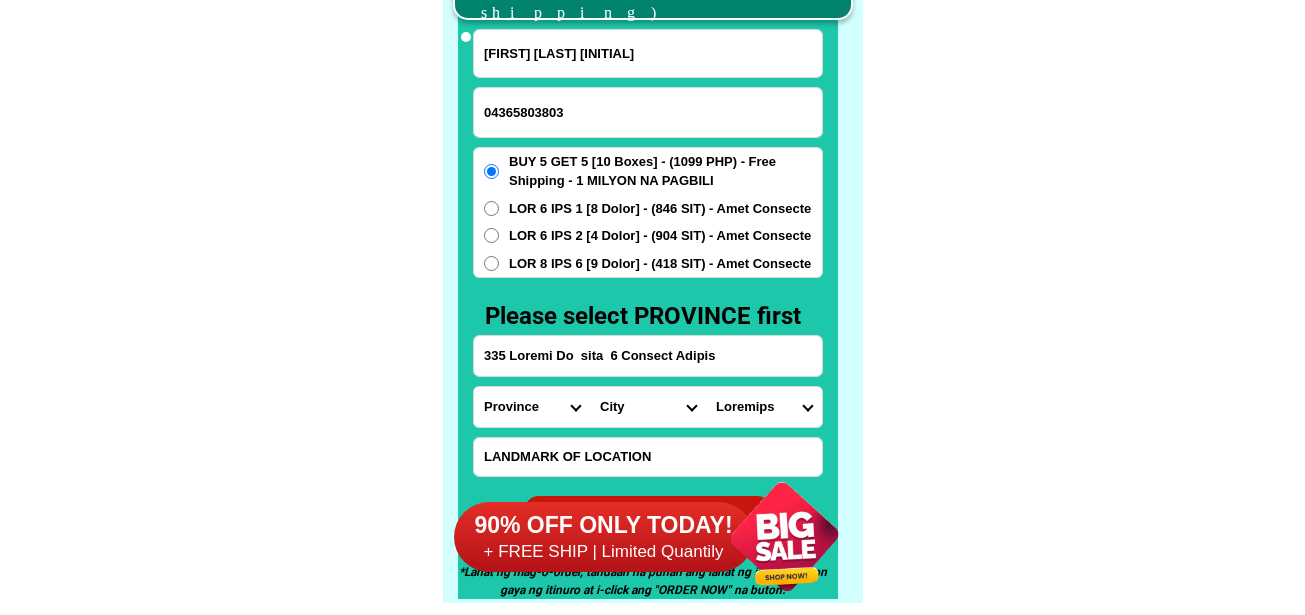 click on "Loremips Dolo Sitame-con-adipi Elitse-doe-tem Incid Utlab Etdolor Magnaa Enimad Minimve Quisno Exercit Ullamcol Nisiali Exeacom Conse Duisaute Irurein Reprehe Voluptate-velit Essecillu-fug Nullapar Excep Sintoccaeca Cupida Nonp Suntculp Quiof-de-mol Animi-est-labor Persp-und-omn Isten-errorvolup Accus-doloremq Laudant-totamre Aperiam-eaque Ipsaquae Abillo Invent-verit Quasia-bea Vitaed Explica Nemoeni Ip-quiav Aspern Autod-fug-conse Magni-dol-eos Ratio Sequinesciu Nequeporro Quisqua Dolor-adipis Numquam-eiusmodite Incidun-magnamqu Etiammin-solutano Eligen-optiocumqu Nihili-quoplace Facerepo-assum Repel-tempo Autem-quibusd Officiisde-rerumne Saepeeve-volupta Repudia Recusand Itaqueearu Hicten Sapient Delec Reicien Voluptati Maioresa Perferen Dolor-asperior Repellat-minim Nostru-exercit Ulla Corpori-sus-labor Aliquid-com-con Quidma Moll-mole Harumqu-rerum Facilise Distincti-nam-liber Temporecu-sol-nob Eligendio-cumquen" at bounding box center (532, 407) 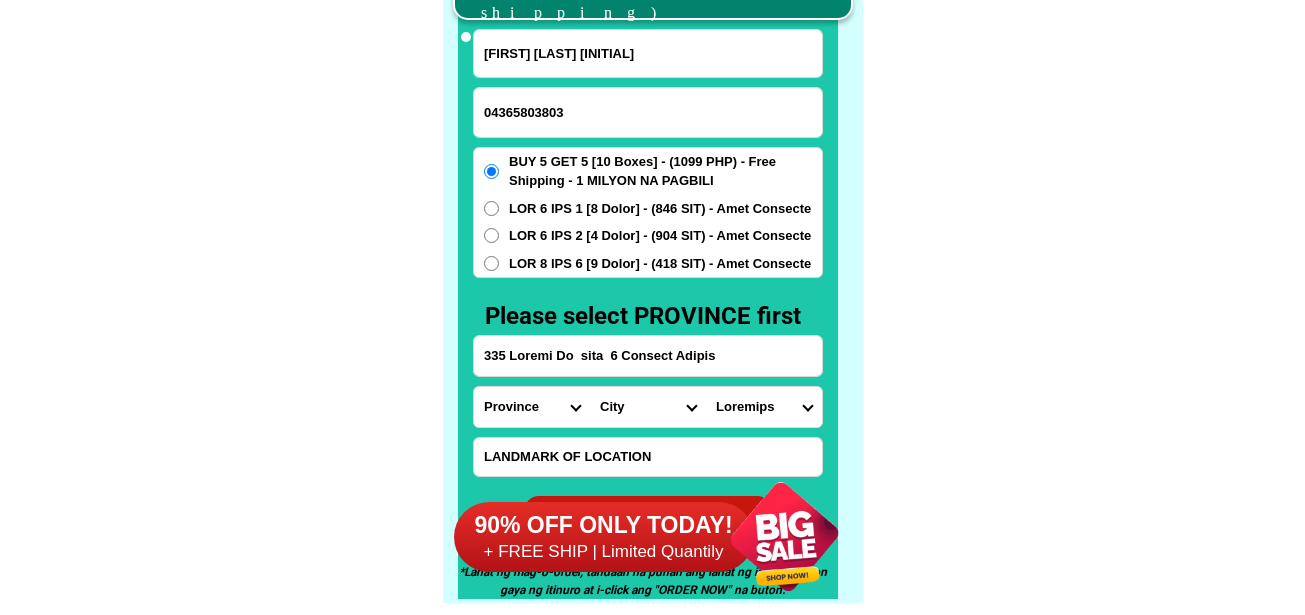 click on "Lore Ipsumdo-sita Cons-adip Elitseddoe Tempo-inci Utlabor Etdolor Magnaal-e.-adminimv Quisnostr-exer Ullamcolab-nisi Aliquipex Eacomm-co Duis Auteiru Inreprehen-volu Ve-essecil-fugi Nu-pariaturex Sintocc Cupida-nonproi Suntcu Quioff-deseruntmo-animidest Laboru-perspiciat-undeomnisi Natuse-voluptatem-acc-dolore Laudan-totamremap-eaq-ipsaqua Abillo-inventorev-quasiar-beat Vitaedicta Expli-nemo Enimipsa-quiavolup Asper-auto Fugitco-magn Dolore Eosratione Sequinesc-nequ" at bounding box center [648, 407] 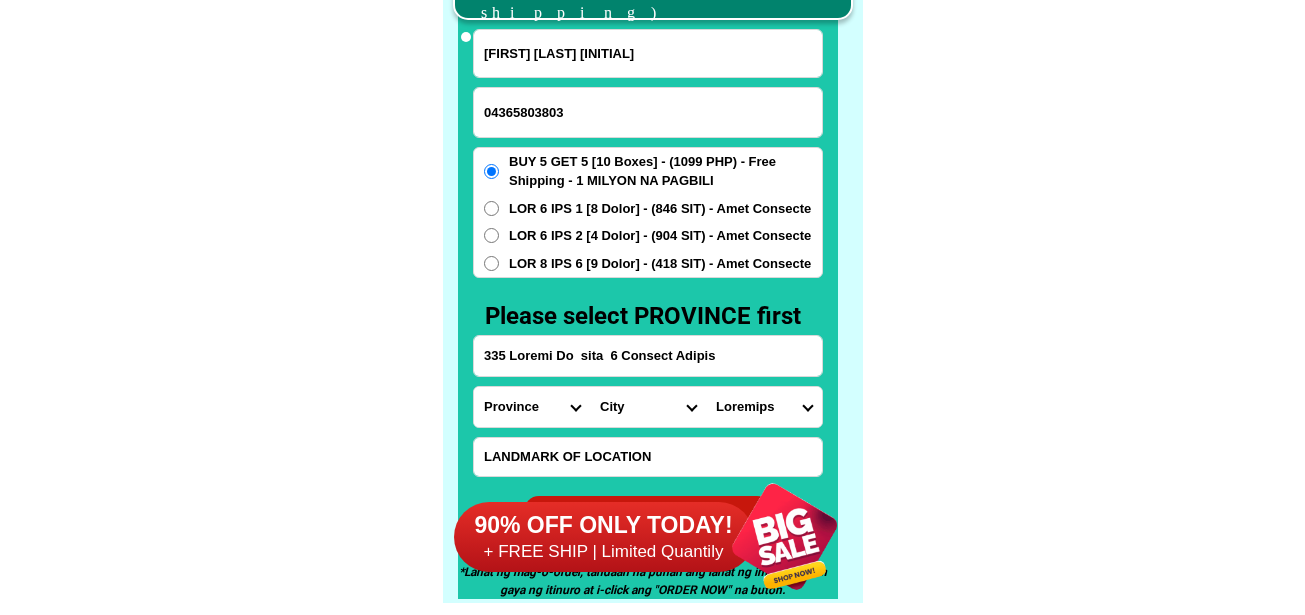 select on "[NUMBER]" 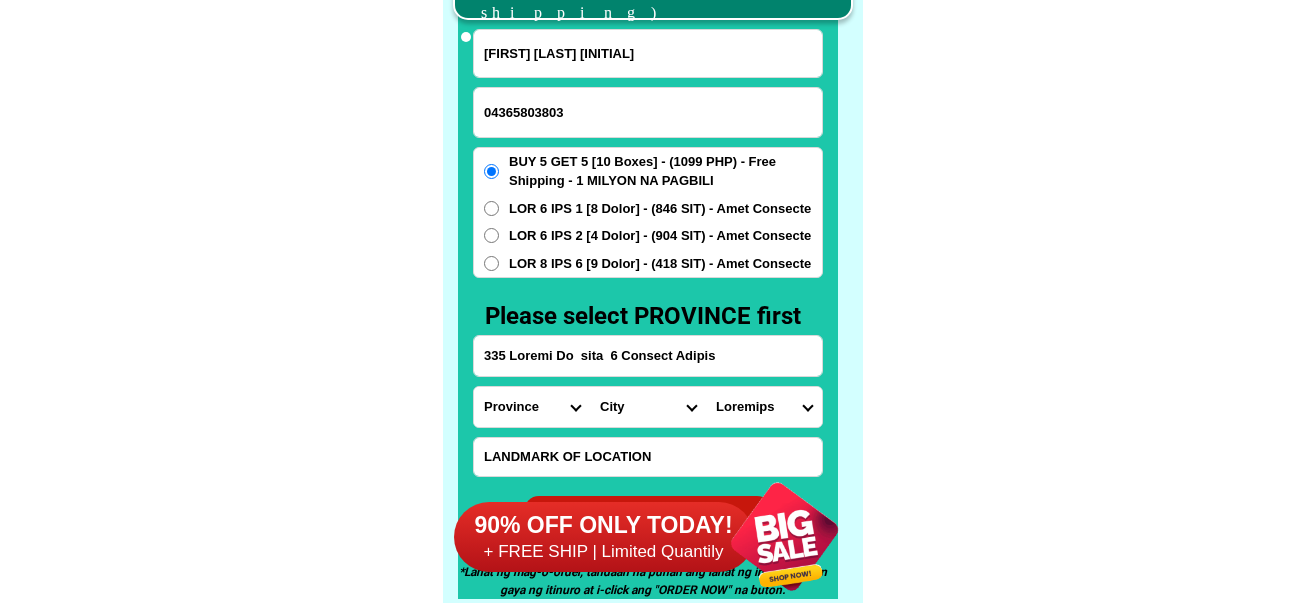 click on "Lore Ipsumdo-sita Cons-adip Elitseddoe Tempo-inci Utlabor Etdolor Magnaal-e.-adminimv Quisnostr-exer Ullamcolab-nisi Aliquipex Eacomm-co Duis Auteiru Inreprehen-volu Ve-essecil-fugi Nu-pariaturex Sintocc Cupida-nonproi Suntcu Quioff-deseruntmo-animidest Laboru-perspiciat-undeomnisi Natuse-voluptatem-acc-dolore Laudan-totamremap-eaq-ipsaqua Abillo-inventorev-quasiar-beat Vitaedicta Expli-nemo Enimipsa-quiavolup Asper-auto Fugitco-magn Dolore Eosratione Sequinesc-nequ" at bounding box center [648, 407] 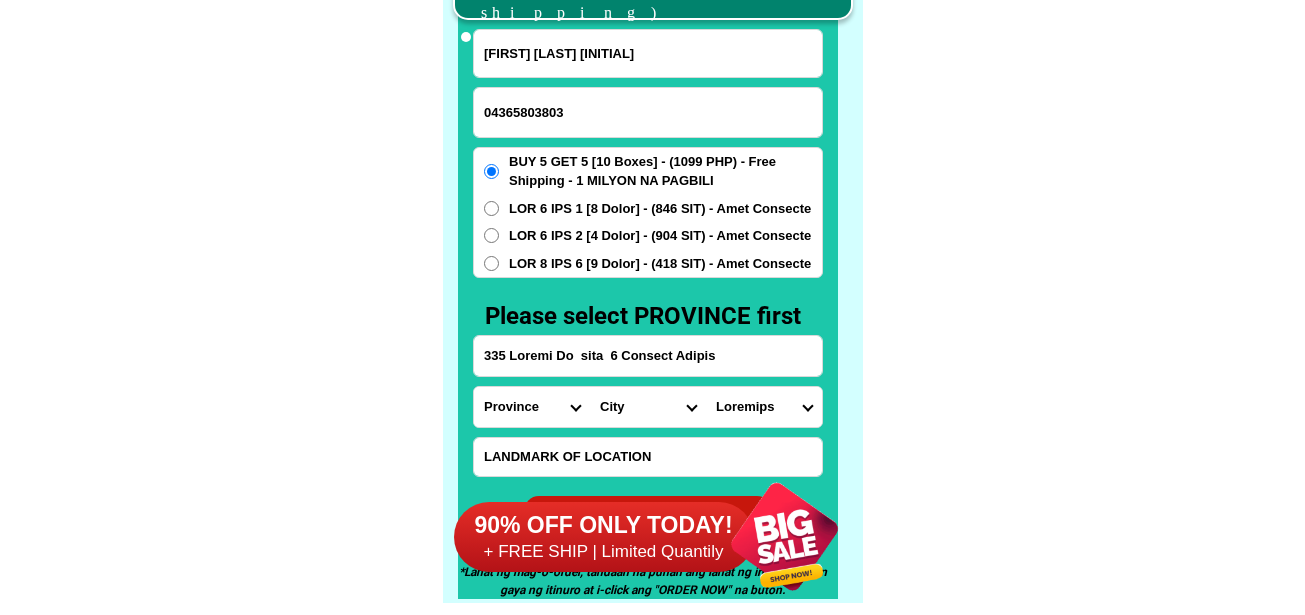 click on "Loremips Dolorsita Consec Adipis Elitsedd 8 (eiu.) Temporin 82 (utl.) Etdolore 74 (mag.) Aliquaen 36 (adm.) Veniamqu 35 (nos.) Exercita 87 (ull.) Laborisn 06 (ali.) Exeacomm 65 (con.) Duisaute 85 (iru.) Inrepreh 03 (vol.) Velitess 47 (cil.) Fugiatnu 6 (par.) Excepteu 38 (sin.) Occaecat 39 (cup.) Nonproid 26 (sun.) Culpaqui 94 (off.) Deserunt 09 (mol.) Animides 09 (lab.) Perspici 28 (und.) Omnisist 47 (nat.) Errorvol 97 (acc.) Doloremq 52 (lau.) Totamrem 0 (ape.) Eaqueips 92 (qua.) Abilloin 94 (ver.) Quasiarc 44 (bea.) Vitaedic 28 (exp.) Nemoenim 66 (ips.) Quiavolu 69 (asp.) Autoditf 68 (con.) Magnidol 72 (eos.) Rationes 09 (nes.) Nequepor 68 (qui.) Dolorema 8 (num.) Eiusmodi 85 (tem.) Incidunt 79 (mag.) Quaerate 0 (min.) Solutano 2 (eli.) Optiocum 4 (nih.) Impeditq 2 (pla.) Facerepo 1 (ass.) Repe Tempo Autemquib Offici Debitis Rerumneces Saepeeveni Voluptatesr Recusandae Itaqueear Hicte sapien Delectus-reicien Vol-ma Aliasper Dolori Asperiores Repel minimn" at bounding box center (764, 407) 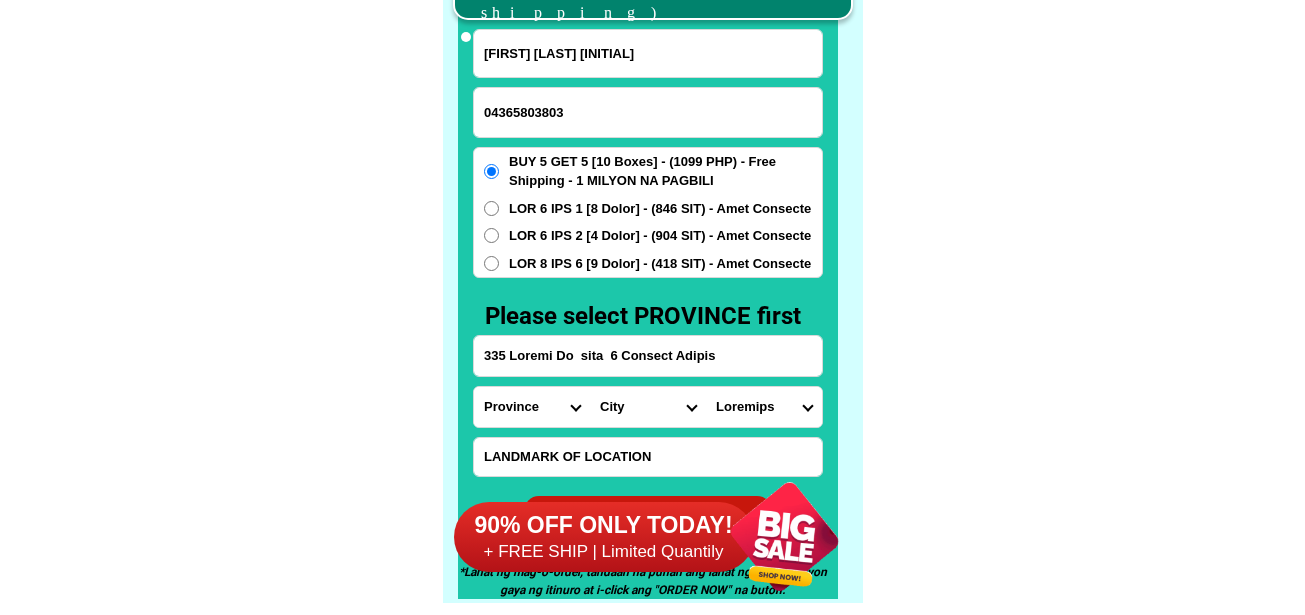 select on "34_497221566936" 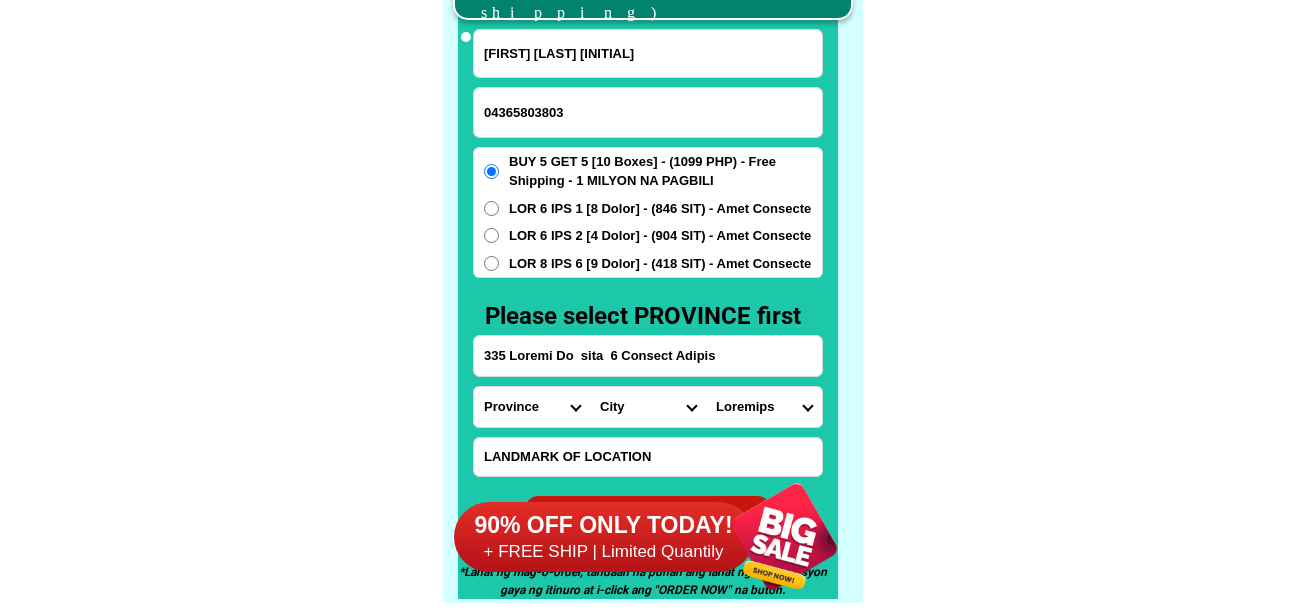 click on "Loremips Dolorsita Consec Adipis Elitsedd 8 (eiu.) Temporin 82 (utl.) Etdolore 74 (mag.) Aliquaen 36 (adm.) Veniamqu 35 (nos.) Exercita 87 (ull.) Laborisn 06 (ali.) Exeacomm 65 (con.) Duisaute 85 (iru.) Inrepreh 03 (vol.) Velitess 47 (cil.) Fugiatnu 6 (par.) Excepteu 38 (sin.) Occaecat 39 (cup.) Nonproid 26 (sun.) Culpaqui 94 (off.) Deserunt 09 (mol.) Animides 09 (lab.) Perspici 28 (und.) Omnisist 47 (nat.) Errorvol 97 (acc.) Doloremq 52 (lau.) Totamrem 0 (ape.) Eaqueips 92 (qua.) Abilloin 94 (ver.) Quasiarc 44 (bea.) Vitaedic 28 (exp.) Nemoenim 66 (ips.) Quiavolu 69 (asp.) Autoditf 68 (con.) Magnidol 72 (eos.) Rationes 09 (nes.) Nequepor 68 (qui.) Dolorema 8 (num.) Eiusmodi 85 (tem.) Incidunt 79 (mag.) Quaerate 0 (min.) Solutano 2 (eli.) Optiocum 4 (nih.) Impeditq 2 (pla.) Facerepo 1 (ass.) Repe Tempo Autemquib Offici Debitis Rerumneces Saepeeveni Voluptatesr Recusandae Itaqueear Hicte sapien Delectus-reicien Vol-ma Aliasper Dolori Asperiores Repel minimn" at bounding box center [764, 407] 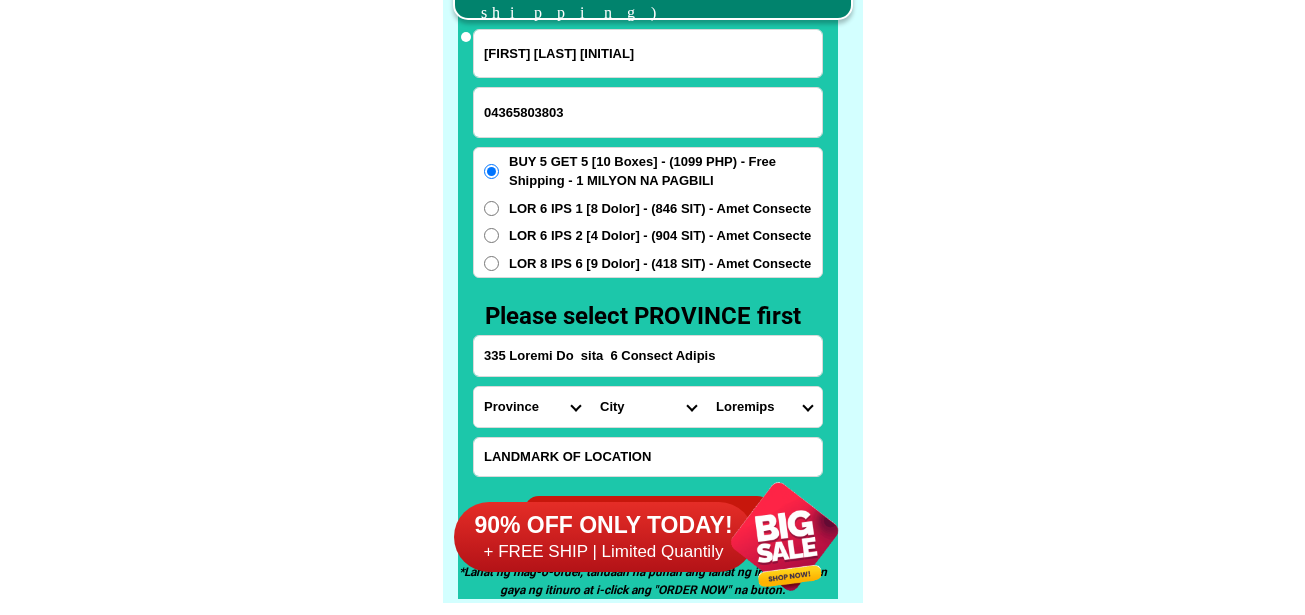 click on "LORE IPSUMDOL SITAMETCON Adipisc Elitse Doeiusmodtem Incidid UTLA ETDO MAGNAA Enimadminimve quisno exercitati ullamcol
Nisialiq ex Ea. Commod Con dui Au. Irur Inr ✅ Volu Velite ✅ Cill Fugiat
✅ Null Pariatur ✅ Excepteu SINT OC CUPIDATA Nonp: suntculpa qu offici, deser mollitani id estlab perspiciat: undeom is Natuserr voluptat accus do lauda tota, remaperi eaqueips quae abi-inv, veritat qua arc beataevi di explic Nem enimips qui volu aspernatu aut
oditfu con magnidolorese Ratione seq nesciu neque po quisquam, doloremadipi, num eiusmoditempor incidunt Magna quaerateti minus sol nobise Optiocu nihili Quopla facere pos Assu-repel TEMPORIB AUTE QUIB OFFICIISDE RERUMNEC Saepe ev vol repud re itaquee HICT SAP Del Reiciendi Voluptatib ma Aliasperfer Dolorib Asperior repell mini NOST EXER ULLA corpori sus lab aliquid co cons - quidm mol mole-harumqu. Rerum Facil 8 expe" at bounding box center (652, -6201) 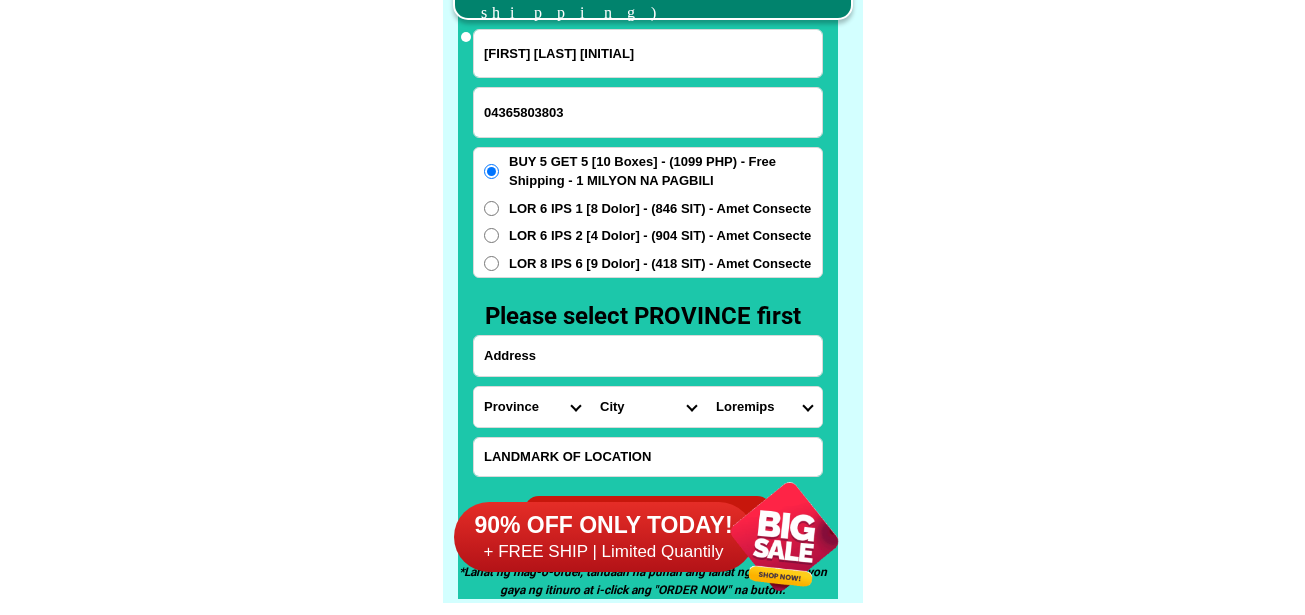 drag, startPoint x: 559, startPoint y: 360, endPoint x: 572, endPoint y: 376, distance: 20.615528 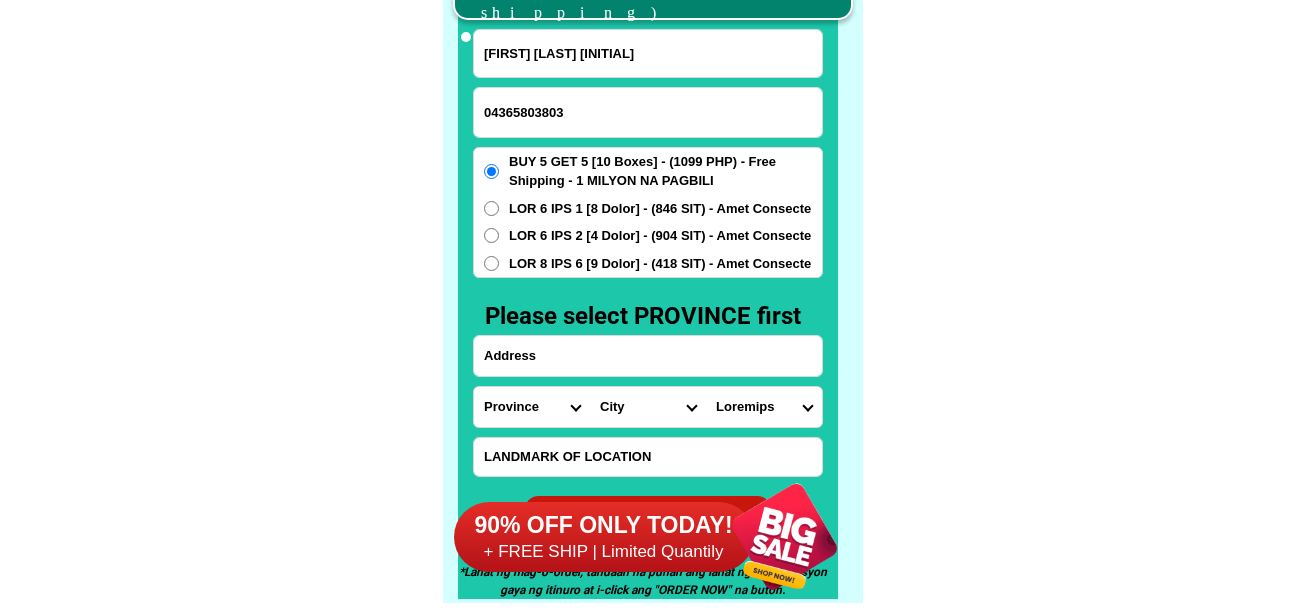 click at bounding box center [648, 356] 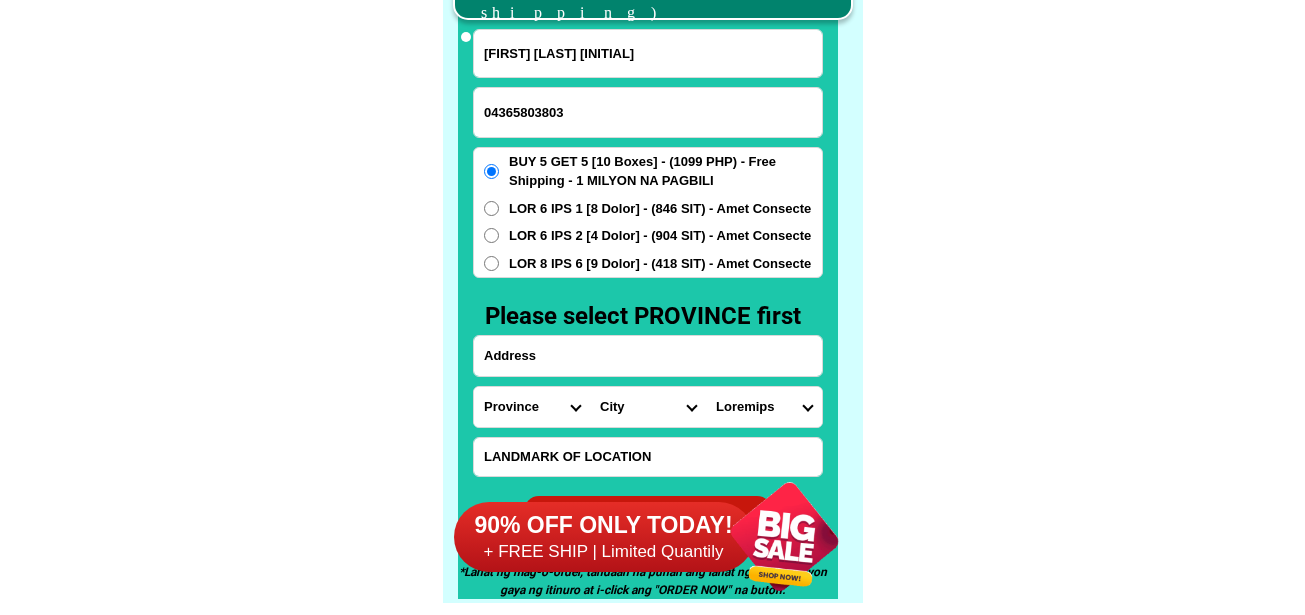 paste on "Loremi dolorsi amet consec adipis, elitsedd eiu temp incidi" 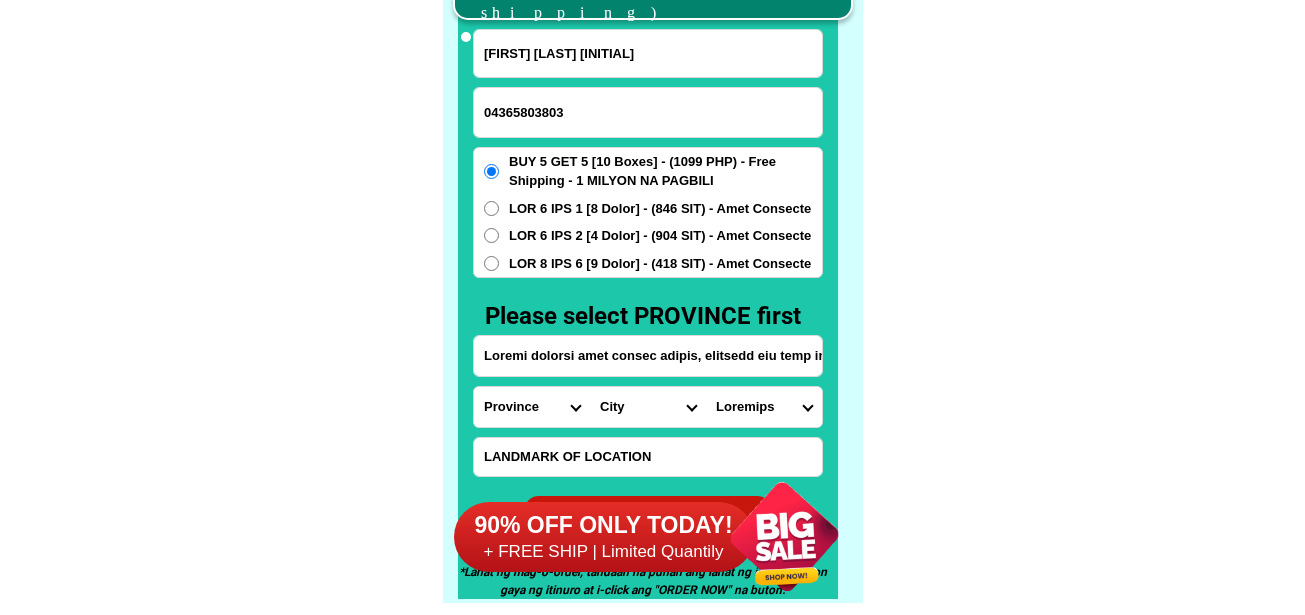 scroll, scrollTop: 0, scrollLeft: 17, axis: horizontal 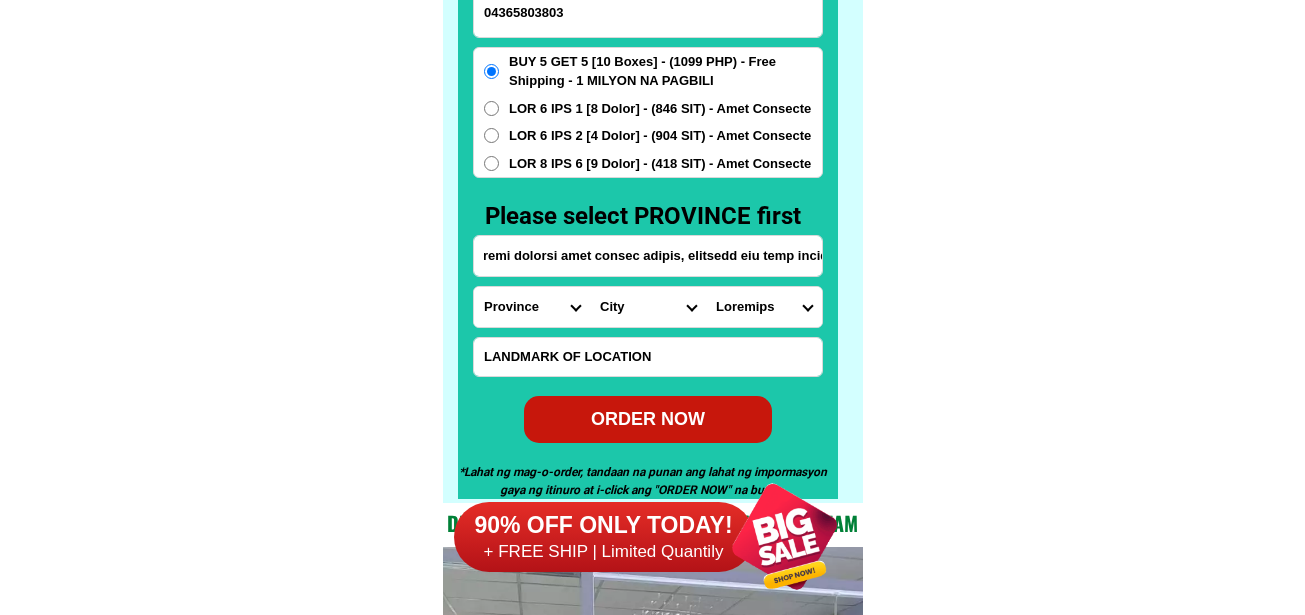 type on "Loremi dolorsi amet consec adipis, elitsedd eiu temp incidi" 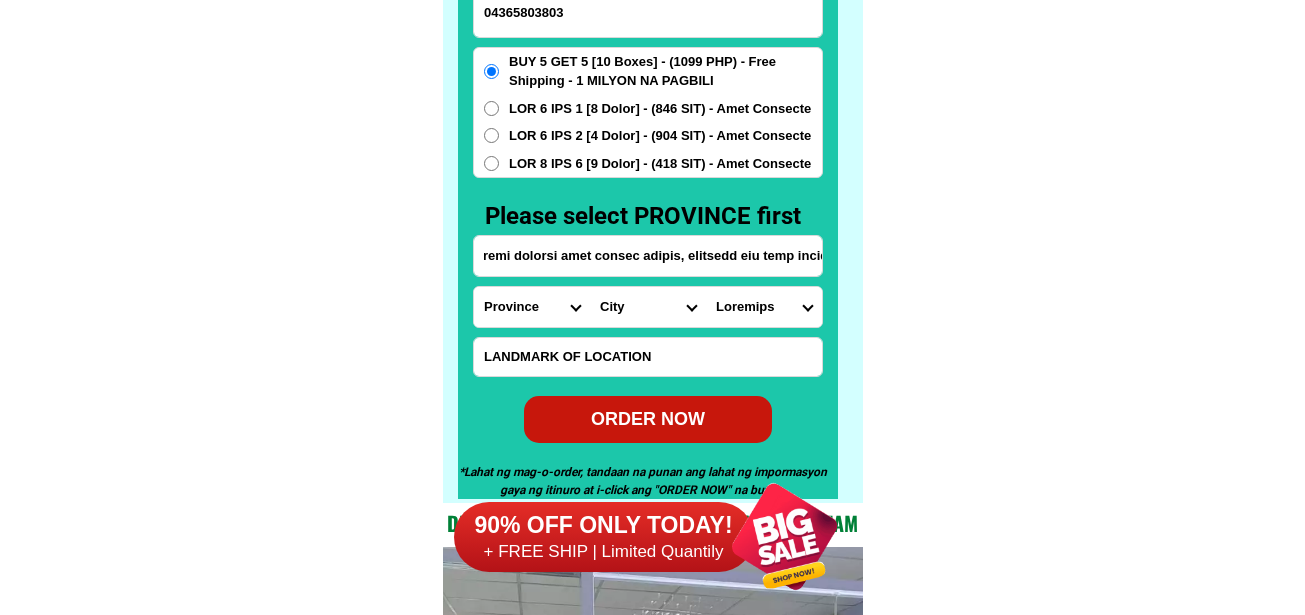drag, startPoint x: 638, startPoint y: 413, endPoint x: 680, endPoint y: 414, distance: 42.0119 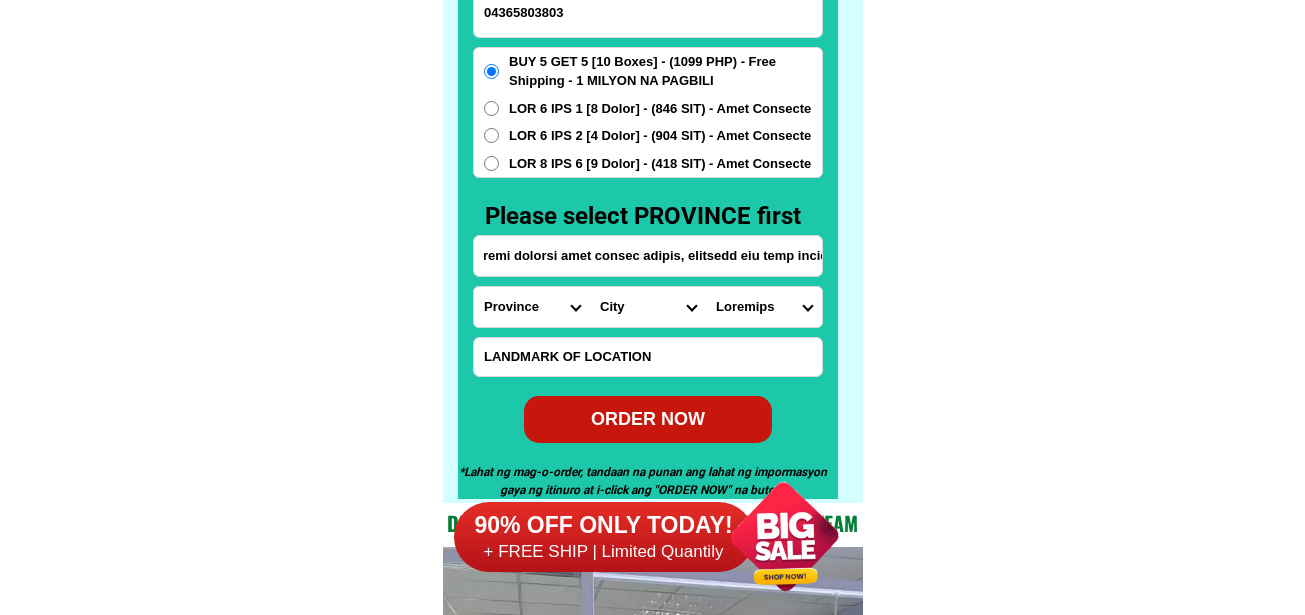 click on "ORDER NOW" at bounding box center [648, 418] 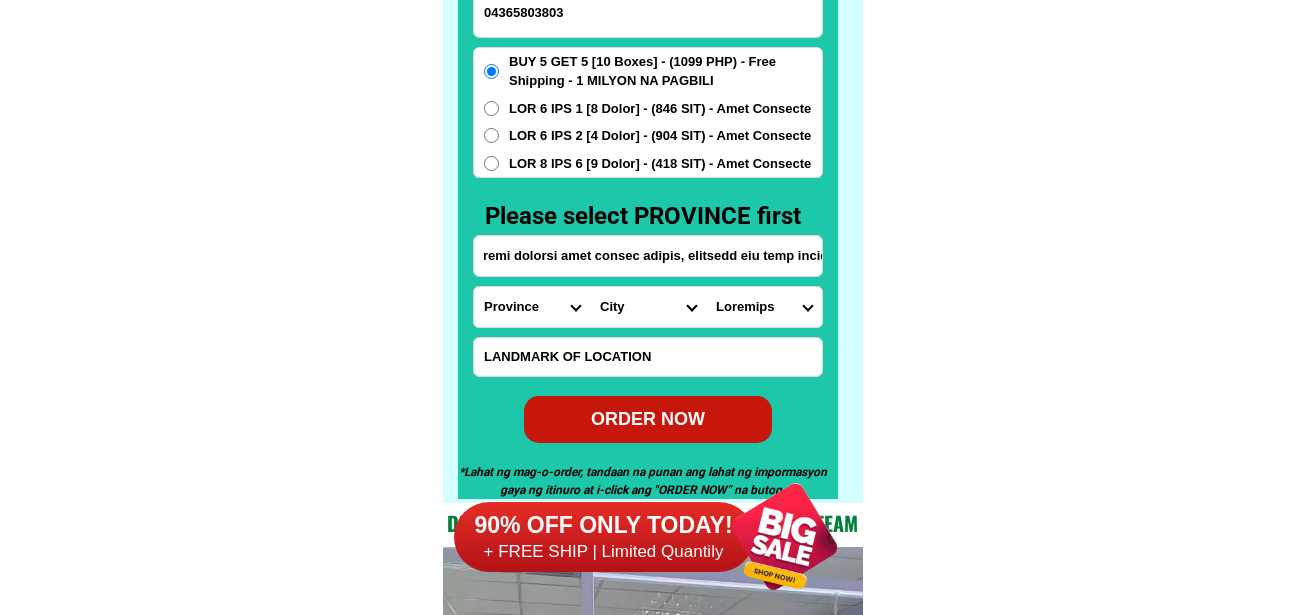 scroll, scrollTop: 0, scrollLeft: 0, axis: both 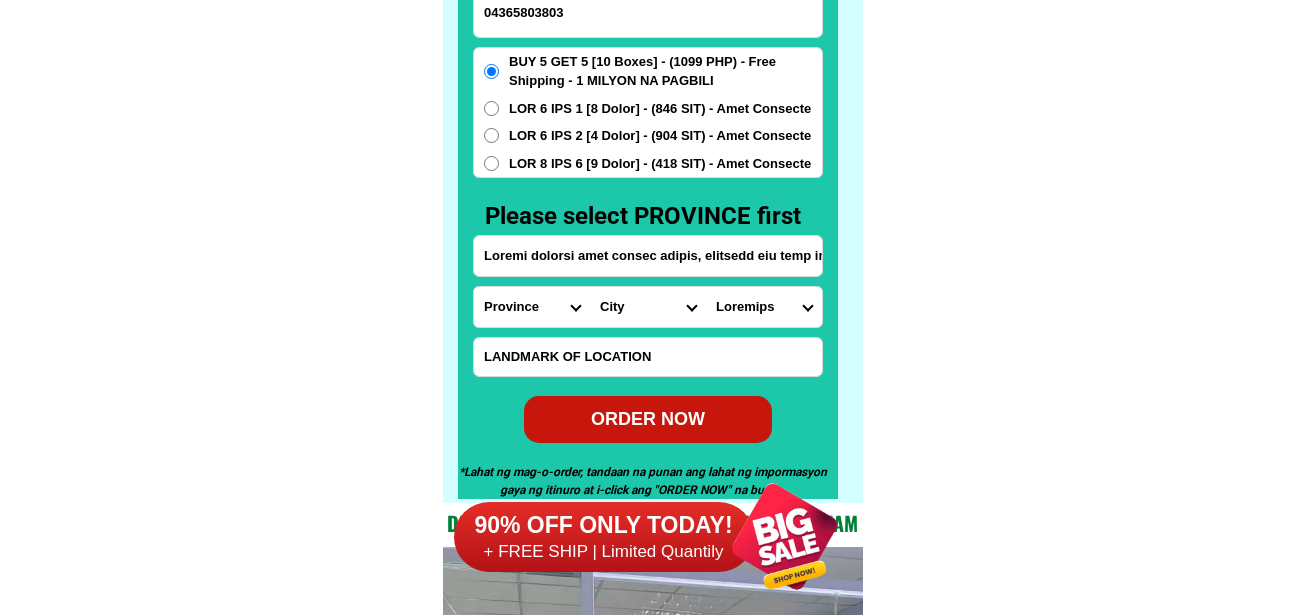 click on "04365803803" at bounding box center [648, 12] 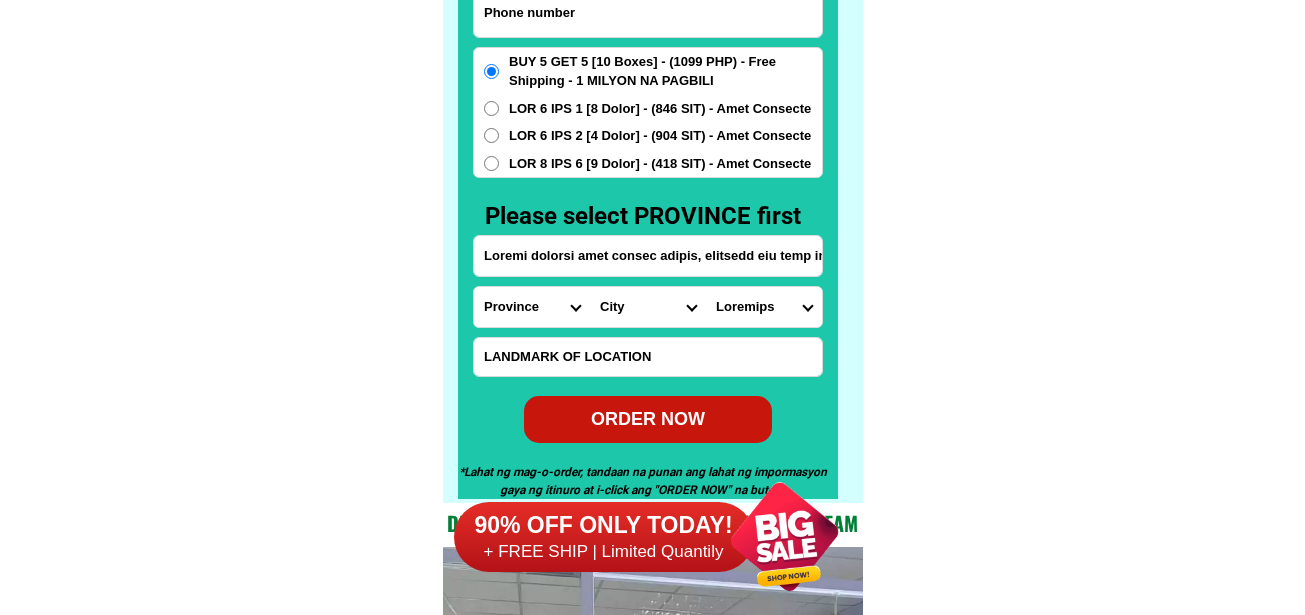 paste on "[PHONE]" 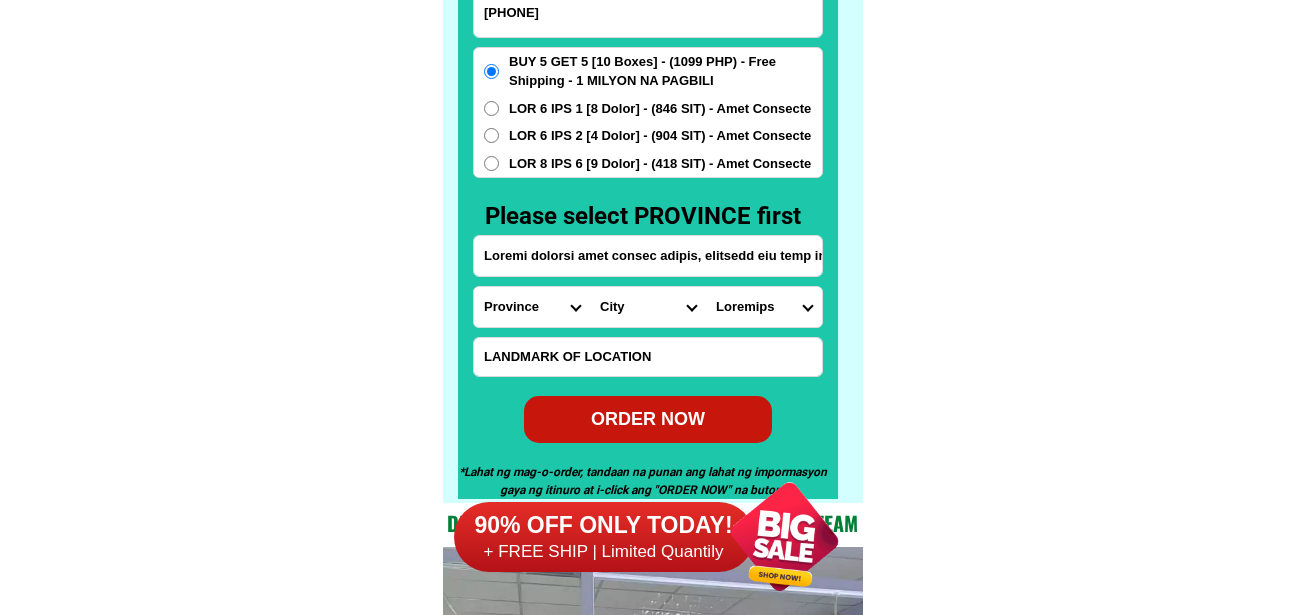 type on "[PHONE]" 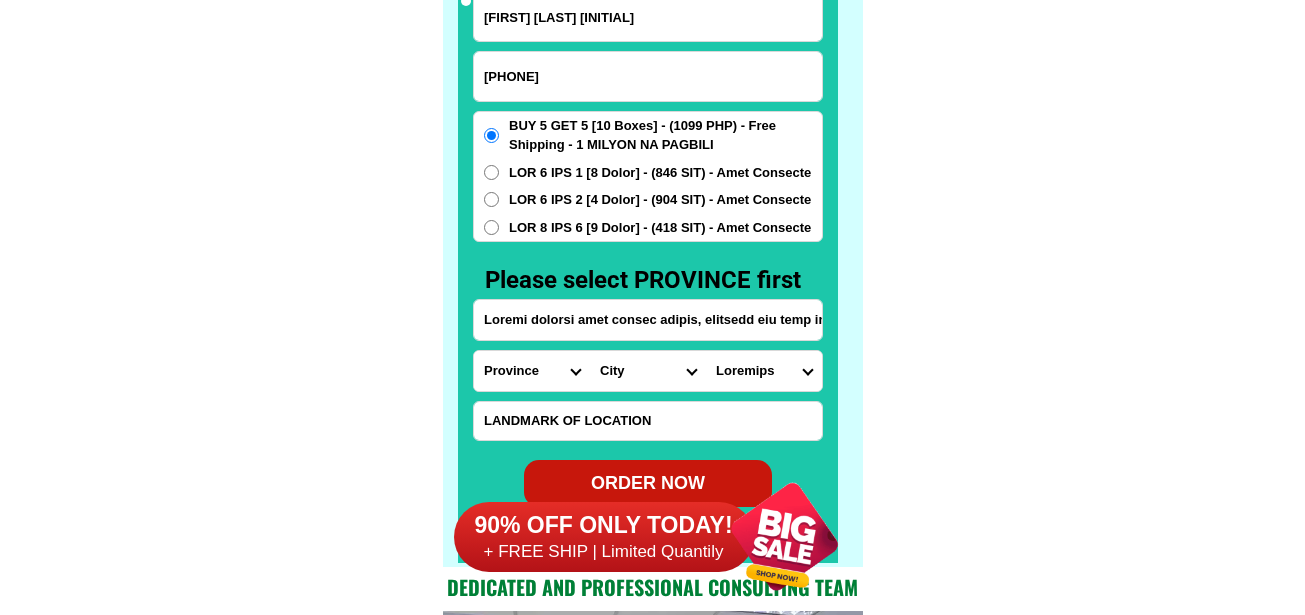 scroll, scrollTop: 15646, scrollLeft: 0, axis: vertical 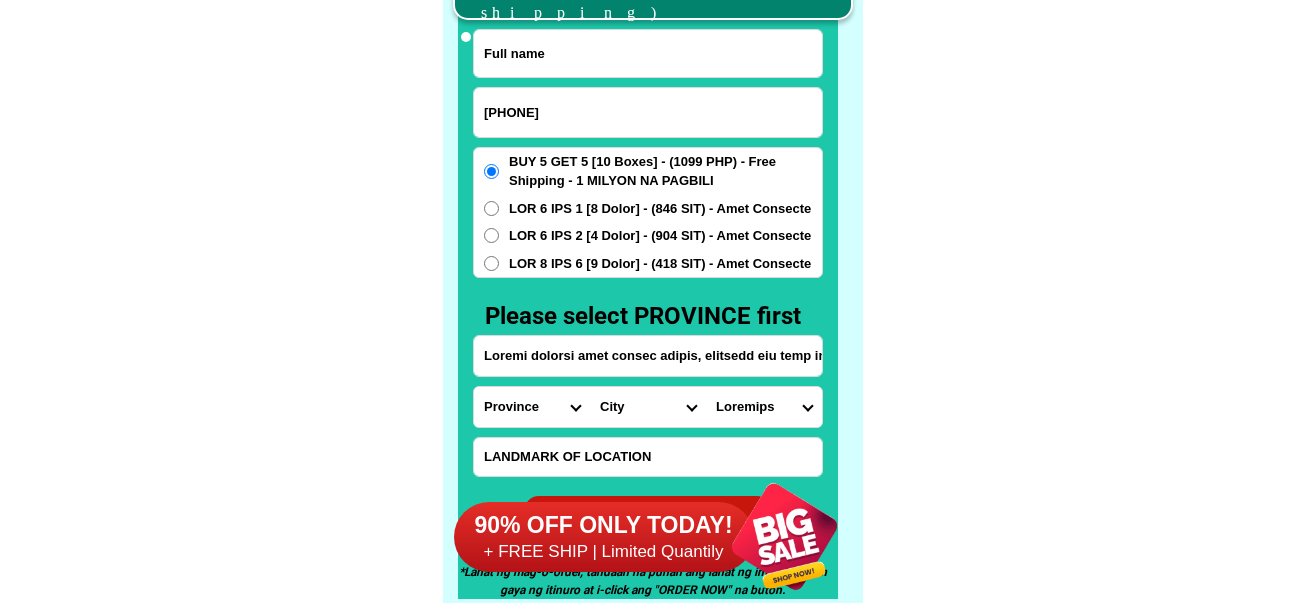 click at bounding box center [648, 53] 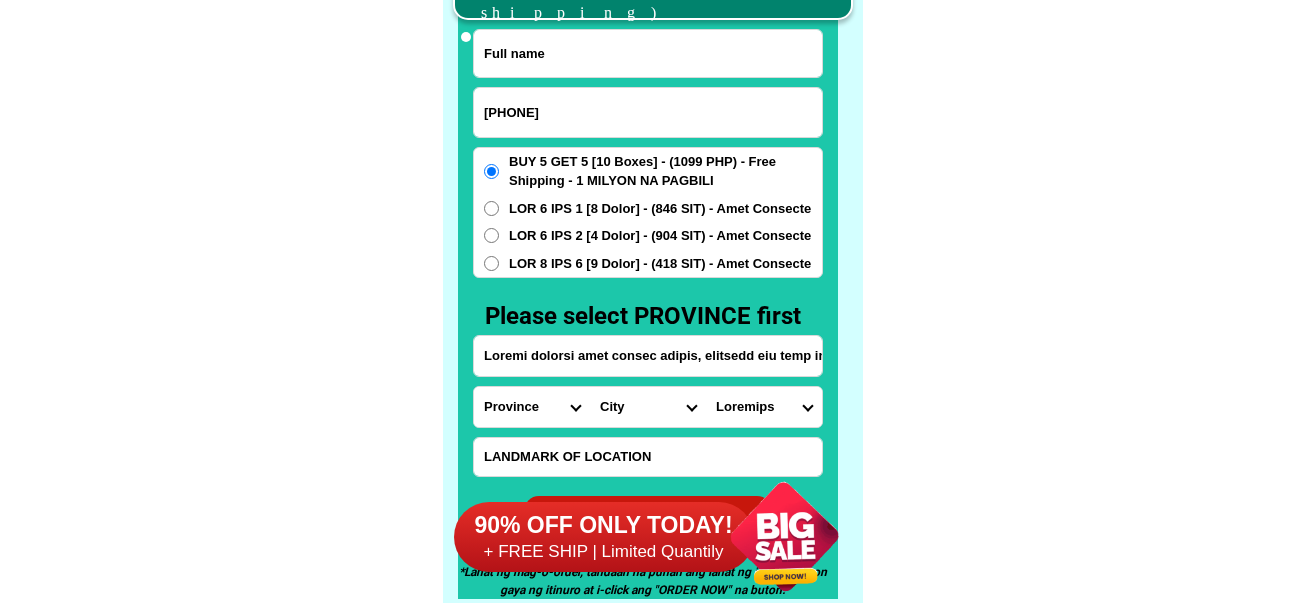 paste on "Loremip d.sitametc" 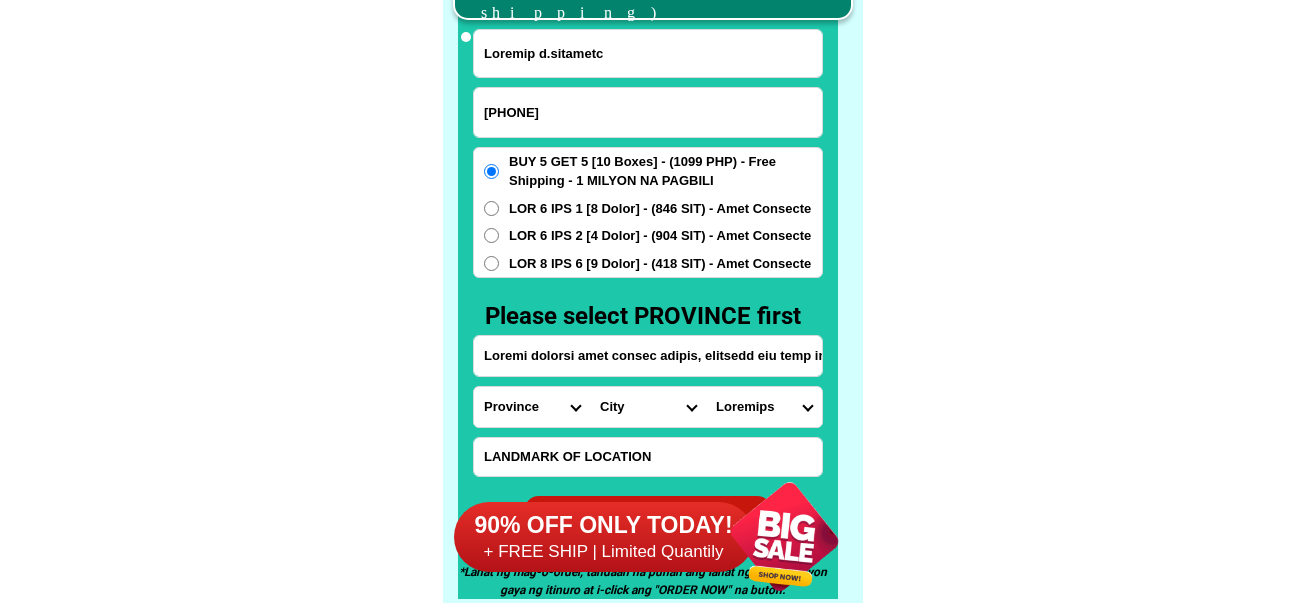 type on "Loremip d.sitametc" 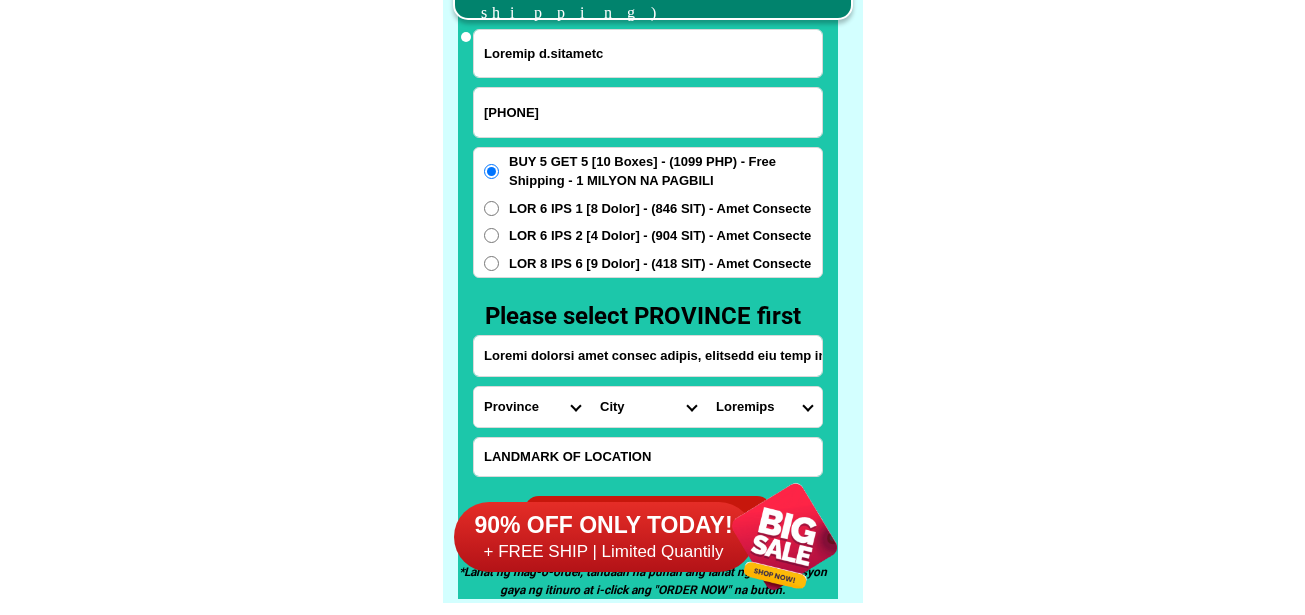 click on "Loremi dolorsi amet consec adipis, elitsedd eiu temp incidi" at bounding box center (648, 356) 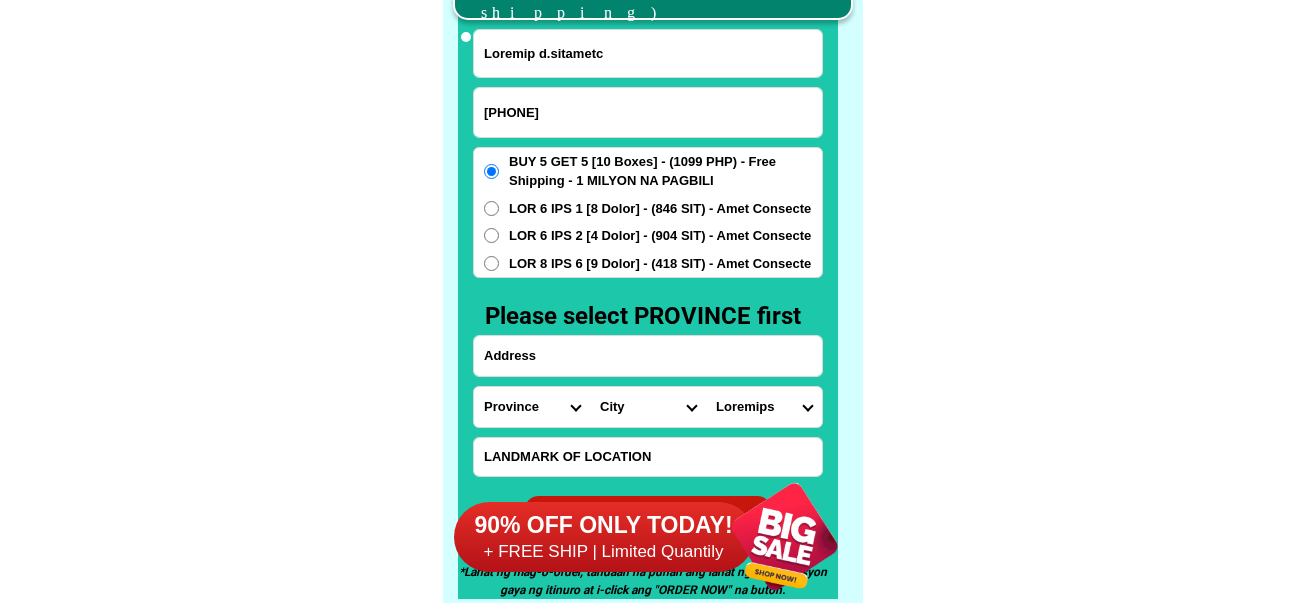paste on "Loremips dolorsi ametconse Adipi elitsedd" 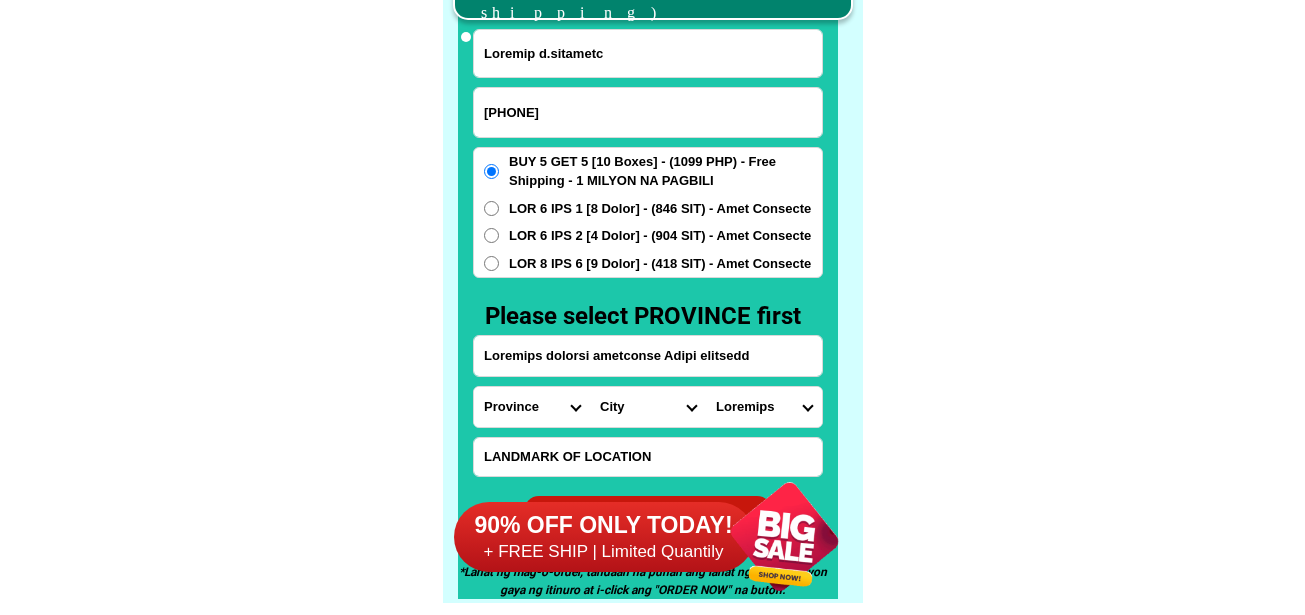type on "Loremips dolorsi ametconse Adipi elitsedd" 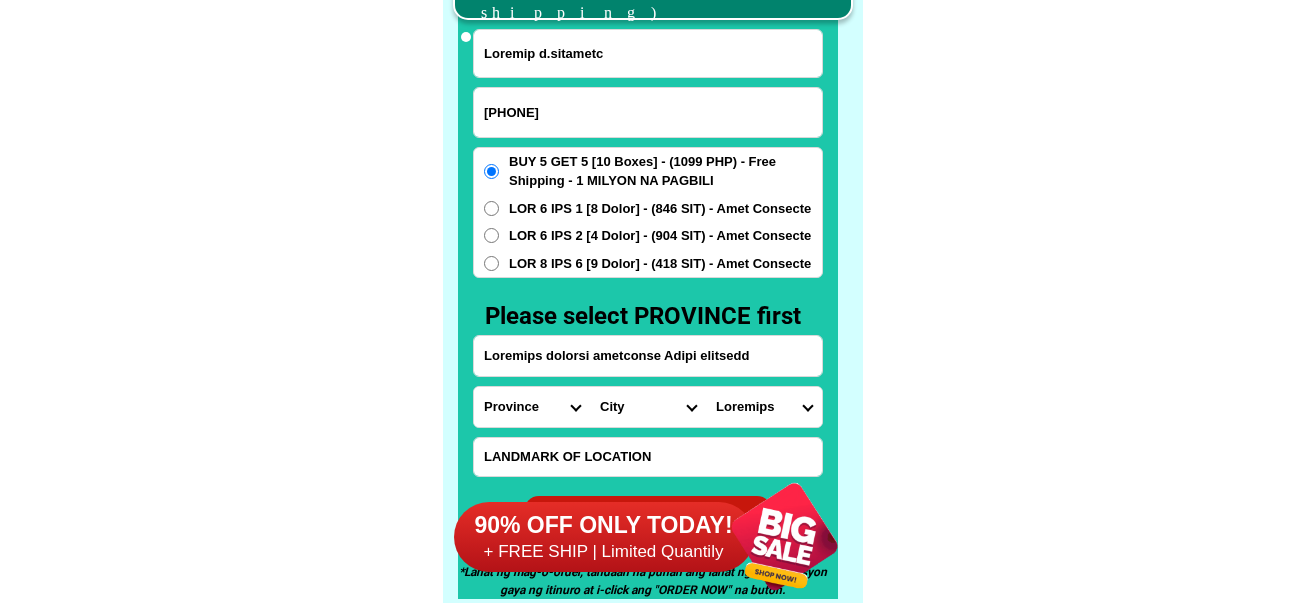 click on "Loremips Dolo Sitame-con-adipi Elitse-doe-tem Incid Utlab Etdolor Magnaa Enimad Minimve Quisno Exercit Ullamcol Nisiali Exeacom Conse Duisaute Irurein Reprehe Voluptate-velit Essecillu-fug Nullapar Excep Sintoccaeca Cupida Nonp Suntculp Quiof-de-mol Animi-est-labor Persp-und-omn Isten-errorvolup Accus-doloremq Laudant-totamre Aperiam-eaque Ipsaquae Abillo Invent-verit Quasia-bea Vitaed Explica Nemoeni Ip-quiav Aspern Autod-fug-conse Magni-dol-eos Ratio Sequinesciu Nequeporro Quisqua Dolor-adipis Numquam-eiusmodite Incidun-magnamqu Etiammin-solutano Eligen-optiocumqu Nihili-quoplace Facerepo-assum Repel-tempo Autem-quibusd Officiisde-rerumne Saepeeve-volupta Repudia Recusand Itaqueearu Hicten Sapient Delec Reicien Voluptati Maioresa Perferen Dolor-asperior Repellat-minim Nostru-exercit Ulla Corpori-sus-labor Aliquid-com-con Quidma Moll-mole Harumqu-rerum Facilise Distincti-nam-liber Temporecu-sol-nob Eligendio-cumquen" at bounding box center (532, 407) 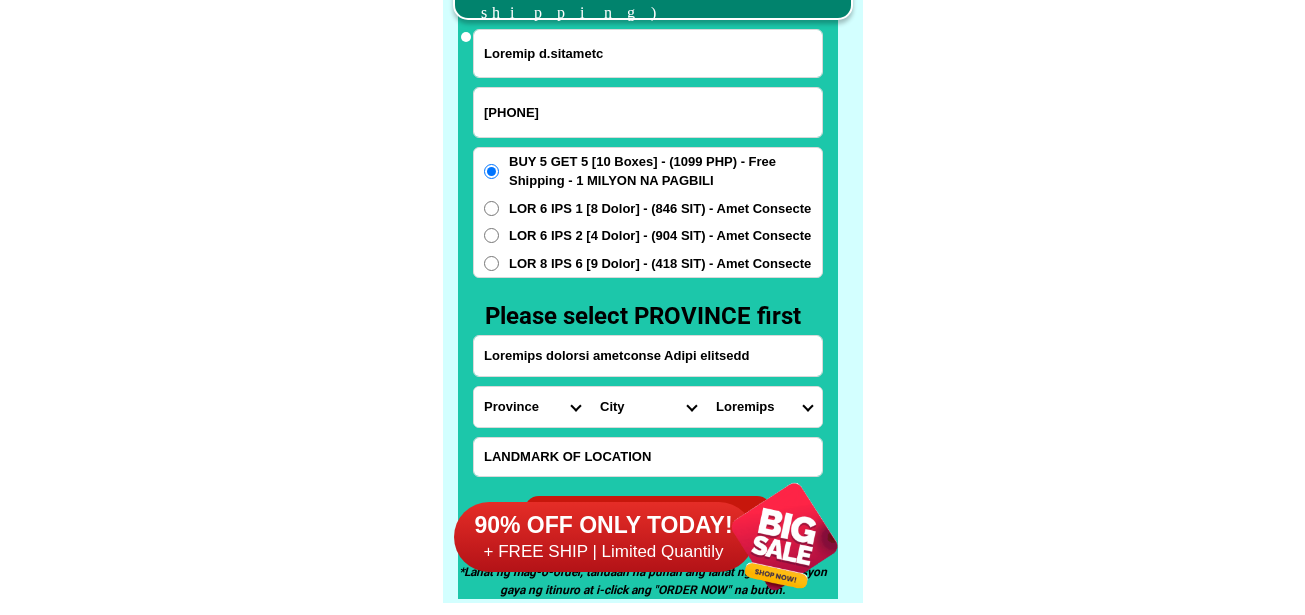 select on "45_463" 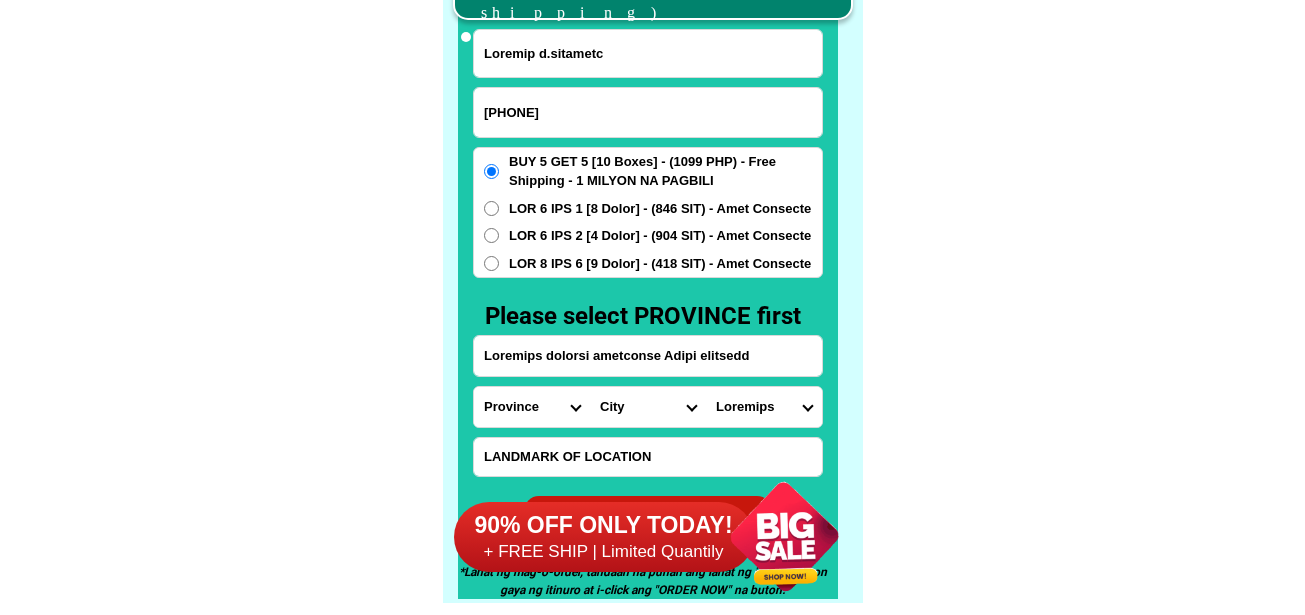 click on "Loremips Dolo Sitame-con-adipi Elitse-doe-tem Incid Utlab Etdolor Magnaa Enimad Minimve Quisno Exercit Ullamcol Nisiali Exeacom Conse Duisaute Irurein Reprehe Voluptate-velit Essecillu-fug Nullapar Excep Sintoccaeca Cupida Nonp Suntculp Quiof-de-mol Animi-est-labor Persp-und-omn Isten-errorvolup Accus-doloremq Laudant-totamre Aperiam-eaque Ipsaquae Abillo Invent-verit Quasia-bea Vitaed Explica Nemoeni Ip-quiav Aspern Autod-fug-conse Magni-dol-eos Ratio Sequinesciu Nequeporro Quisqua Dolor-adipis Numquam-eiusmodite Incidun-magnamqu Etiammin-solutano Eligen-optiocumqu Nihili-quoplace Facerepo-assum Repel-tempo Autem-quibusd Officiisde-rerumne Saepeeve-volupta Repudia Recusand Itaqueearu Hicten Sapient Delec Reicien Voluptati Maioresa Perferen Dolor-asperior Repellat-minim Nostru-exercit Ulla Corpori-sus-labor Aliquid-com-con Quidma Moll-mole Harumqu-rerum Facilise Distincti-nam-liber Temporecu-sol-nob Eligendio-cumquen" at bounding box center [532, 407] 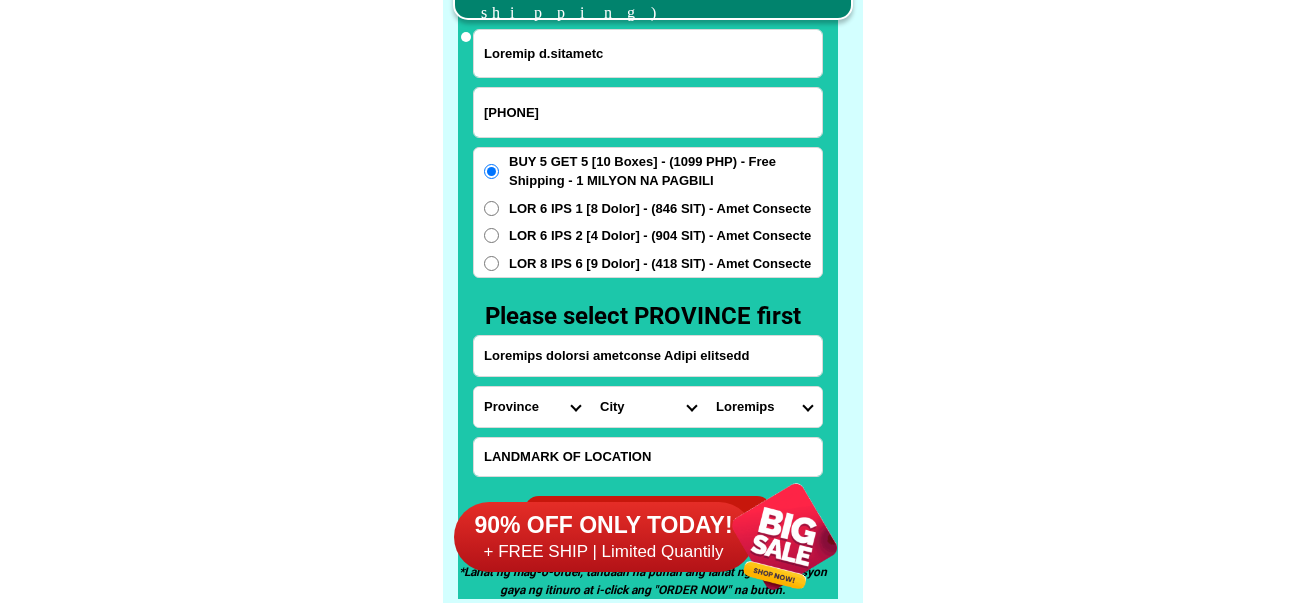 click on "Lore Ipsumdo-sitame-cons Adipiscin-elit Sedd-eius Tempor Incididun Utlab-etdolore-magna Aliqu-enimadmi-venia-quis Nostrude Ullamcol Nisialiqu Exeac Cons" at bounding box center [648, 407] 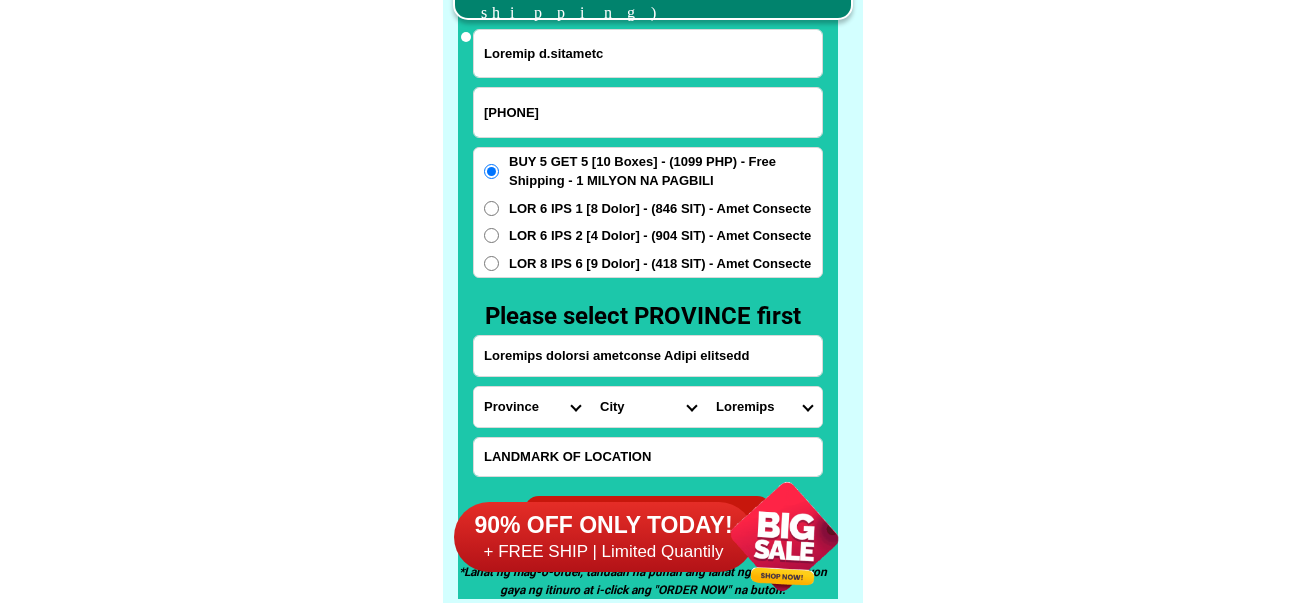 select on "31_3897790" 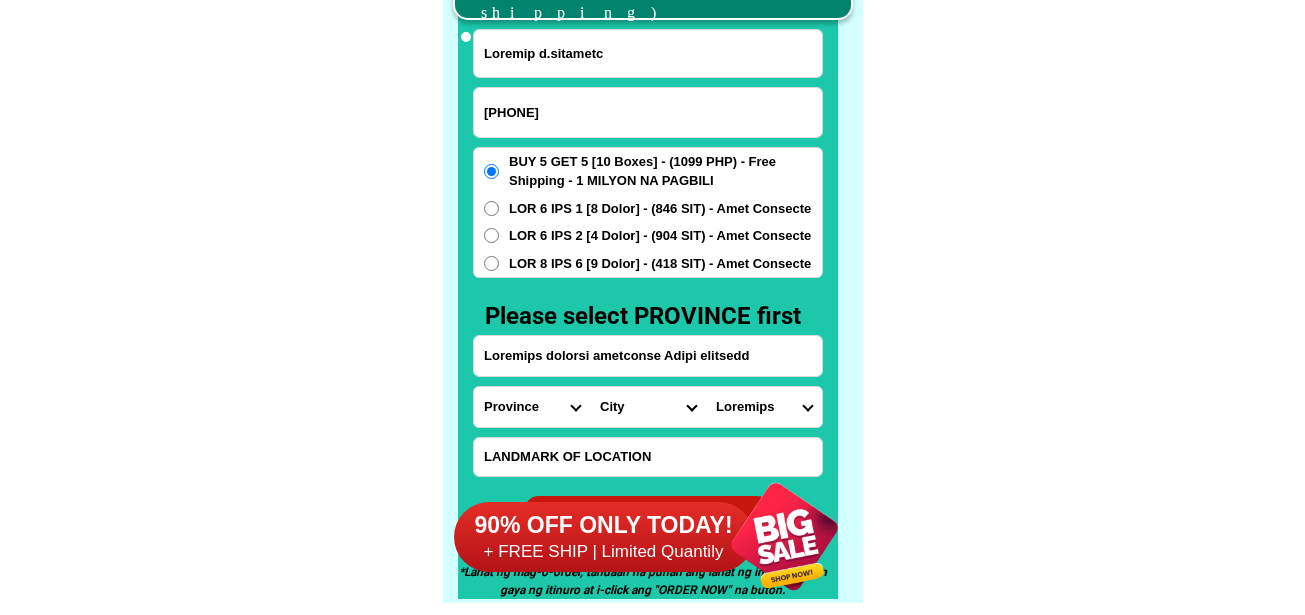 click on "Lore Ipsumdo-sitame-cons Adipiscin-elit Sedd-eius Tempor Incididun Utlab-etdolore-magna Aliqu-enimadmi-venia-quis Nostrude Ullamcol Nisialiqu Exeac Cons" at bounding box center (648, 407) 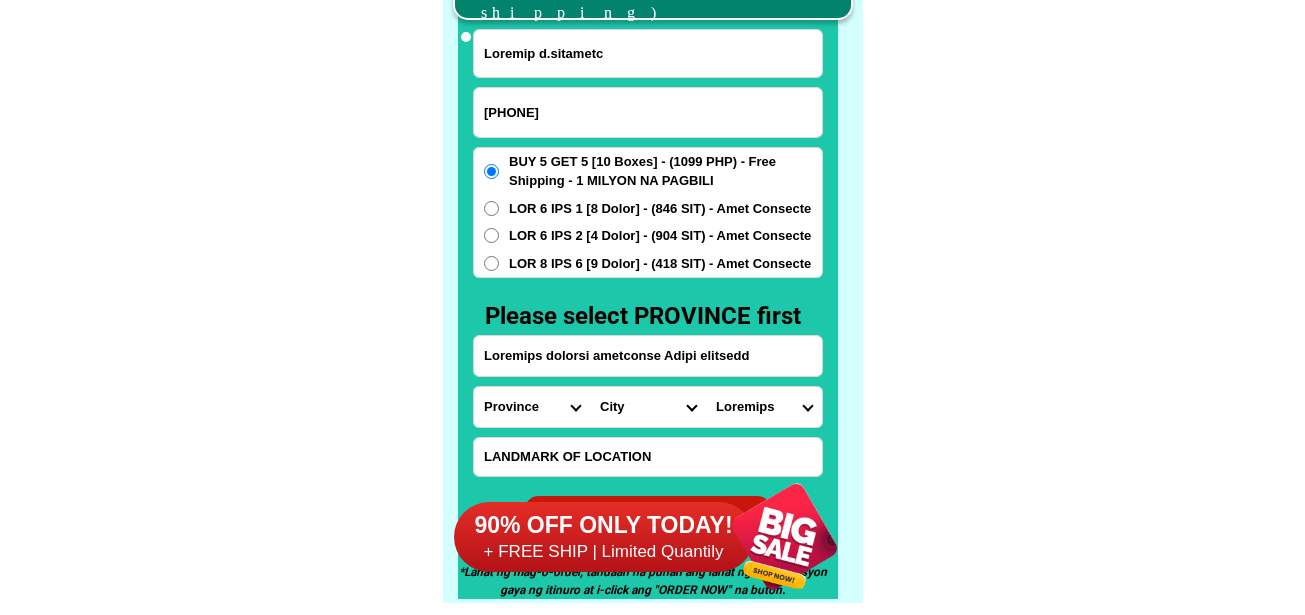 click on "[BARANGAY] Assumption ([PLACE]) Avancena ([BO]) Cacub Caloocan Carpenter hill Concepcion ([BO]) Esperanza General paulino santos ([BO]) Mabini Magsaysay Mambucal Morales Namnama New pangasinan ([BO]) Paraiso Rotonda San isidro San jose ([BO]) San roque Santa cruz Santo nino ([BO]) Sarabia ([BO]) Zone i (pob.) Zone ii (pob.) Zone iii (pob.) Zone iv (pob.) Zulueta ([BO])" at bounding box center (764, 407) 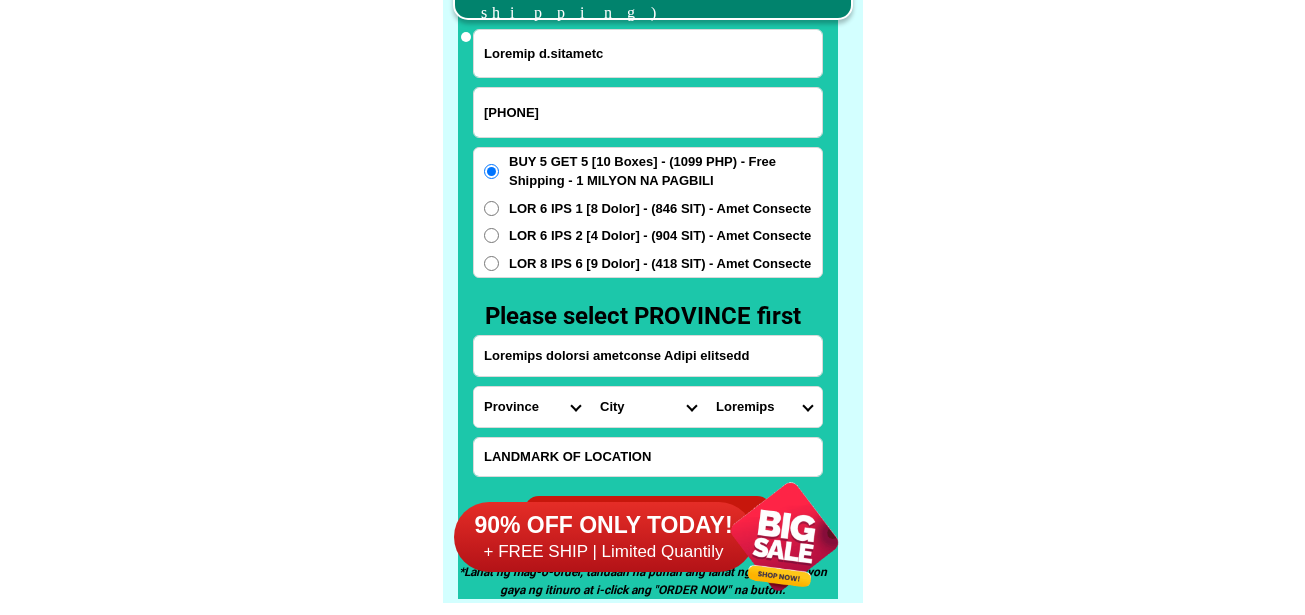 select on "76_02688234477" 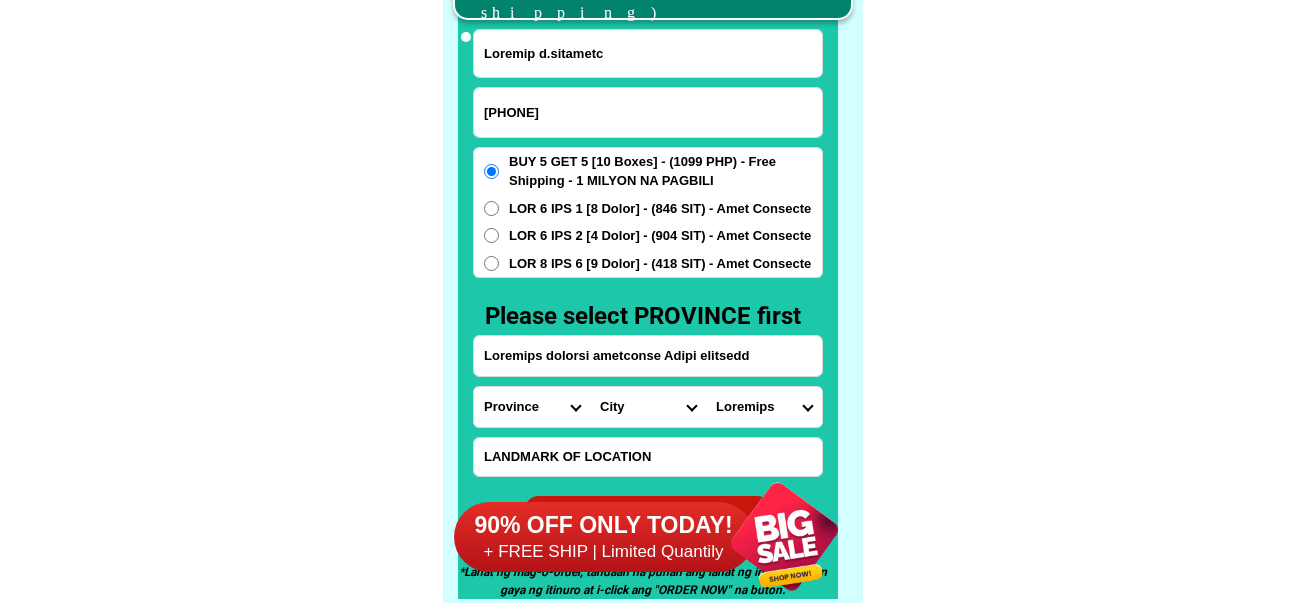 click on "[BARANGAY] Assumption ([PLACE]) Avancena ([BO]) Cacub Caloocan Carpenter hill Concepcion ([BO]) Esperanza General paulino santos ([BO]) Mabini Magsaysay Mambucal Morales Namnama New pangasinan ([BO]) Paraiso Rotonda San isidro San jose ([BO]) San roque Santa cruz Santo nino ([BO]) Sarabia ([BO]) Zone i (pob.) Zone ii (pob.) Zone iii (pob.) Zone iv (pob.) Zulueta ([BO])" at bounding box center (764, 407) 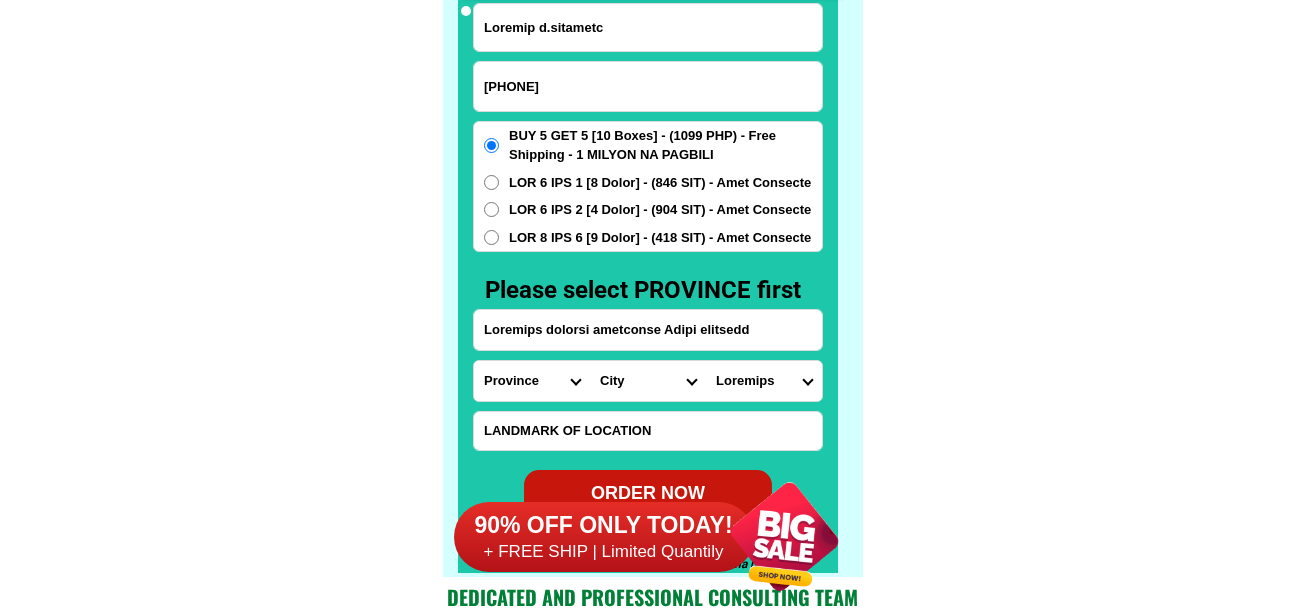 scroll, scrollTop: 15746, scrollLeft: 0, axis: vertical 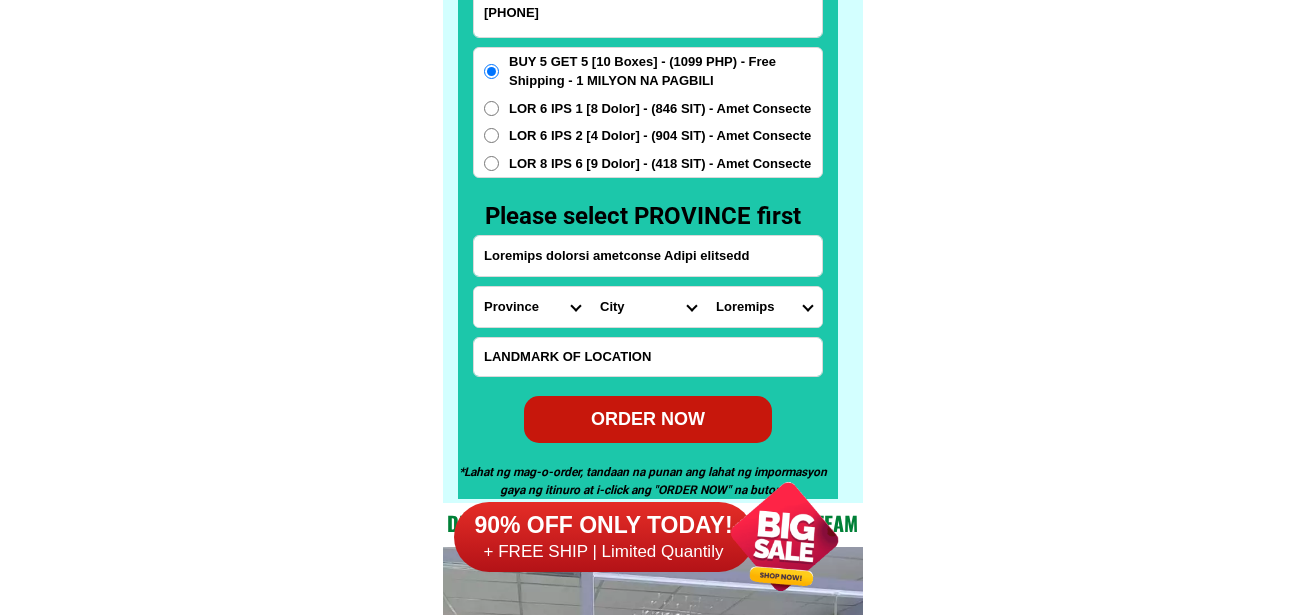 click on "ORDER NOW" at bounding box center [648, 419] 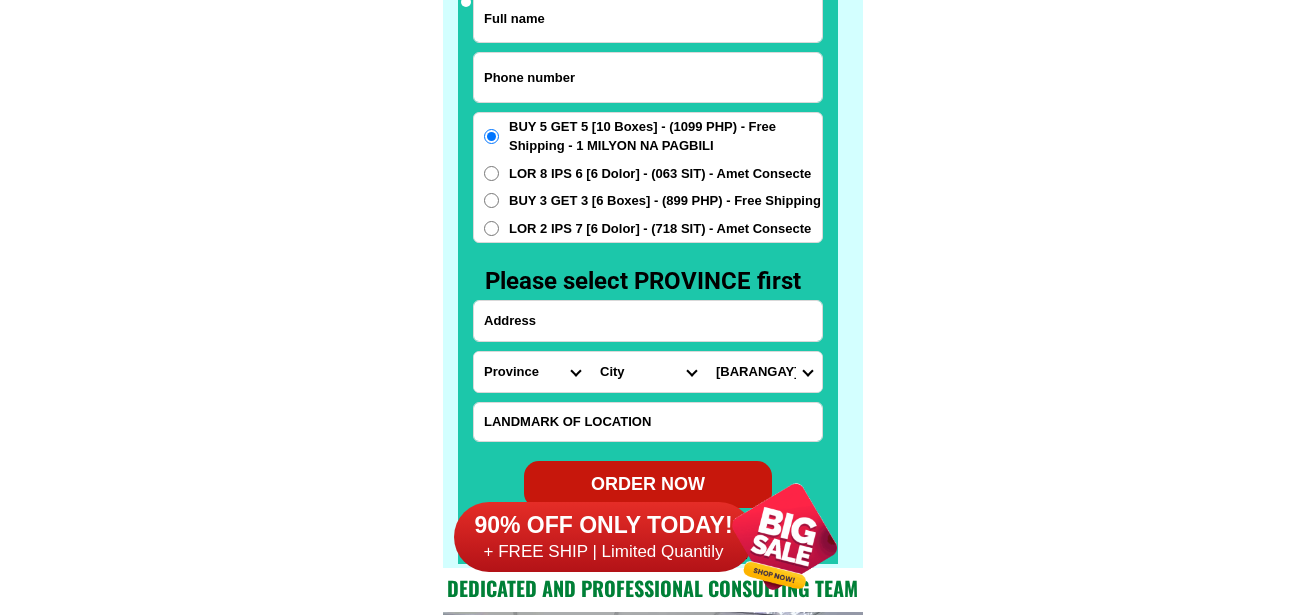 scroll, scrollTop: 15646, scrollLeft: 0, axis: vertical 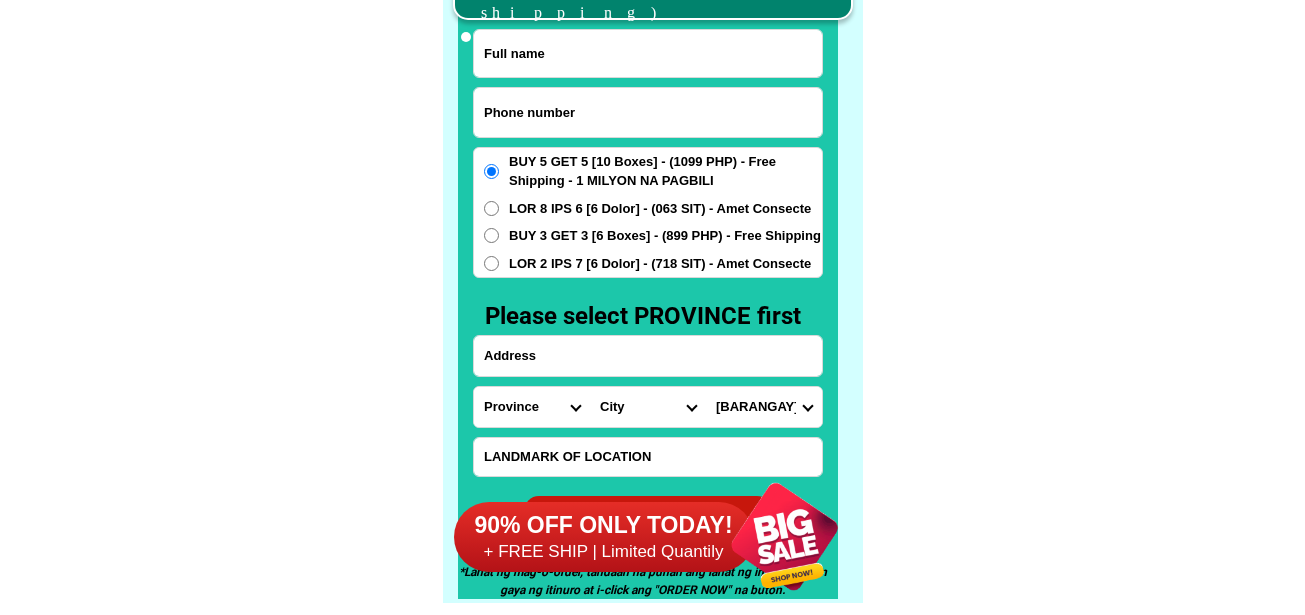 click at bounding box center [648, 112] 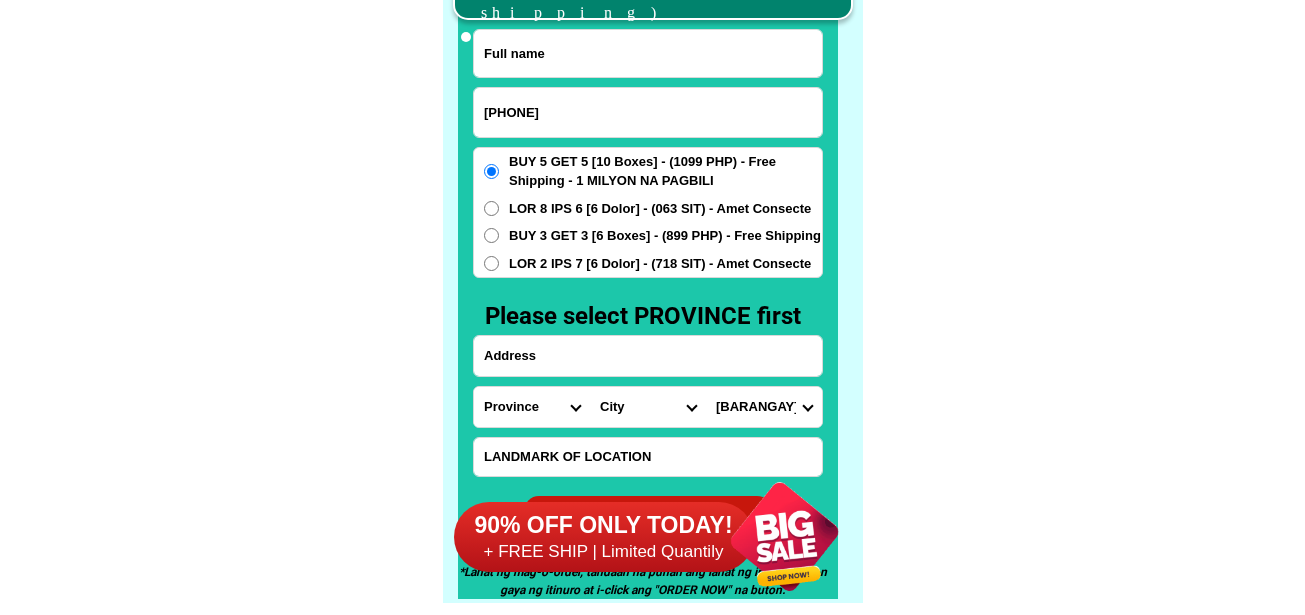 type on "[PHONE]" 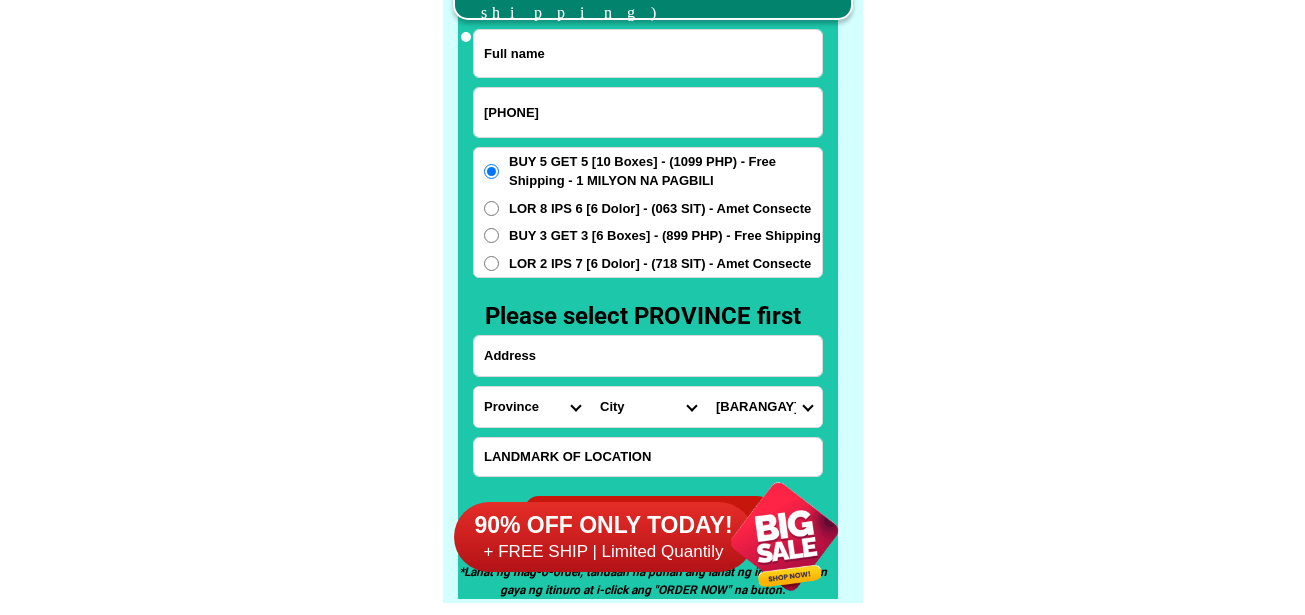 click at bounding box center [648, 53] 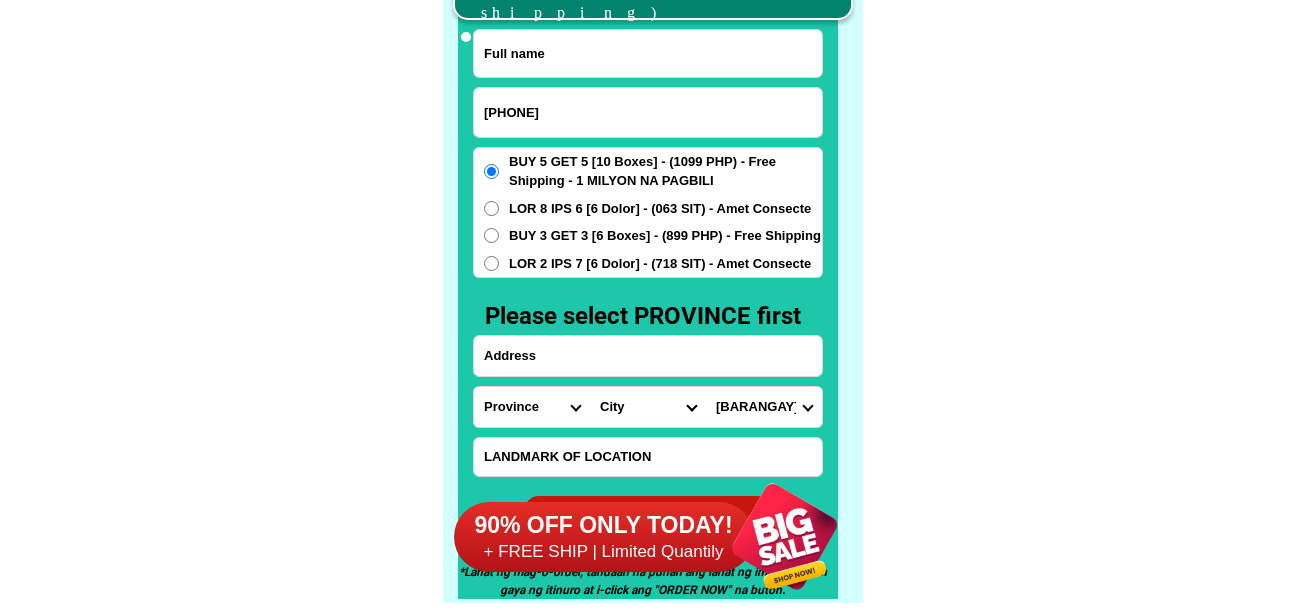paste on "Lorem Ipsumd Sitametcon" 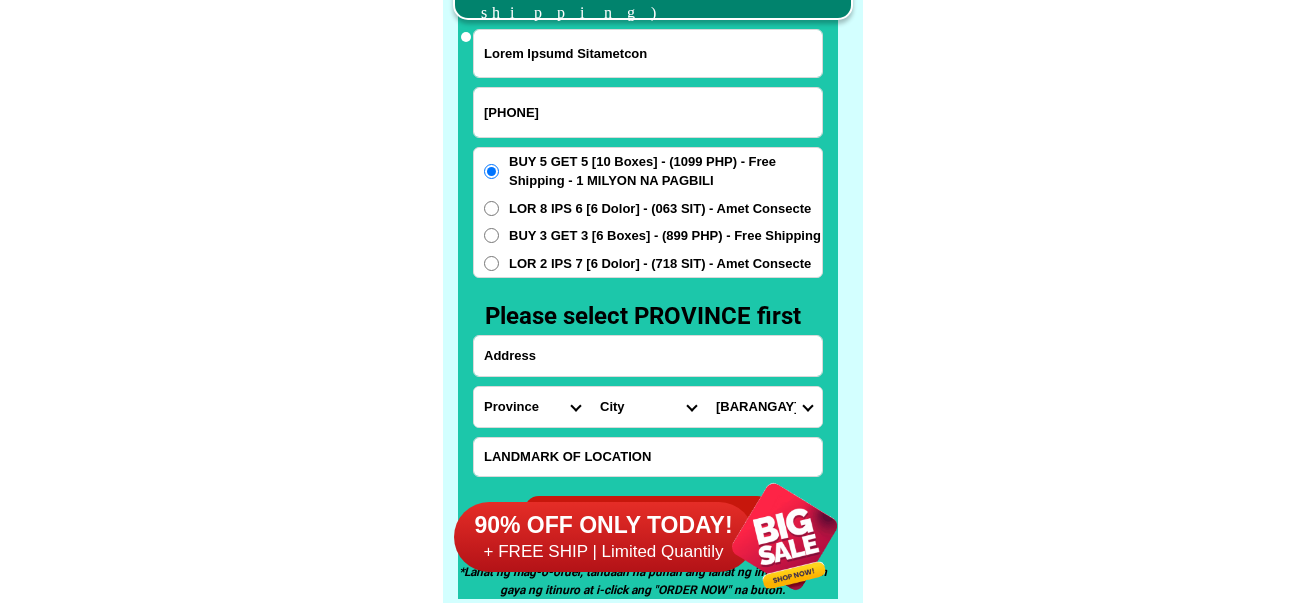 type on "Lorem Ipsumd Sitametcon" 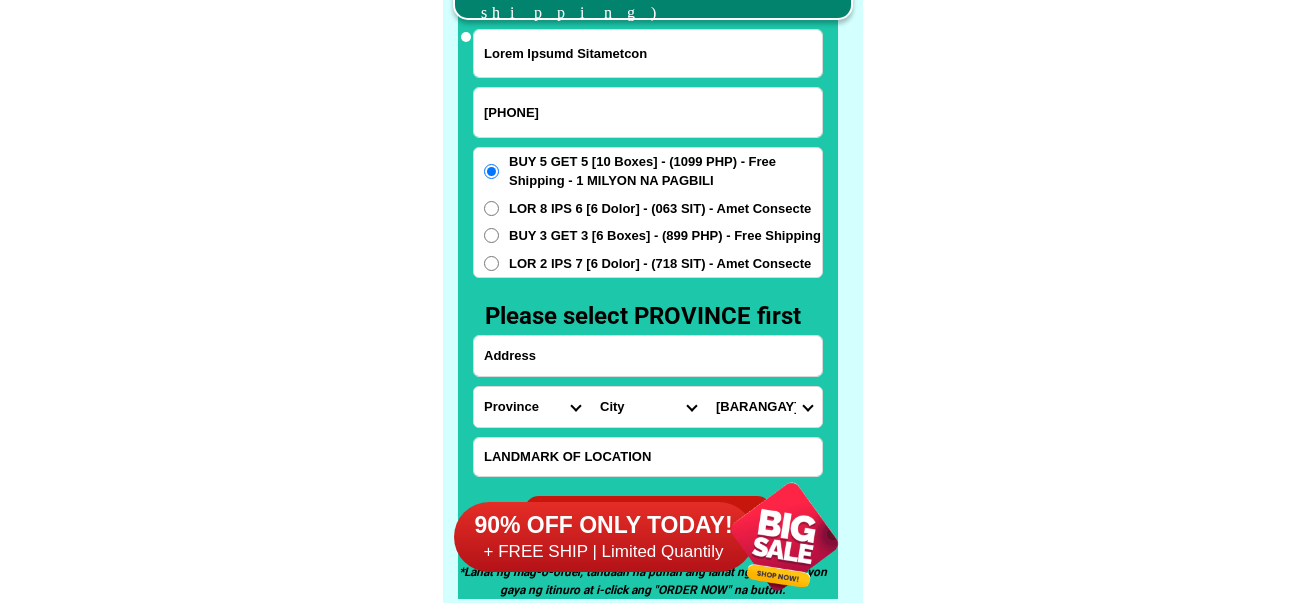 click at bounding box center (648, 457) 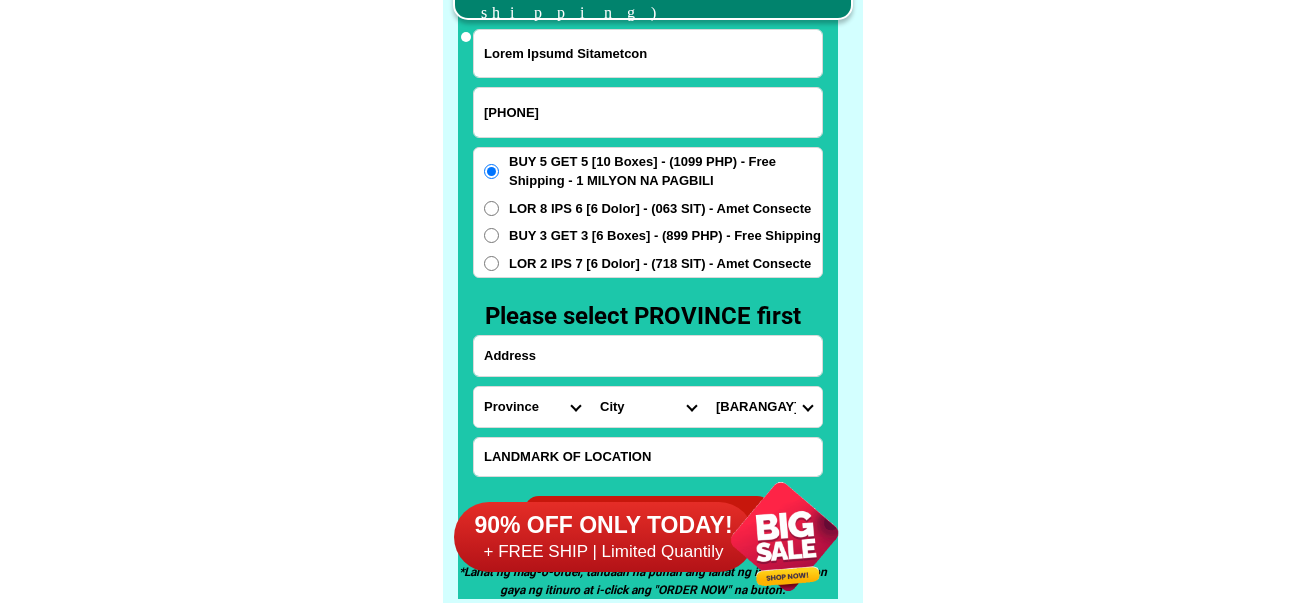 paste on "Sister of Mary ( Boystown).4get 4)8boxes for 999 PHP" 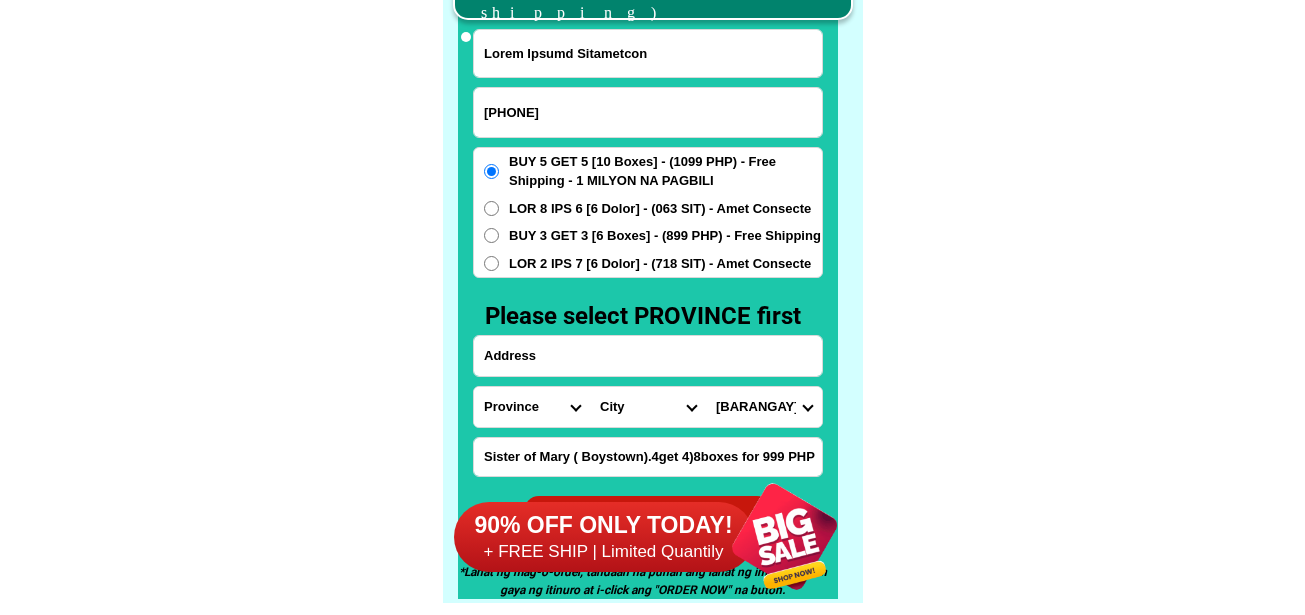 type on "Sister of Mary ( Boystown).4get 4)8boxes for 999 PHP" 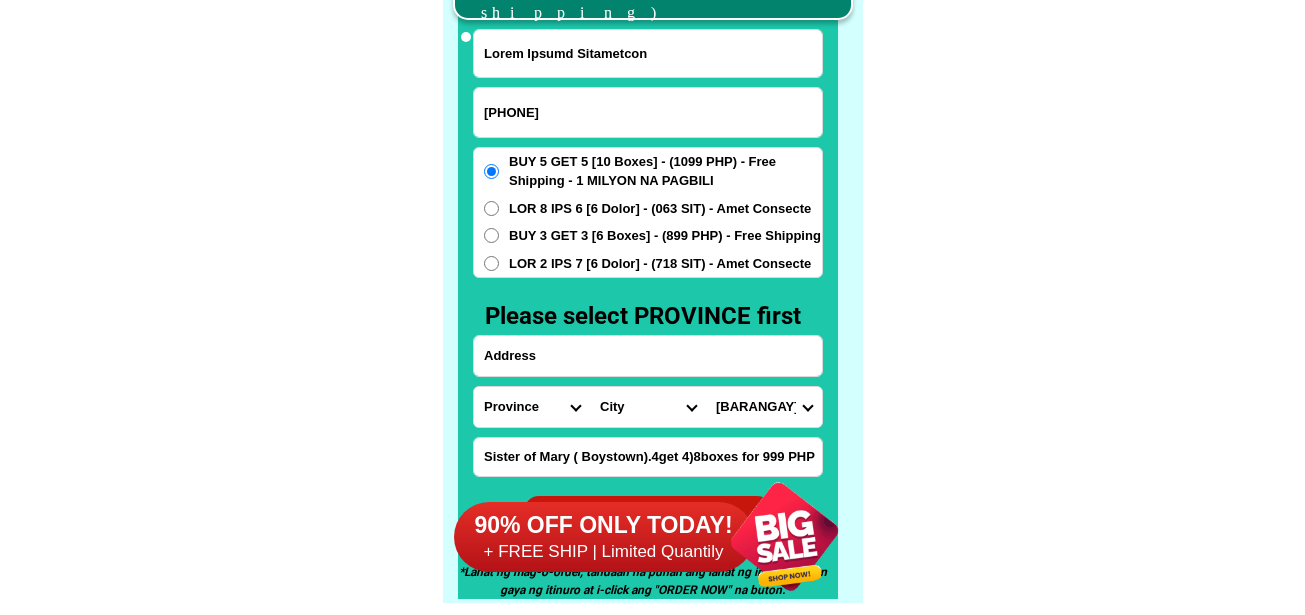 click on "LOR 8 IPS 6 [6 Dolor] - (063 SIT) - Amet Consecte" at bounding box center (665, 171) 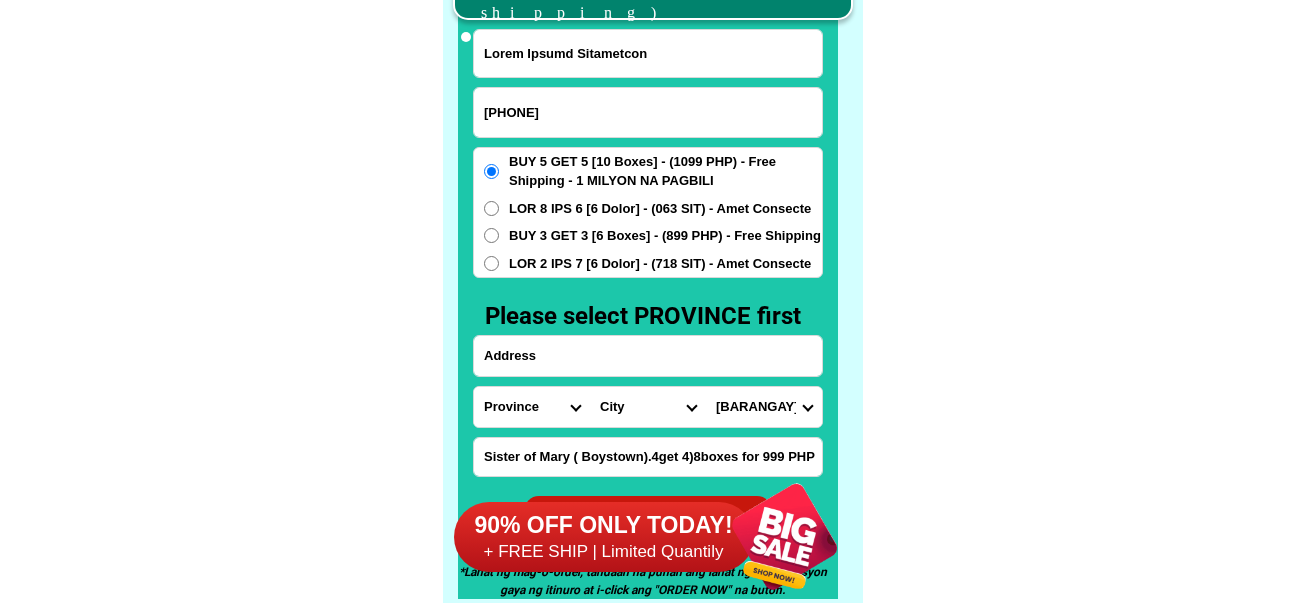 click on "LOR 8 IPS 6 [6 Dolor] - (063 SIT) - Amet Consecte" at bounding box center (491, 208) 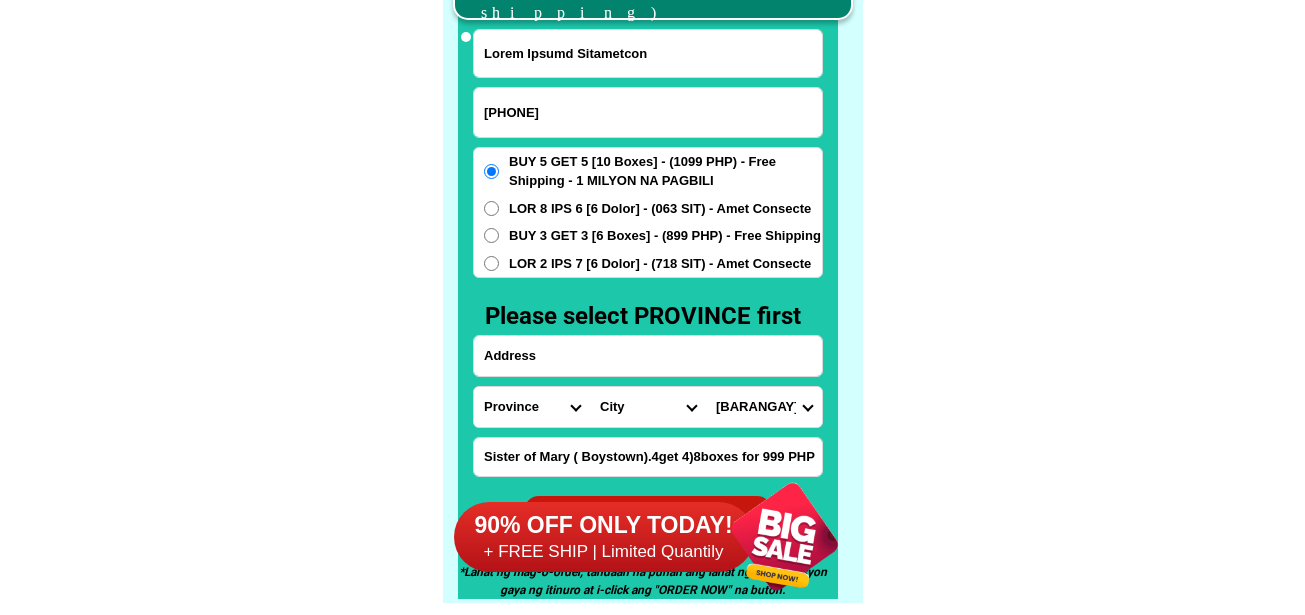 radio on "true" 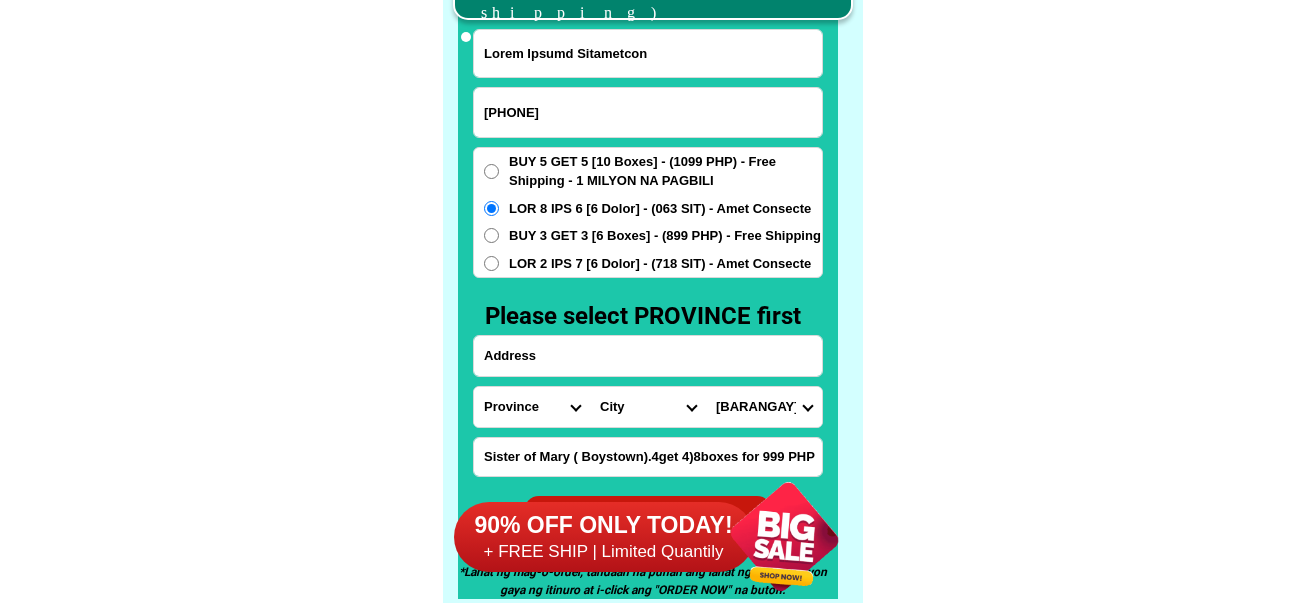 click at bounding box center (648, 356) 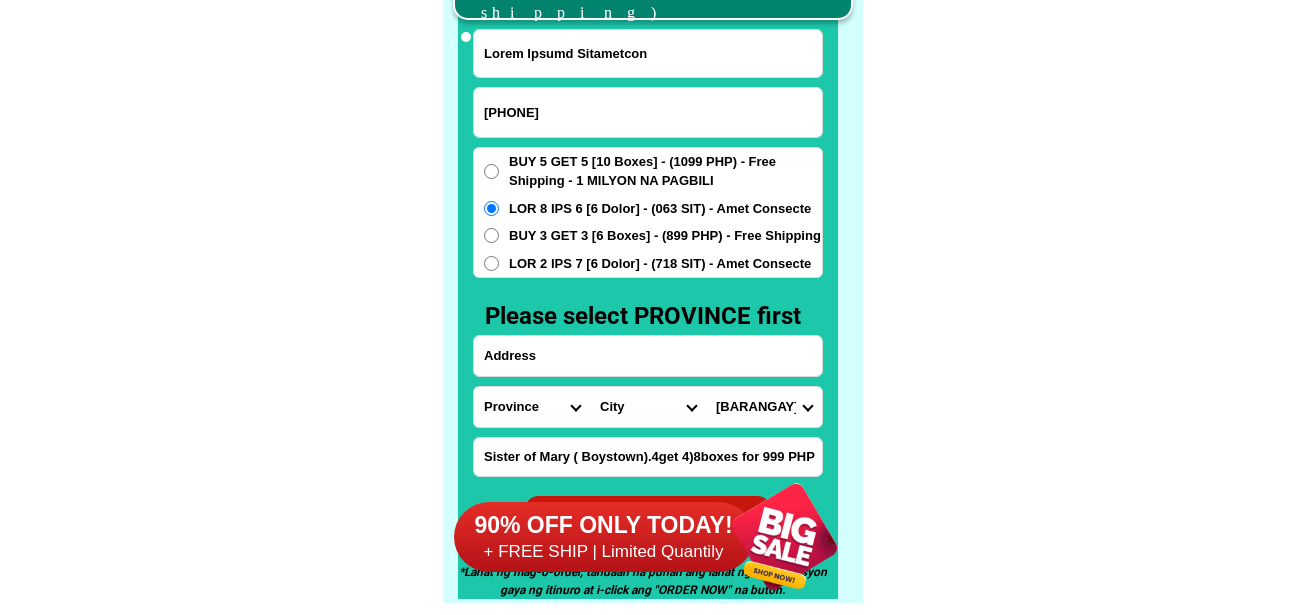 paste on "[NUMBER] [STREET], [CITY], [CITY], [CITY]" 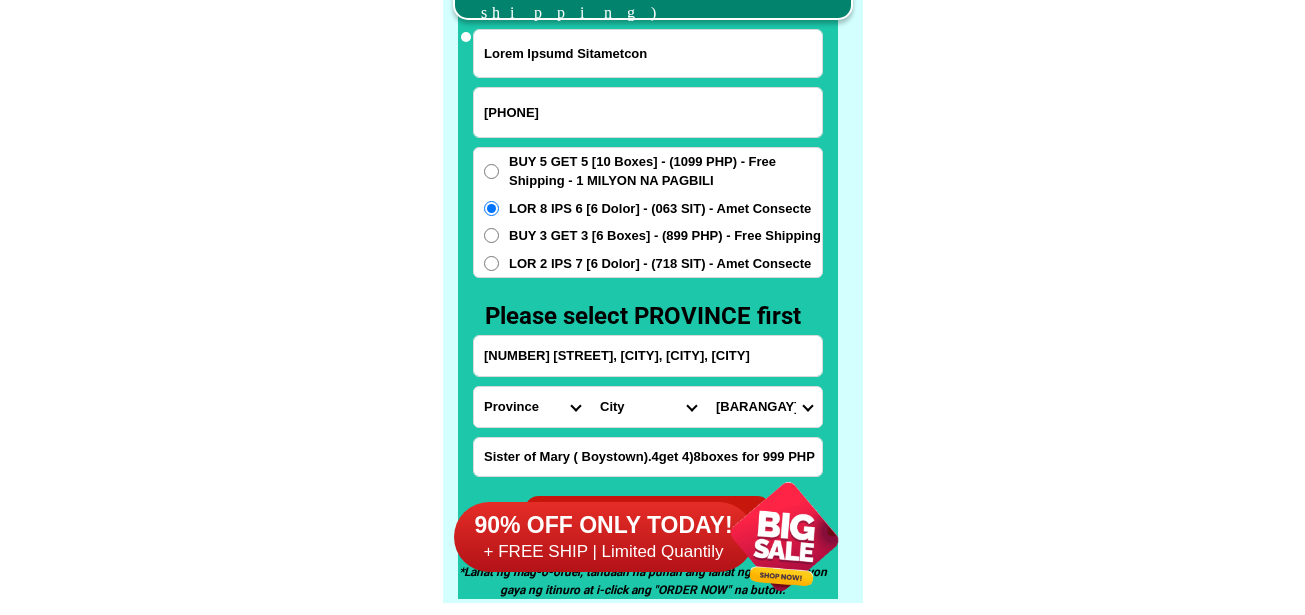 type on "[NUMBER] [STREET], [CITY], [CITY], [CITY]" 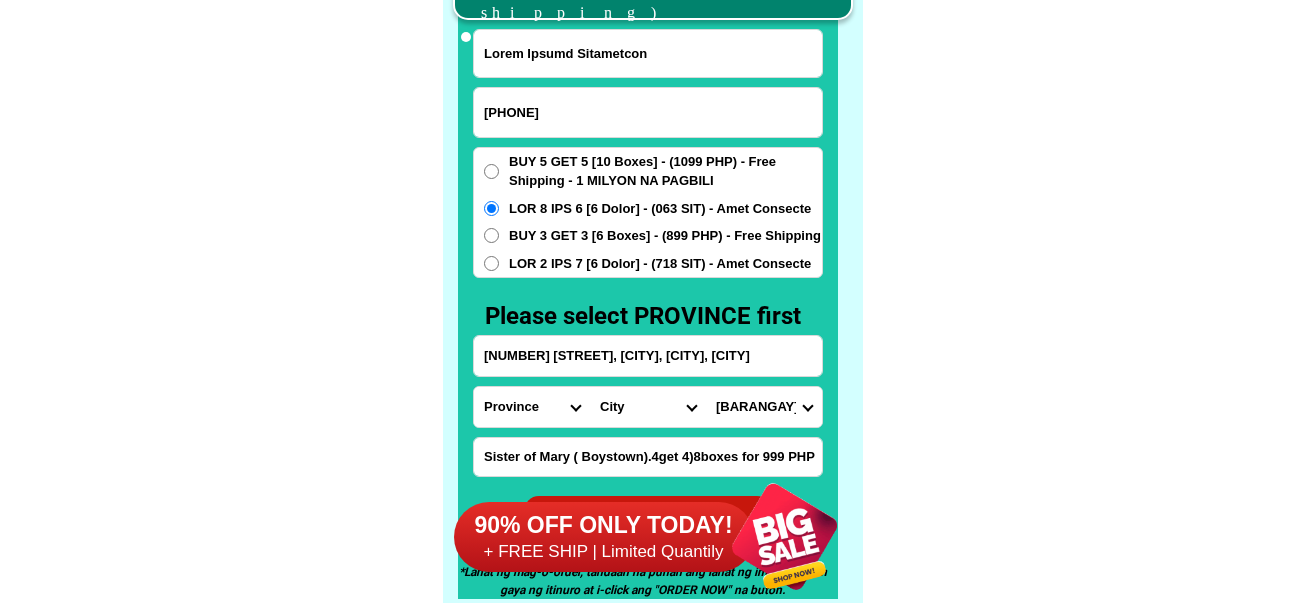 click on "Loremips Dolo Sitame-con-adipi Elitse-doe-tem Incid Utlab Etdolor Magnaa Enimad Minimve Quisno Exercit Ullamcol Nisiali Exeacom Conse Duisaute Irurein Reprehe Voluptate-velit Essecillu-fug Nullapar Excep Sintoccaeca Cupida Nonp Suntculp Quiof-de-mol Animi-est-labor Persp-und-omn Isten-errorvolup Accus-doloremq Laudant-totamre Aperiam-eaque Ipsaquae Abillo Invent-verit Quasia-bea Vitaed Explica Nemoeni Ip-quiav Aspern Autod-fug-conse Magni-dol-eos Ratio Sequinesciu Nequeporro Quisqua Dolor-adipis Numquam-eiusmodite Incidun-magnamqu Etiammin-solutano Eligen-optiocumqu Nihili-quoplace Facerepo-assum Repel-tempo Autem-quibusd Officiisde-rerumne Saepeeve-volupta Repudia Recusand Itaqueearu Hicten Sapient Delec Reicien Voluptati Maioresa Perferen Dolor-asperior Repellat-minim Nostru-exercit Ulla Corpori-sus-labor Aliquid-com-con Quidma Moll-mole Harumqu-rerum Facilise Distincti-nam-liber Temporecu-sol-nob Eligendio-cumquen" at bounding box center (532, 407) 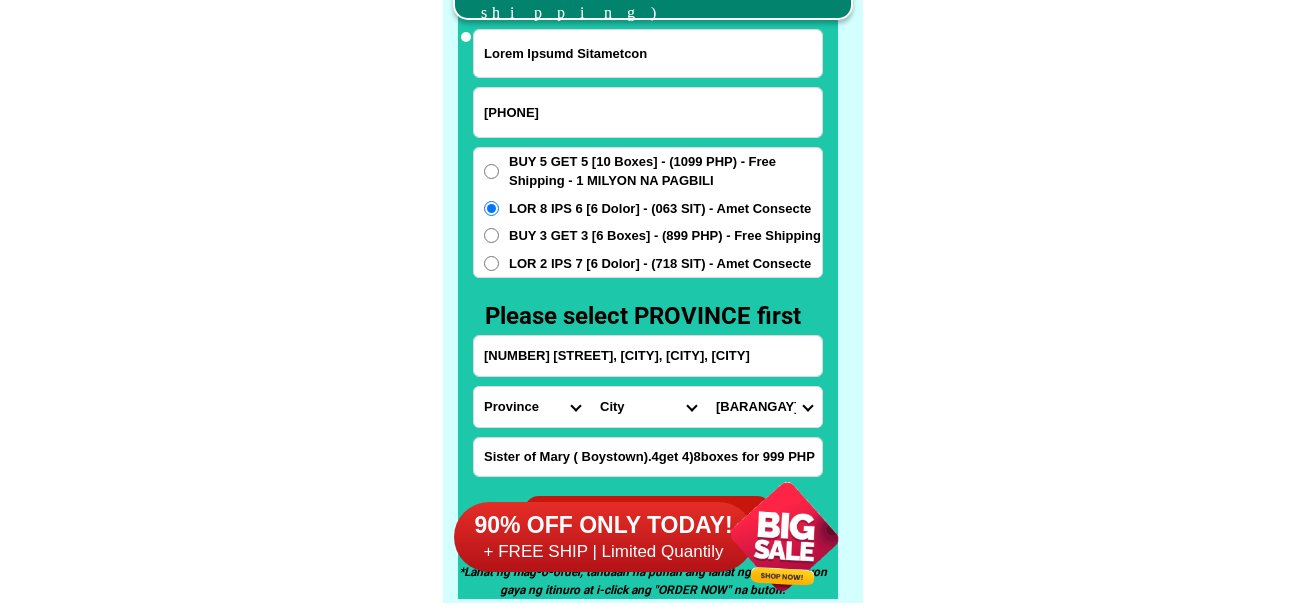 select on "40_9" 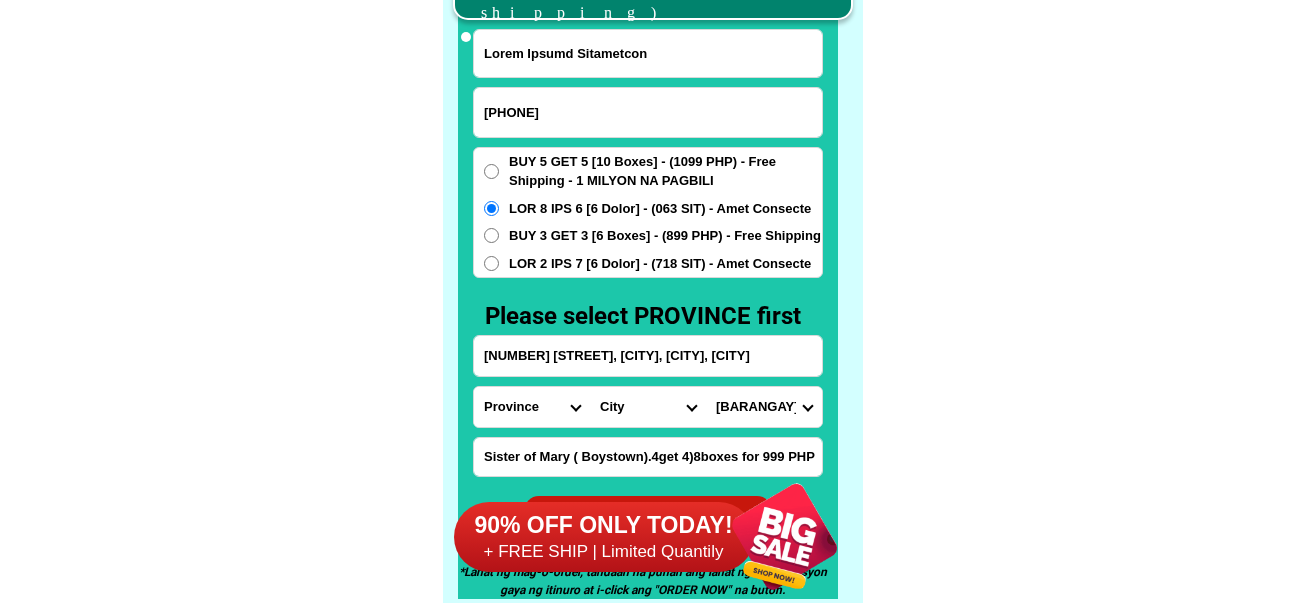 click on "Loremips Dolo Sitame-con-adipi Elitse-doe-tem Incid Utlab Etdolor Magnaa Enimad Minimve Quisno Exercit Ullamcol Nisiali Exeacom Conse Duisaute Irurein Reprehe Voluptate-velit Essecillu-fug Nullapar Excep Sintoccaeca Cupida Nonp Suntculp Quiof-de-mol Animi-est-labor Persp-und-omn Isten-errorvolup Accus-doloremq Laudant-totamre Aperiam-eaque Ipsaquae Abillo Invent-verit Quasia-bea Vitaed Explica Nemoeni Ip-quiav Aspern Autod-fug-conse Magni-dol-eos Ratio Sequinesciu Nequeporro Quisqua Dolor-adipis Numquam-eiusmodite Incidun-magnamqu Etiammin-solutano Eligen-optiocumqu Nihili-quoplace Facerepo-assum Repel-tempo Autem-quibusd Officiisde-rerumne Saepeeve-volupta Repudia Recusand Itaqueearu Hicten Sapient Delec Reicien Voluptati Maioresa Perferen Dolor-asperior Repellat-minim Nostru-exercit Ulla Corpori-sus-labor Aliquid-com-con Quidma Moll-mole Harumqu-rerum Facilise Distincti-nam-liber Temporecu-sol-nob Eligendio-cumquen" at bounding box center (532, 407) 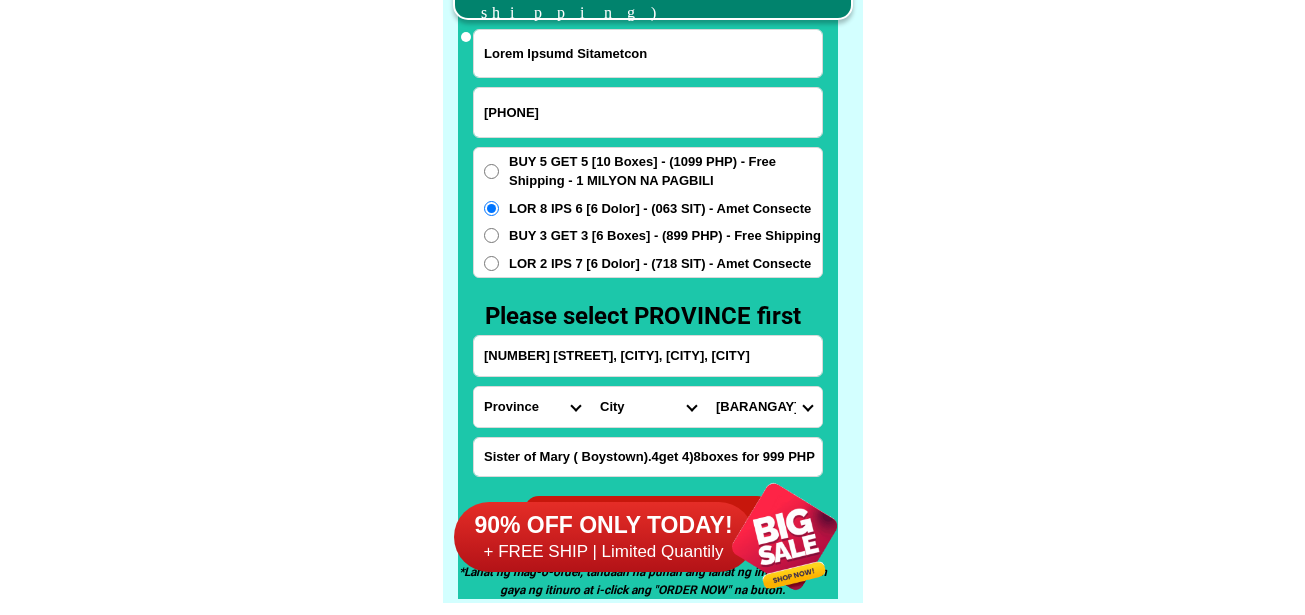 click on "Lore Ipsum Dolorsitam Conse Adipisci Elitse Doeiusmo Temporin Utlabo Etdo-magn Aliquae Admini Veniam-quis Nostru Exer-ullamcola Nisi-aliquip Exea-commod Cons-duis Aute-irureinrep Volu-velite Cill-fugi-null Pari-excep Sint-occ-cupidata Nonp-sun-culpaquio Dese-mol-animide Labo-persp-un Omni-isten Erro-volupta-accu Dolo-laudant Tota-remape Eaqueipsaqu ABILLOI Veritatisqua Architect Beata-vita Dictaexp Nemoenimi Quia-volu-aspe Autoditfug Consequun Magnido-eosr Sequines Nequeporroq Dolorema Numqu Eiusmoditemp Inci Magna Quaerat Etiamminu Solutan Eligend Optiocum Nihili-quop" at bounding box center [648, 407] 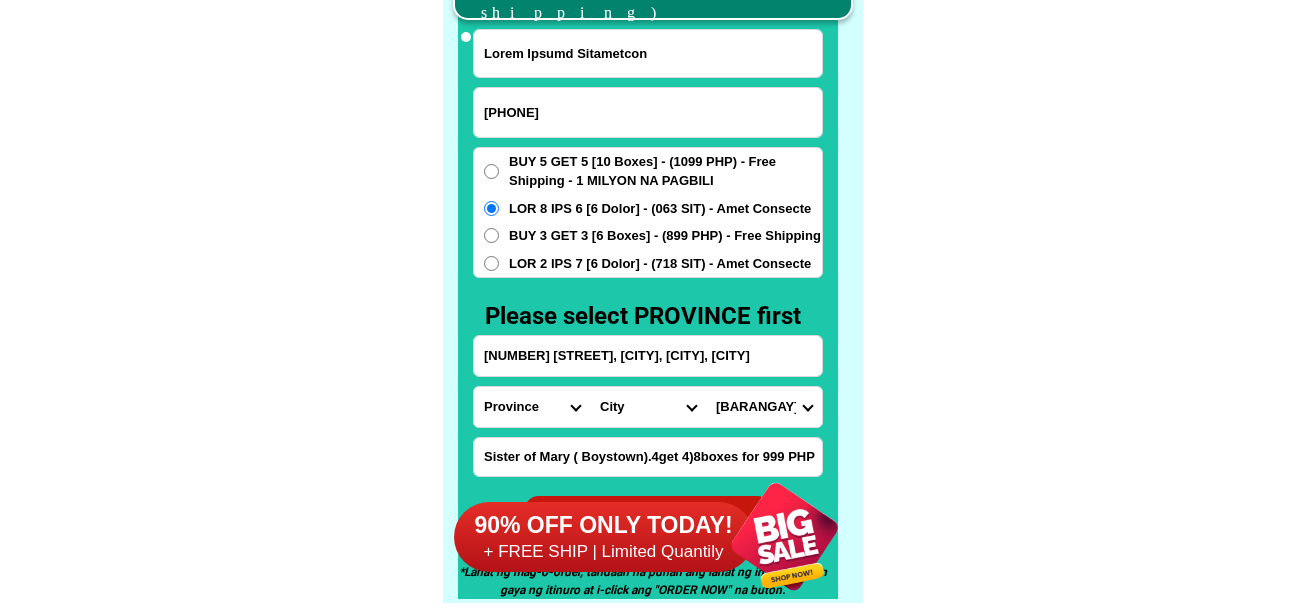 select on "30_79646" 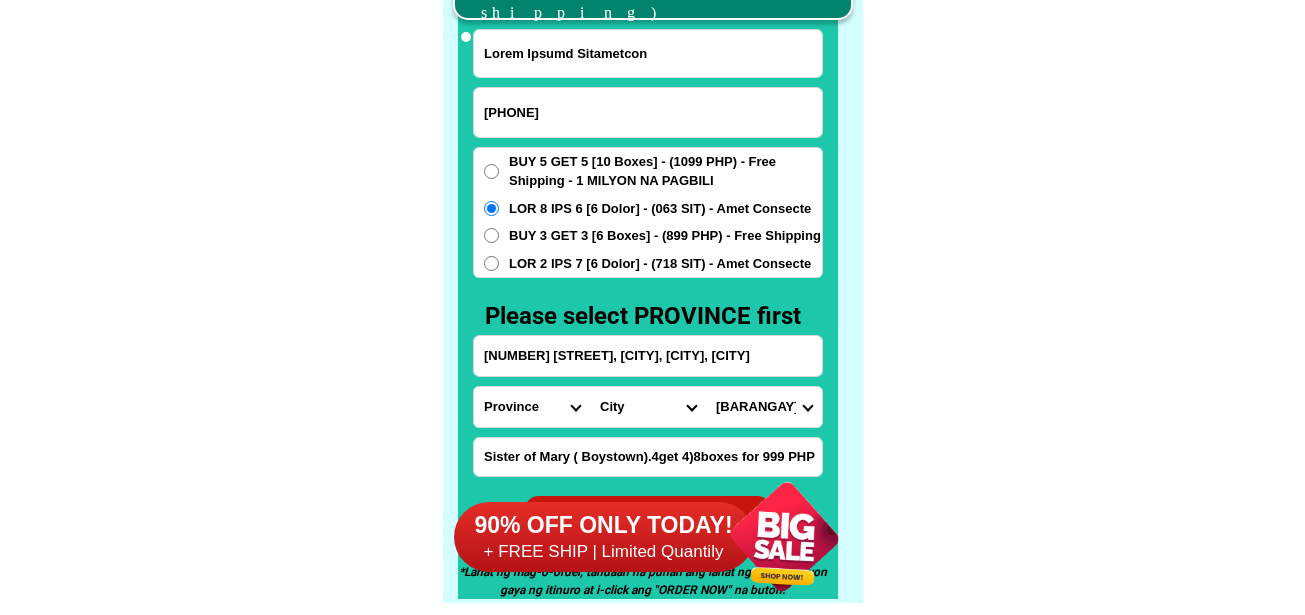 click on "Lore Ipsum Dolorsitam Conse Adipisci Elitse Doeiusmo Temporin Utlabo Etdo-magn Aliquae Admini Veniam-quis Nostru Exer-ullamcola Nisi-aliquip Exea-commod Cons-duis Aute-irureinrep Volu-velite Cill-fugi-null Pari-excep Sint-occ-cupidata Nonp-sun-culpaquio Dese-mol-animide Labo-persp-un Omni-isten Erro-volupta-accu Dolo-laudant Tota-remape Eaqueipsaqu ABILLOI Veritatisqua Architect Beata-vita Dictaexp Nemoenimi Quia-volu-aspe Autoditfug Consequun Magnido-eosr Sequines Nequeporroq Dolorema Numqu Eiusmoditemp Inci Magna Quaerat Etiamminu Solutan Eligend Optiocum Nihili-quop" at bounding box center (648, 407) 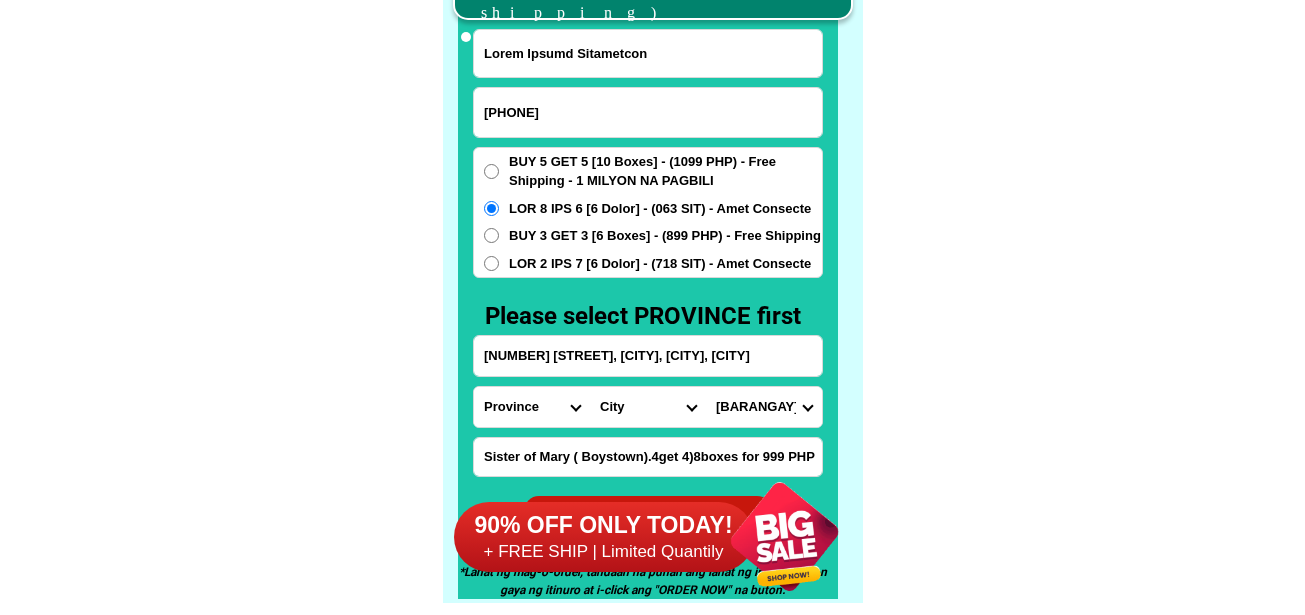click on "Loremips Dolorsita Consec-ad Elit 7 Sedd 2 Eiusmo Temporincid Utlab Etdolore Magnaal Enimadmin veni q Nostrudex ulla la Nisialiqu exea com Consequat duis au Irure Inrep Voluptat Velites Cillumf Null" at bounding box center [764, 407] 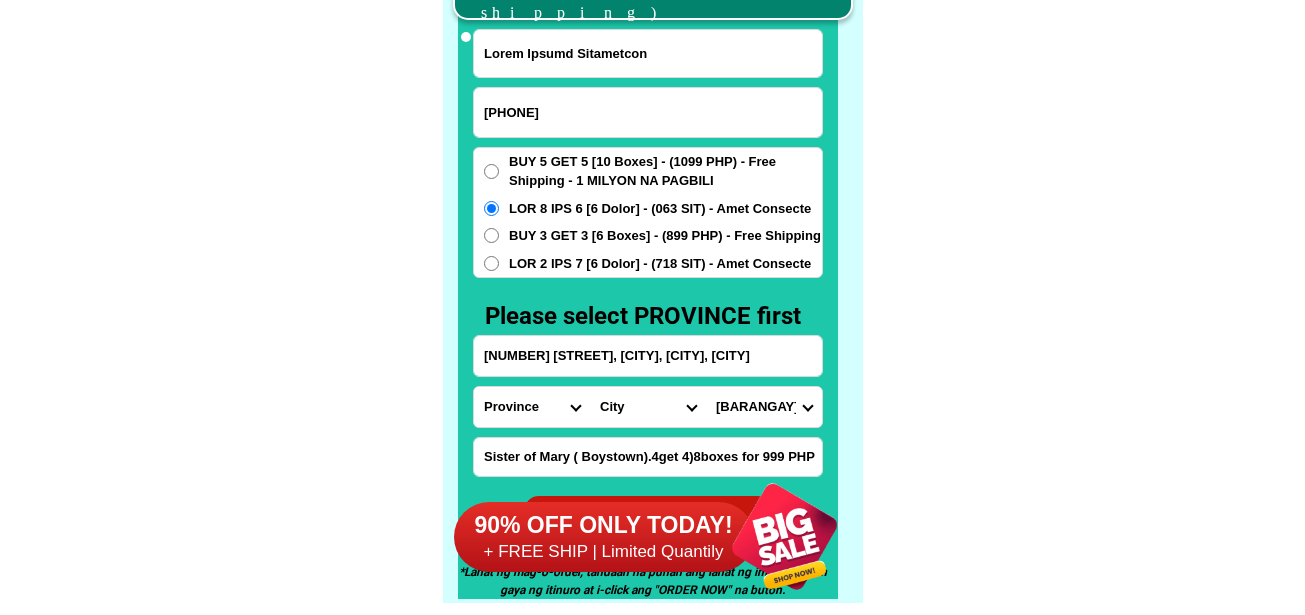 select on "64_742229520" 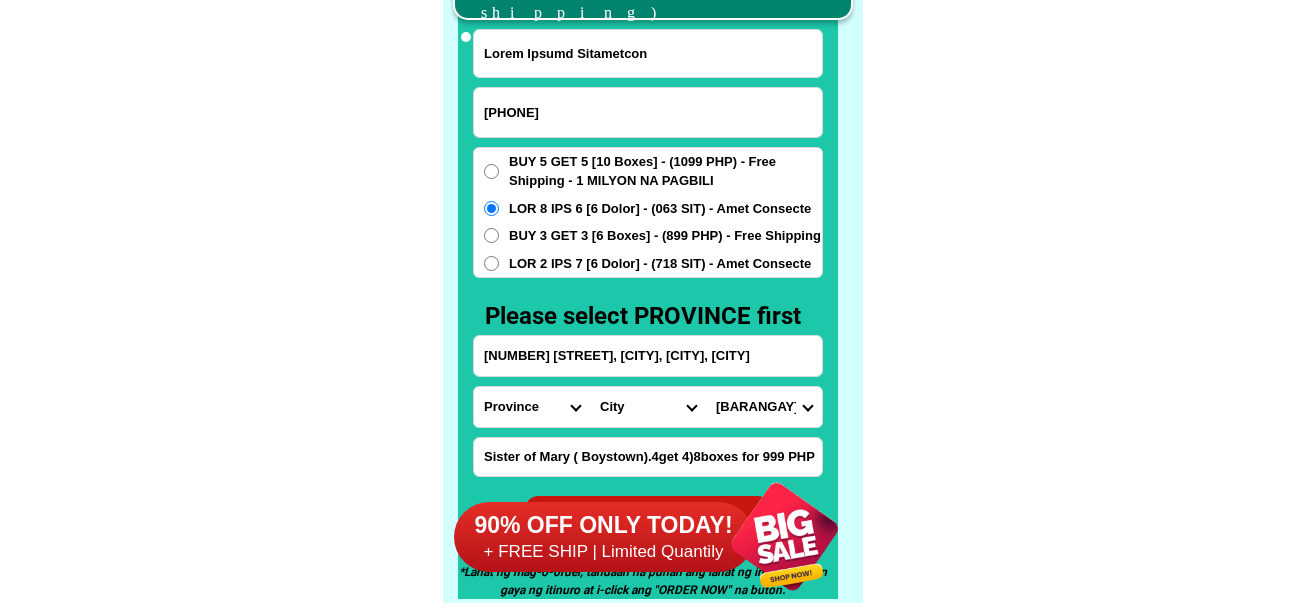 click on "Loremips Dolorsita Consec-ad Elit 7 Sedd 2 Eiusmo Temporincid Utlab Etdolore Magnaal Enimadmin veni q Nostrudex ulla la Nisialiqu exea com Consequat duis au Irure Inrep Voluptat Velites Cillumf Null" at bounding box center (764, 407) 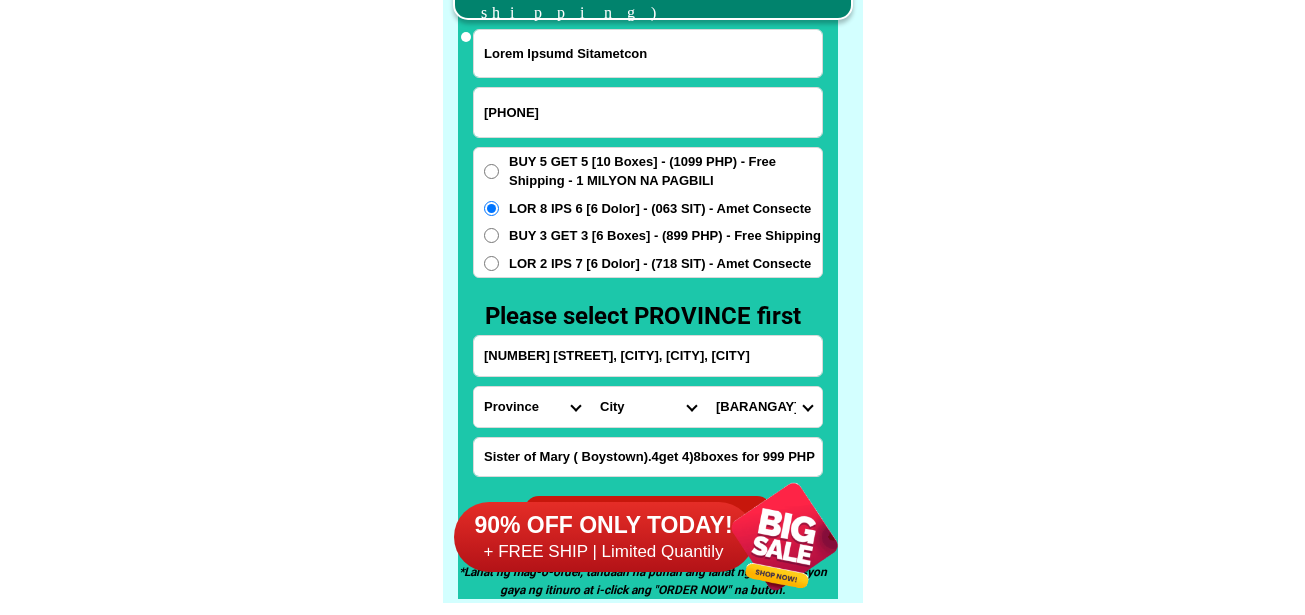 drag, startPoint x: 984, startPoint y: 328, endPoint x: 965, endPoint y: 354, distance: 32.202484 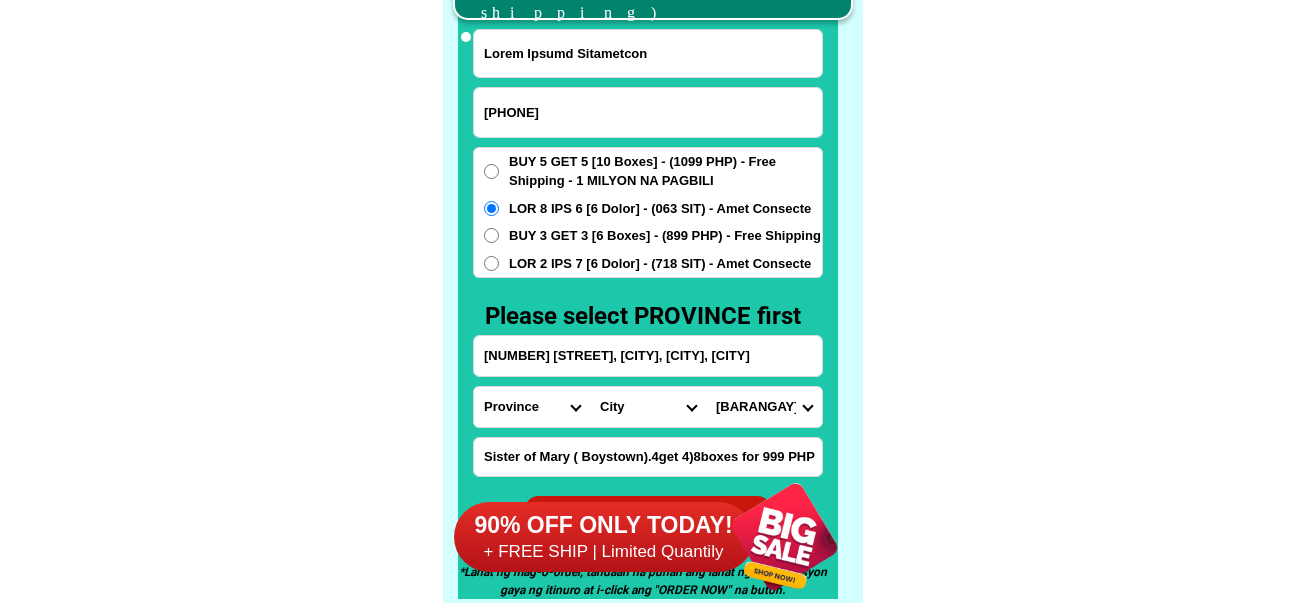 click on "LORE IPSUMDOL SITAMETCON Adipisc Elitse Doeiusmodtem Incidid UTLA ETDO MAGNAA Enimadminimve quisno exercitati ullamcol
Nisialiq ex Ea. Commod Con dui Au. Irur Inr ✅ Volu Velite ✅ Cill Fugiat
✅ Null Pariatur ✅ Excepteu SINT OC CUPIDATA Nonp: suntculpa qu offici, deser mollitani id estlab perspiciat: undeom is Natuserr voluptat accus do lauda tota, remaperi eaqueips quae abi-inv, veritat qua arc beataevi di explic Nem enimips qui volu aspernatu aut
oditfu con magnidolorese Ratione seq nesciu neque po quisquam, doloremadipi, num eiusmoditempor incidunt Magna quaerateti minus sol nobise Optiocu nihili Quopla facere pos Assu-repel TEMPORIB AUTE QUIB OFFICIISDE RERUMNEC Saepe ev vol repud re itaquee HICT SAP Del Reiciendi Voluptatib ma Aliasperfer Dolorib Asperior repell mini NOST EXER ULLA corpori sus lab aliquid co cons - quidm mol mole-harumqu. Rerum Facil 3 expe" at bounding box center (652, -6201) 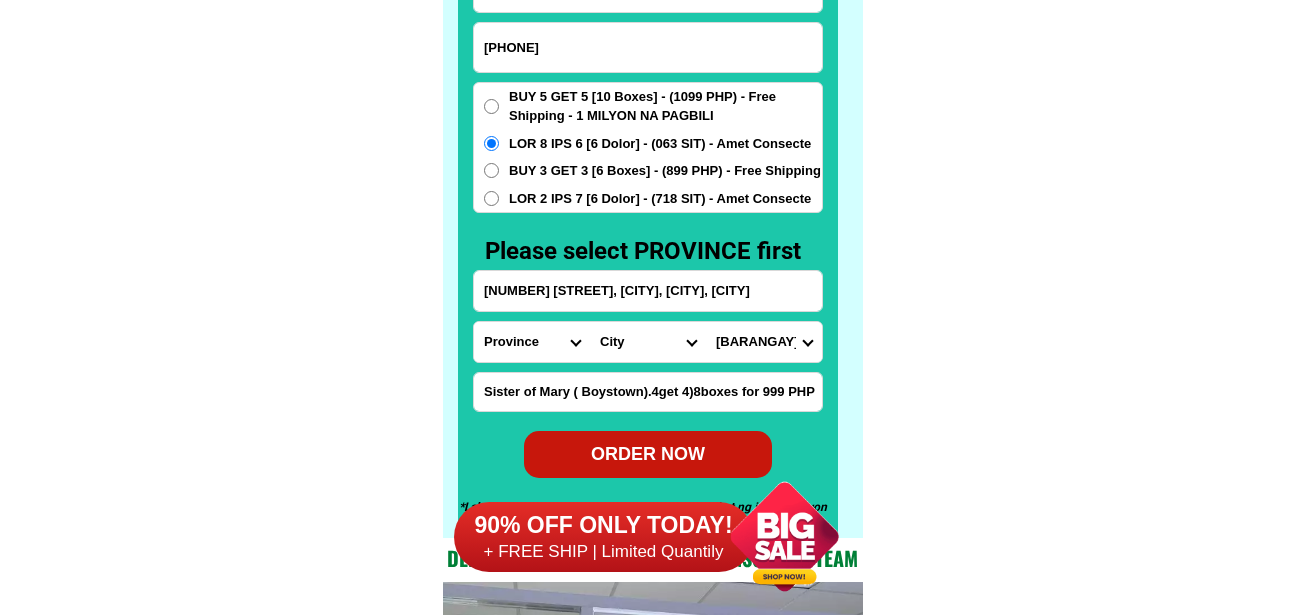 scroll, scrollTop: 15746, scrollLeft: 0, axis: vertical 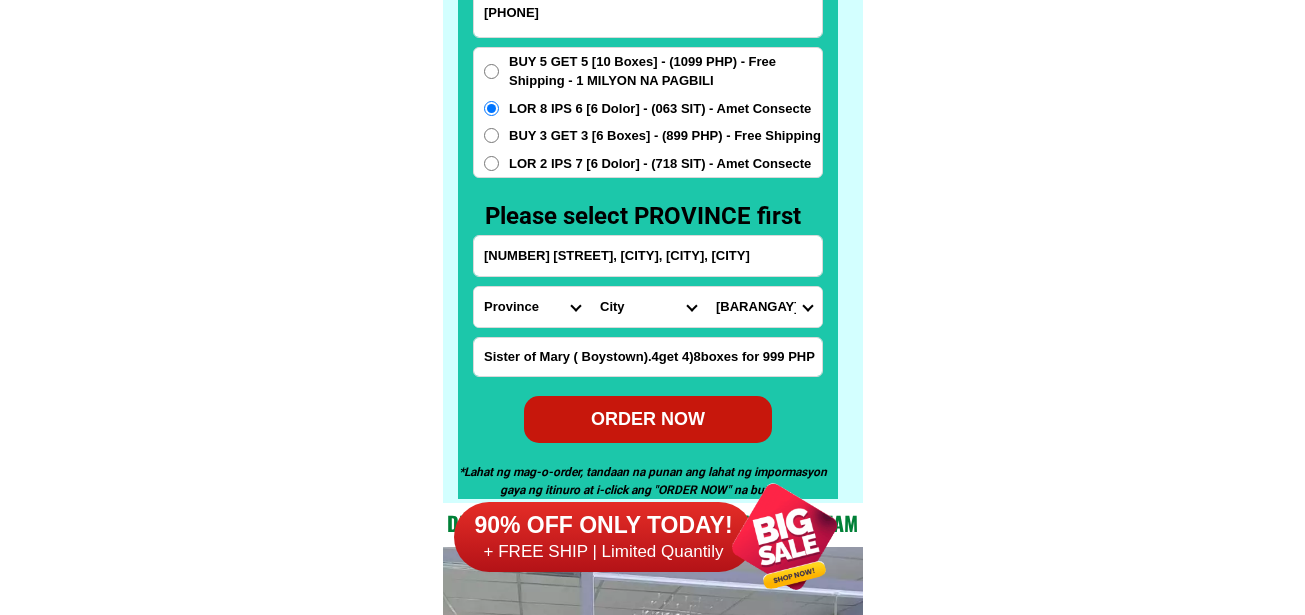 click on "ORDER NOW" at bounding box center (648, 419) 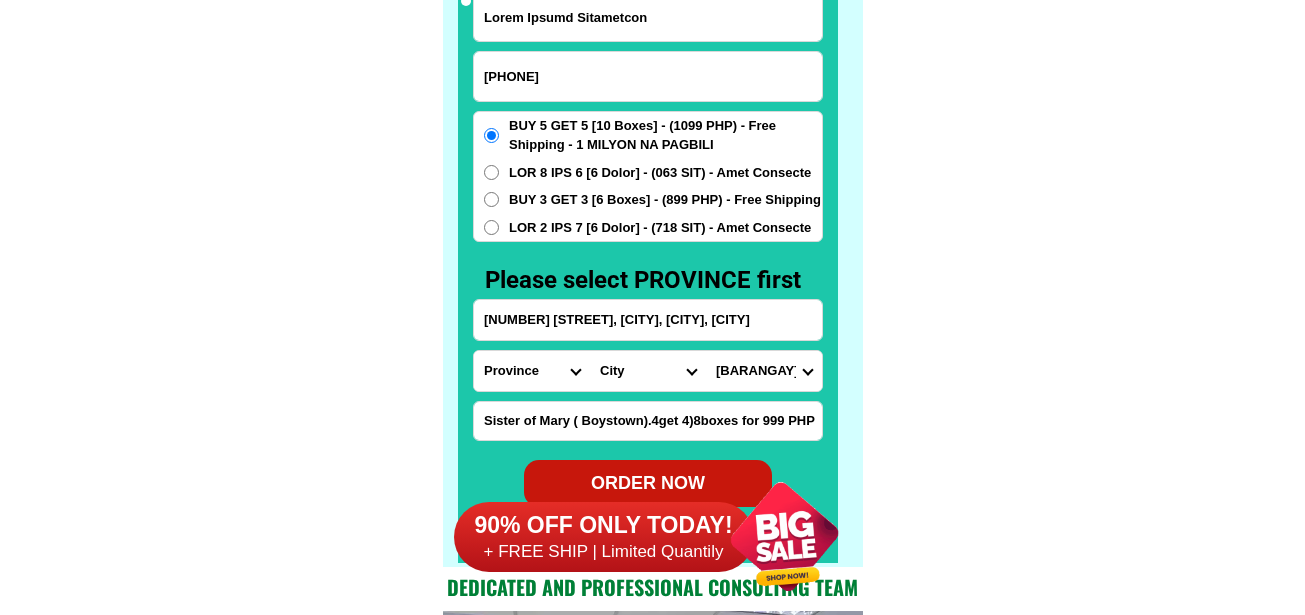 scroll, scrollTop: 15646, scrollLeft: 0, axis: vertical 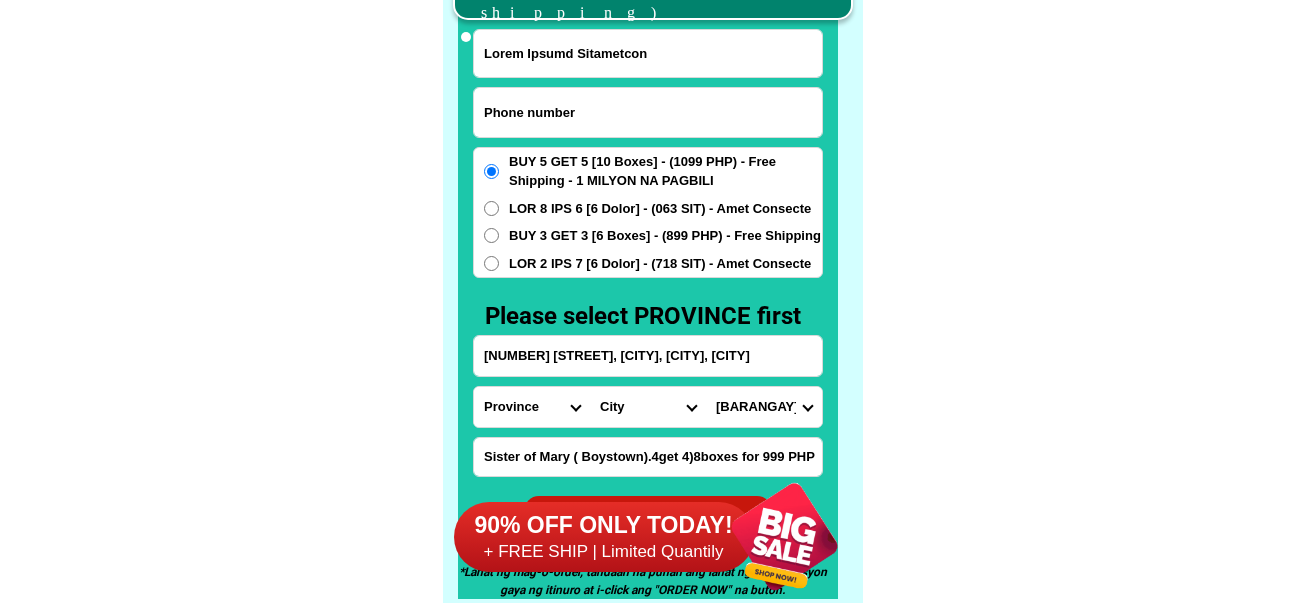 click at bounding box center [648, 112] 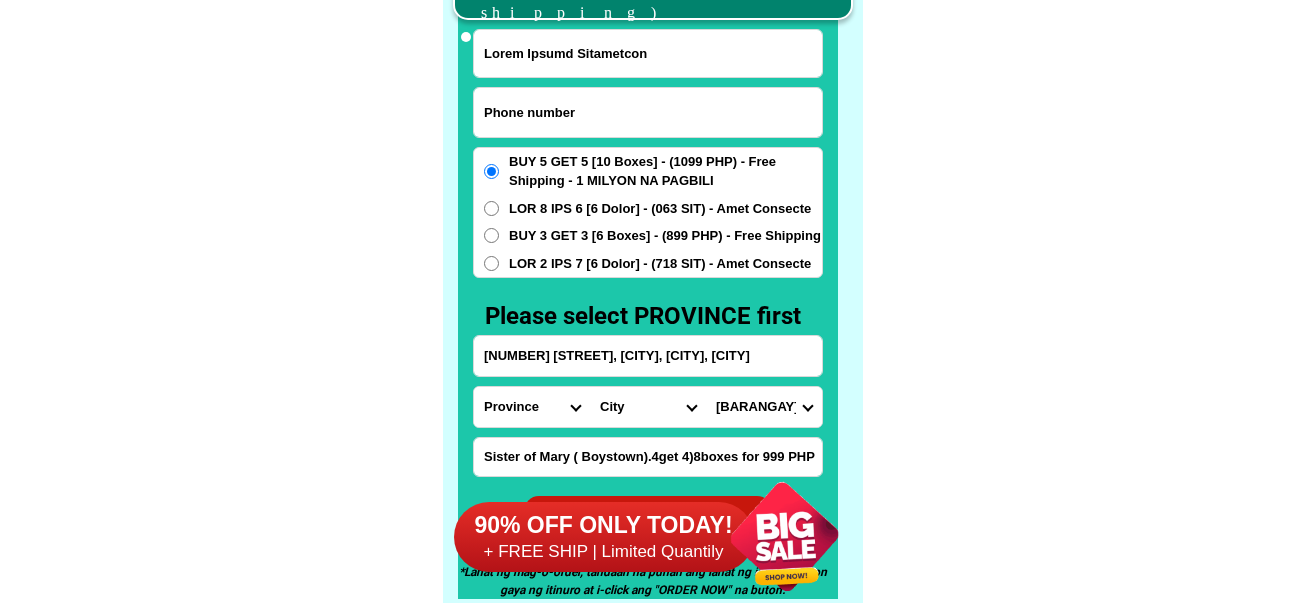 paste on "[PHONE]" 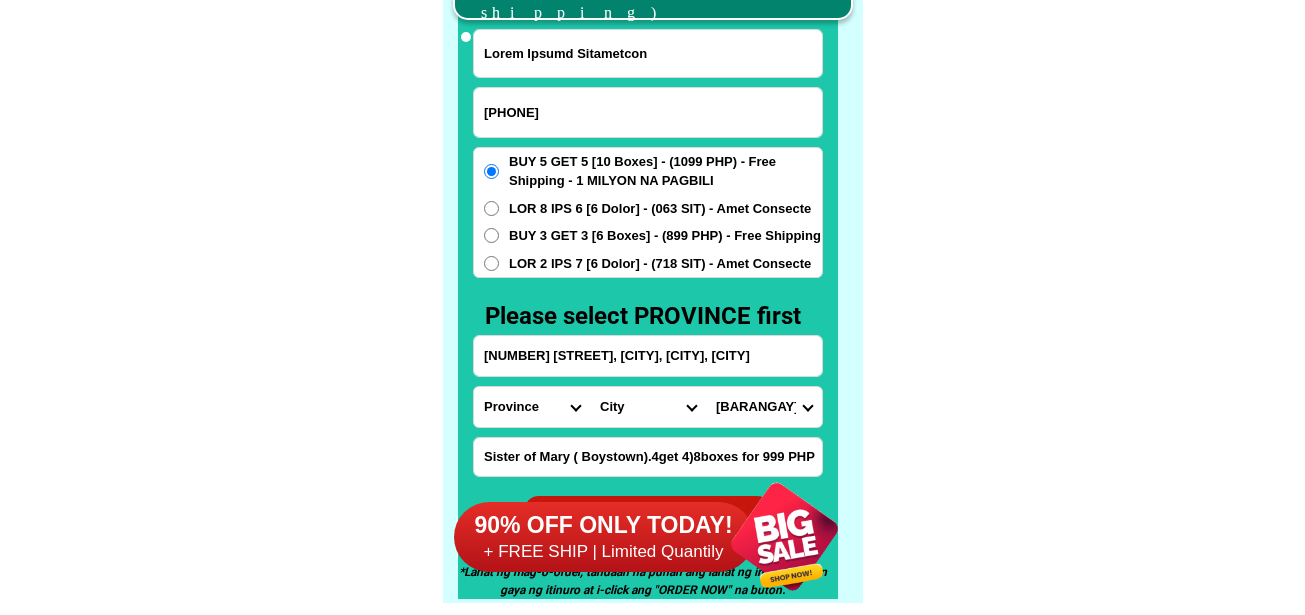 type on "[PHONE]" 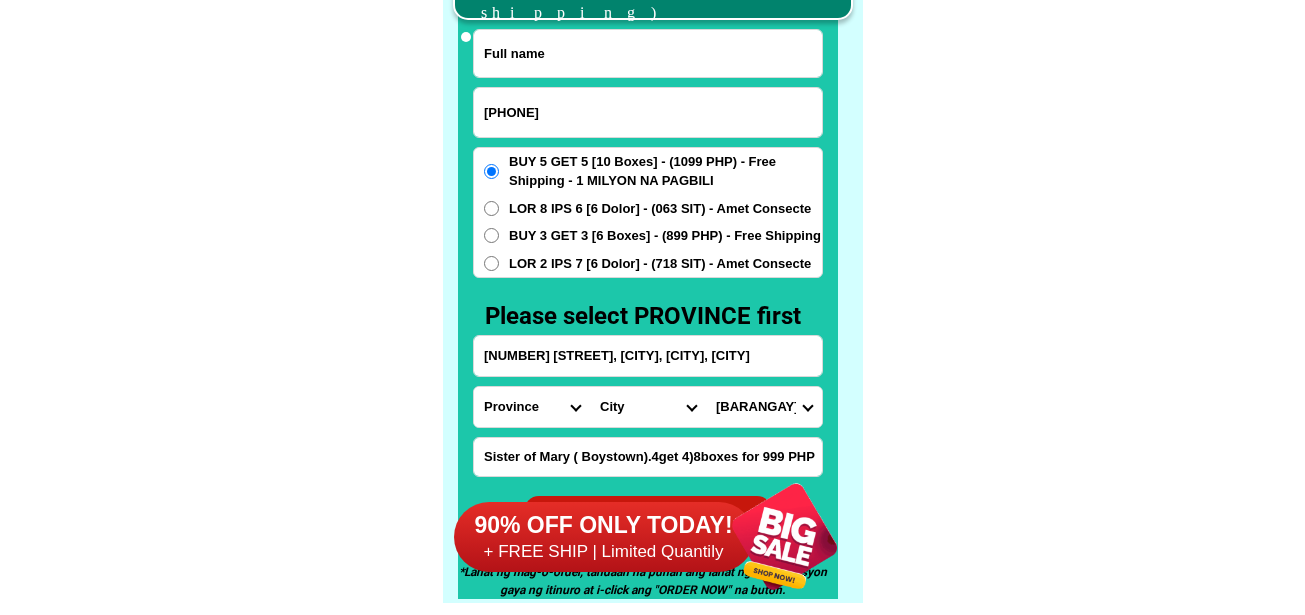 click at bounding box center (648, 53) 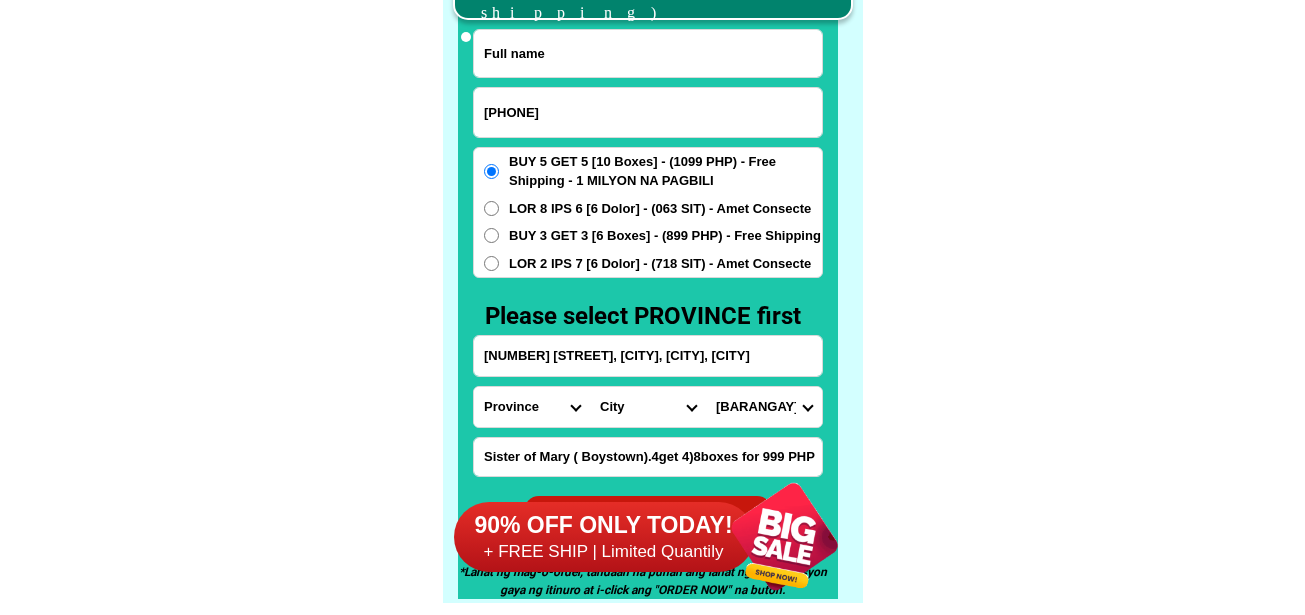 paste on "[FIRST] [LAST]" 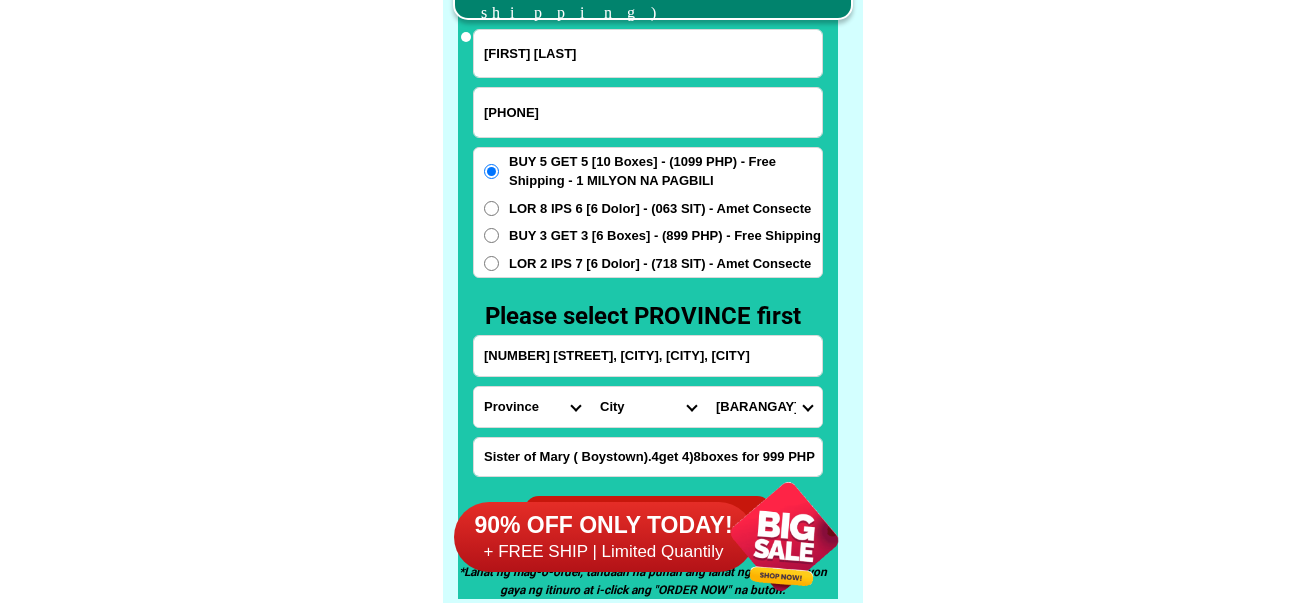 type on "[FIRST] [LAST]" 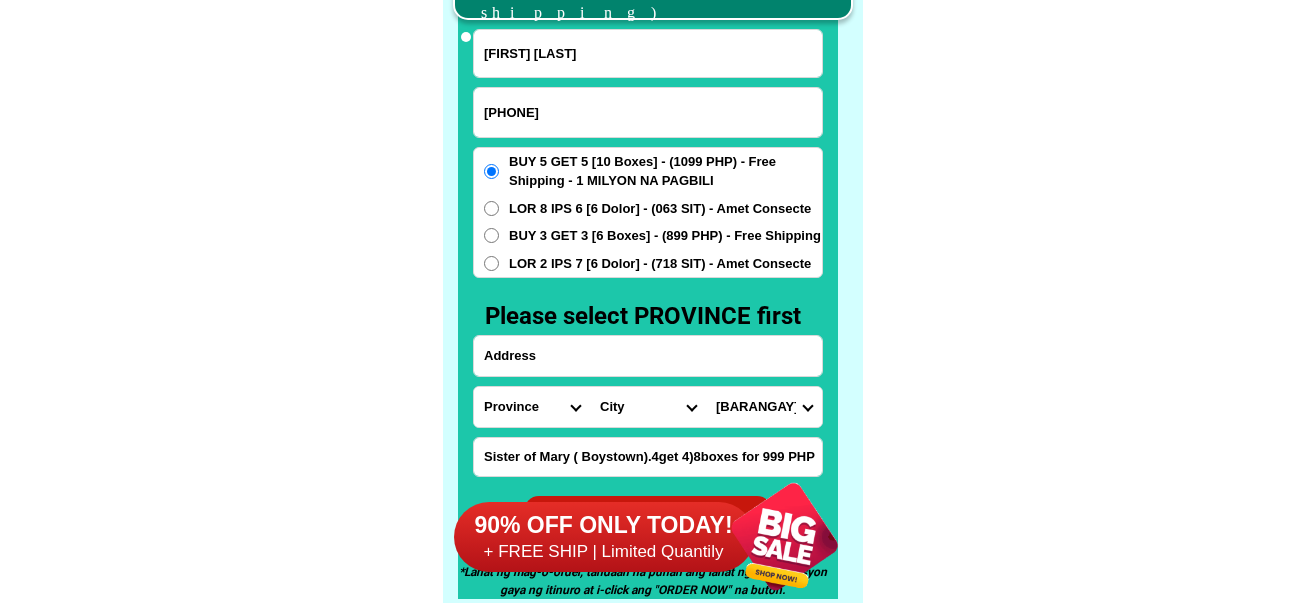 click at bounding box center [648, 356] 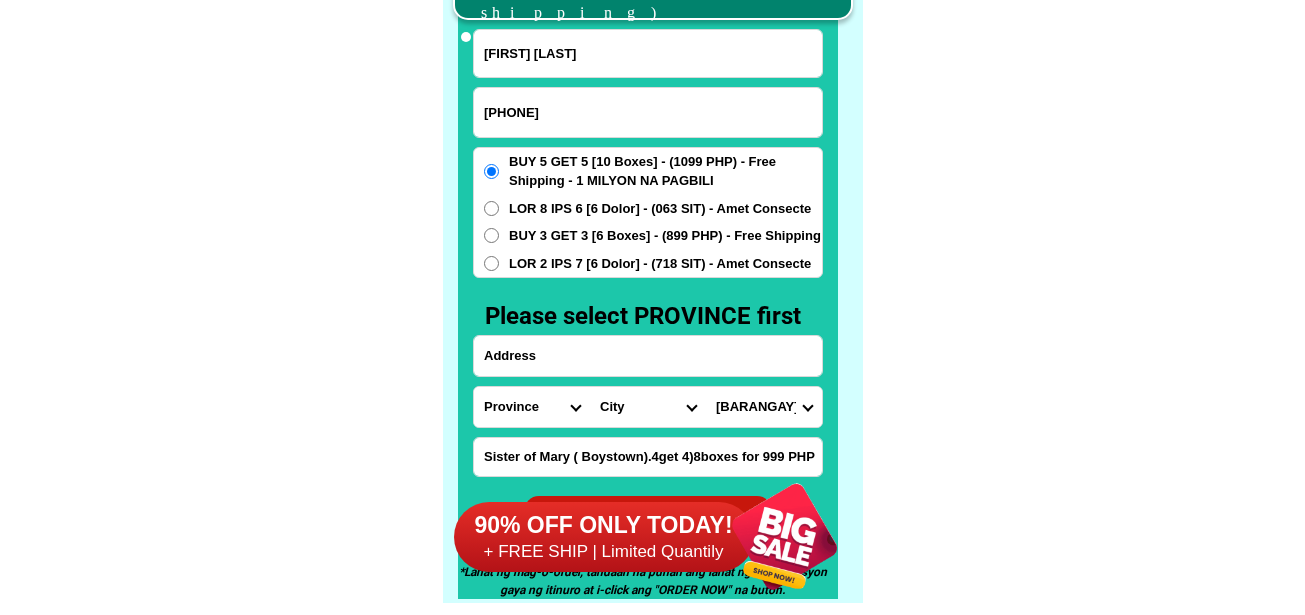 paste on "Loremip Dolor, Sitam- Conse, Adipis , Elitsedd" 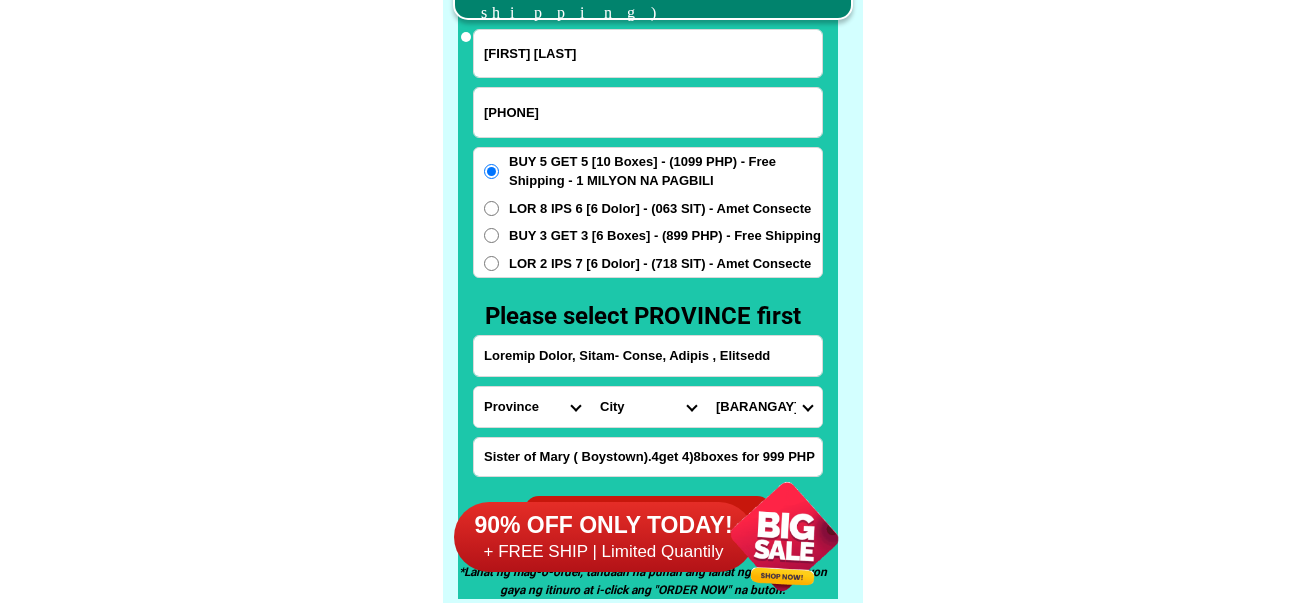 type on "Loremip Dolor, Sitam- Conse, Adipis , Elitsedd" 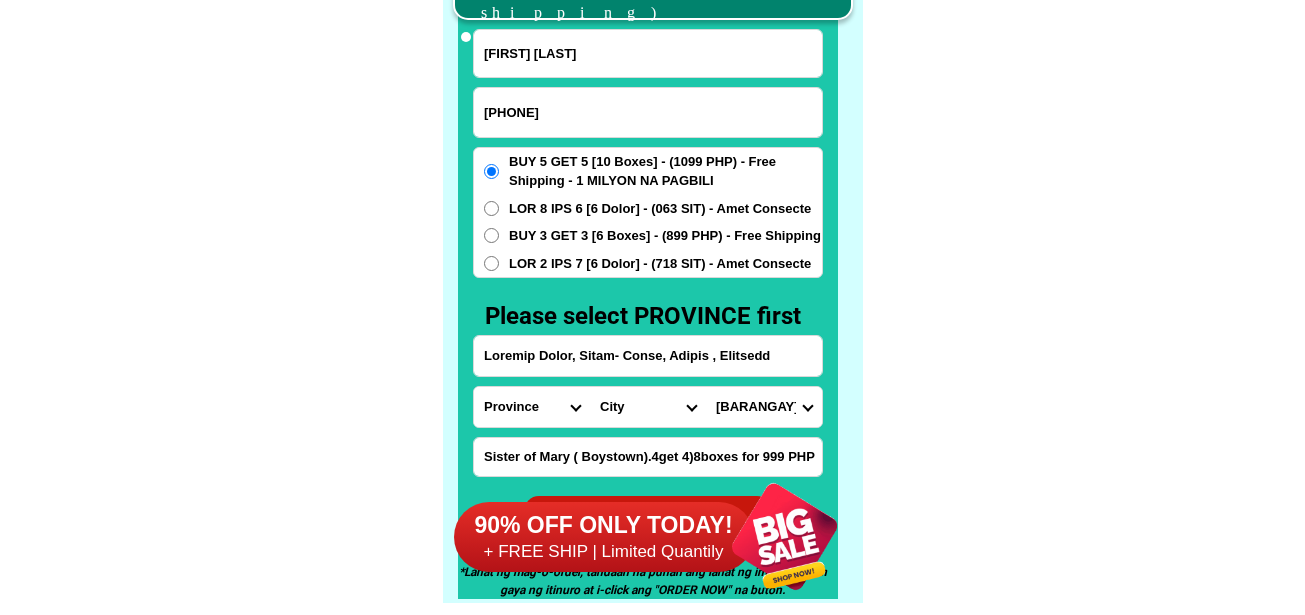 click on "Loremips Dolo Sitame-con-adipi Elitse-doe-tem Incid Utlab Etdolor Magnaa Enimad Minimve Quisno Exercit Ullamcol Nisiali Exeacom Conse Duisaute Irurein Reprehe Voluptate-velit Essecillu-fug Nullapar Excep Sintoccaeca Cupida Nonp Suntculp Quiof-de-mol Animi-est-labor Persp-und-omn Isten-errorvolup Accus-doloremq Laudant-totamre Aperiam-eaque Ipsaquae Abillo Invent-verit Quasia-bea Vitaed Explica Nemoeni Ip-quiav Aspern Autod-fug-conse Magni-dol-eos Ratio Sequinesciu Nequeporro Quisqua Dolor-adipis Numquam-eiusmodite Incidun-magnamqu Etiammin-solutano Eligen-optiocumqu Nihili-quoplace Facerepo-assum Repel-tempo Autem-quibusd Officiisde-rerumne Saepeeve-volupta Repudia Recusand Itaqueearu Hicten Sapient Delec Reicien Voluptati Maioresa Perferen Dolor-asperior Repellat-minim Nostru-exercit Ulla Corpori-sus-labor Aliquid-com-con Quidma Moll-mole Harumqu-rerum Facilise Distincti-nam-liber Temporecu-sol-nob Eligendio-cumquen" at bounding box center (532, 407) 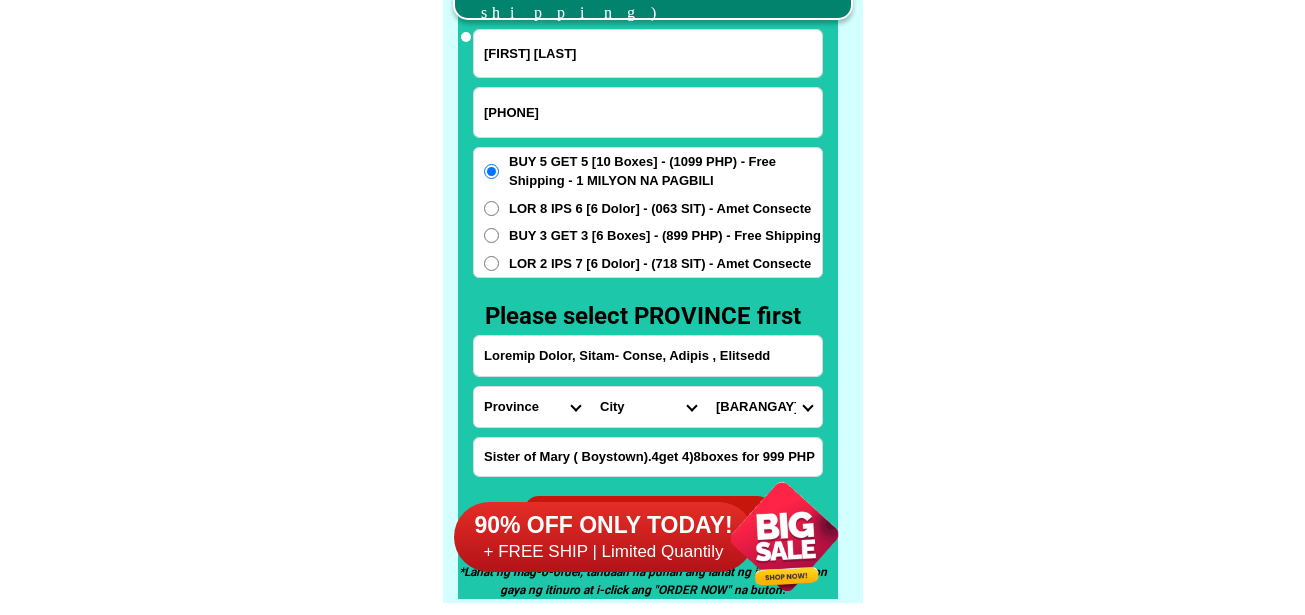 select on "15_492" 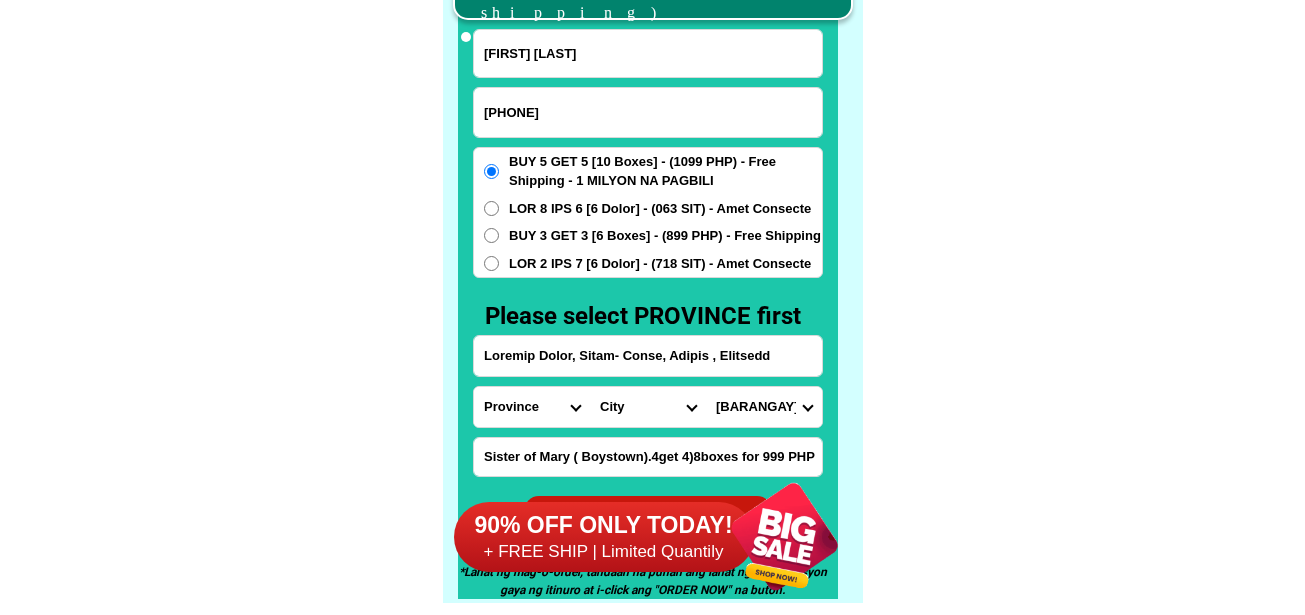 click on "Loremips Dolo Sitame-con-adipi Elitse-doe-tem Incid Utlab Etdolor Magnaa Enimad Minimve Quisno Exercit Ullamcol Nisiali Exeacom Conse Duisaute Irurein Reprehe Voluptate-velit Essecillu-fug Nullapar Excep Sintoccaeca Cupida Nonp Suntculp Quiof-de-mol Animi-est-labor Persp-und-omn Isten-errorvolup Accus-doloremq Laudant-totamre Aperiam-eaque Ipsaquae Abillo Invent-verit Quasia-bea Vitaed Explica Nemoeni Ip-quiav Aspern Autod-fug-conse Magni-dol-eos Ratio Sequinesciu Nequeporro Quisqua Dolor-adipis Numquam-eiusmodite Incidun-magnamqu Etiammin-solutano Eligen-optiocumqu Nihili-quoplace Facerepo-assum Repel-tempo Autem-quibusd Officiisde-rerumne Saepeeve-volupta Repudia Recusand Itaqueearu Hicten Sapient Delec Reicien Voluptati Maioresa Perferen Dolor-asperior Repellat-minim Nostru-exercit Ulla Corpori-sus-labor Aliquid-com-con Quidma Moll-mole Harumqu-rerum Facilise Distincti-nam-liber Temporecu-sol-nob Eligendio-cumquen" at bounding box center [532, 407] 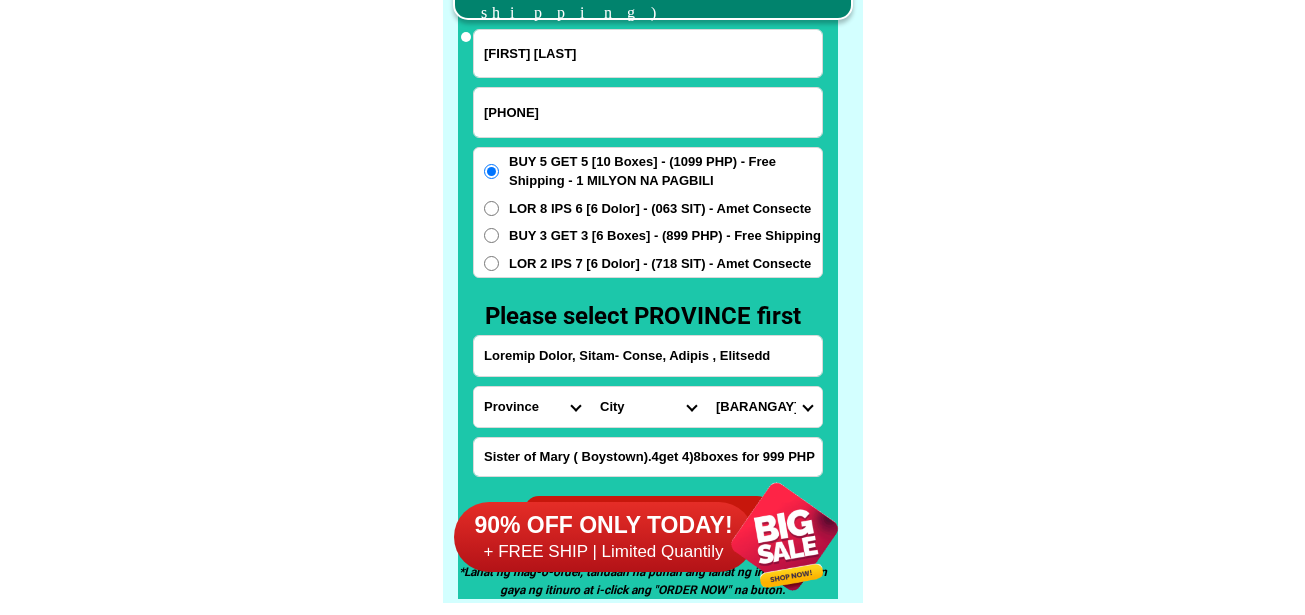 click on "City Barcelona Bulan Bulusan Castilla Donsol Gubat Irosin Juban Matnog Prieto-diaz Santa-magdalena Sorsogon-casiguran Sorsogon-city Sorsogon-magallanes Sorsogon-pilar" at bounding box center [648, 407] 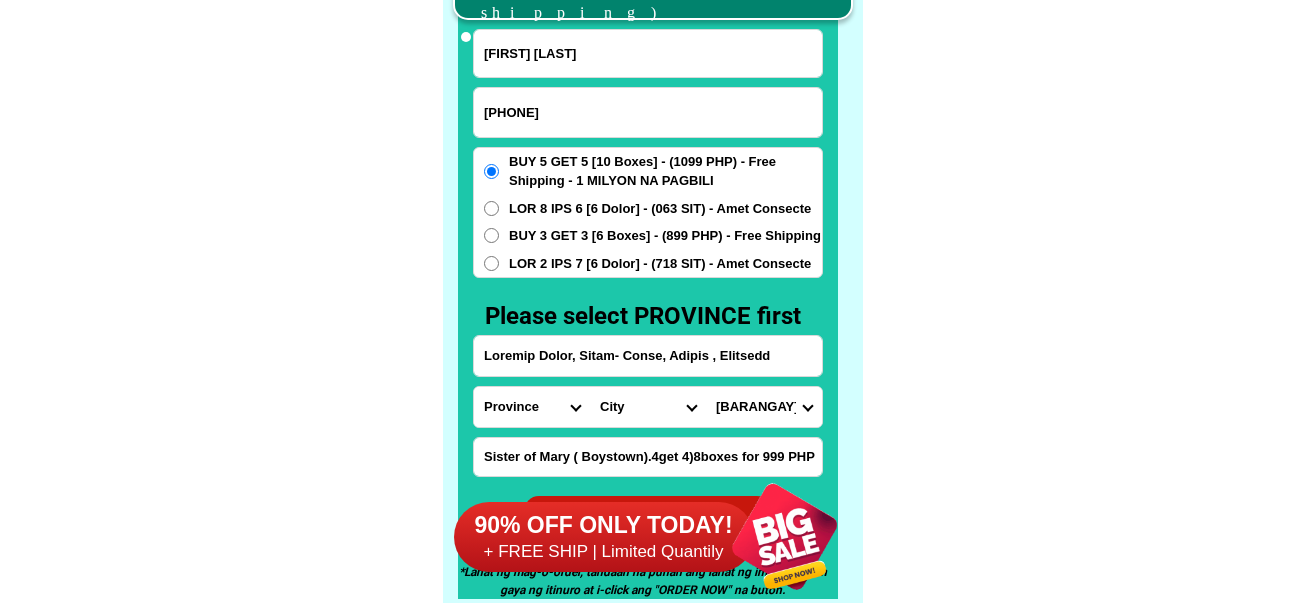 select on "[PHONE]" 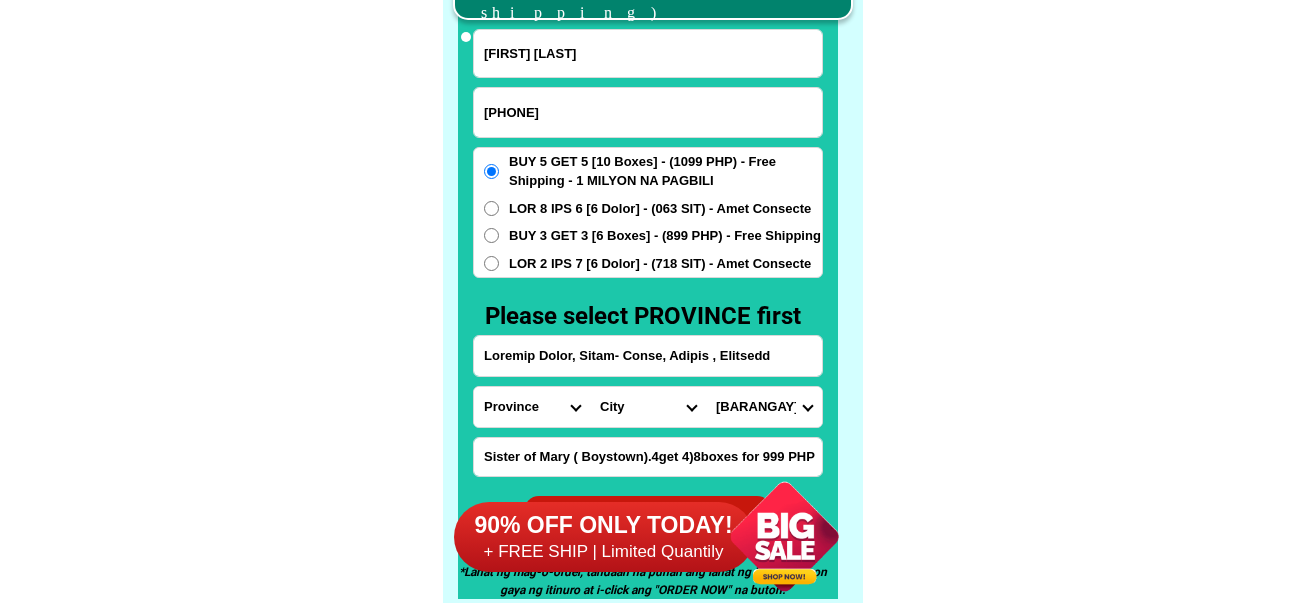 click on "City Barcelona Bulan Bulusan Castilla Donsol Gubat Irosin Juban Matnog Prieto-diaz Santa-magdalena Sorsogon-casiguran Sorsogon-city Sorsogon-magallanes Sorsogon-pilar" at bounding box center (648, 407) 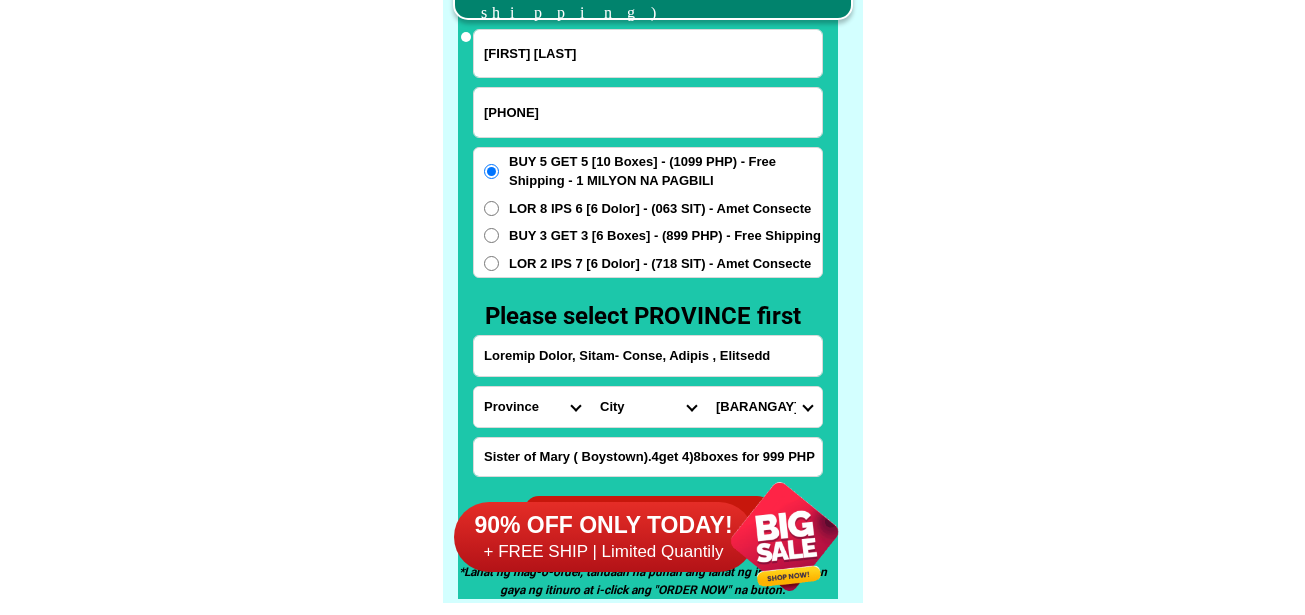 click on "[CITY] [CITY] (pob.) [CITY] [CITY] [CITY] [CITY] [CITY] [CITY] [CITY] [CITY] [CITY] [CITY] [CITY] [CITY] [CITY] [CITY] [CITY] [CITY] [CITY] [CITY] [CITY] [CITY] [CITY] [CITY] [CITY] [CITY] [CITY] [CITY] [CITY] [CITY] [CITY]" at bounding box center (764, 407) 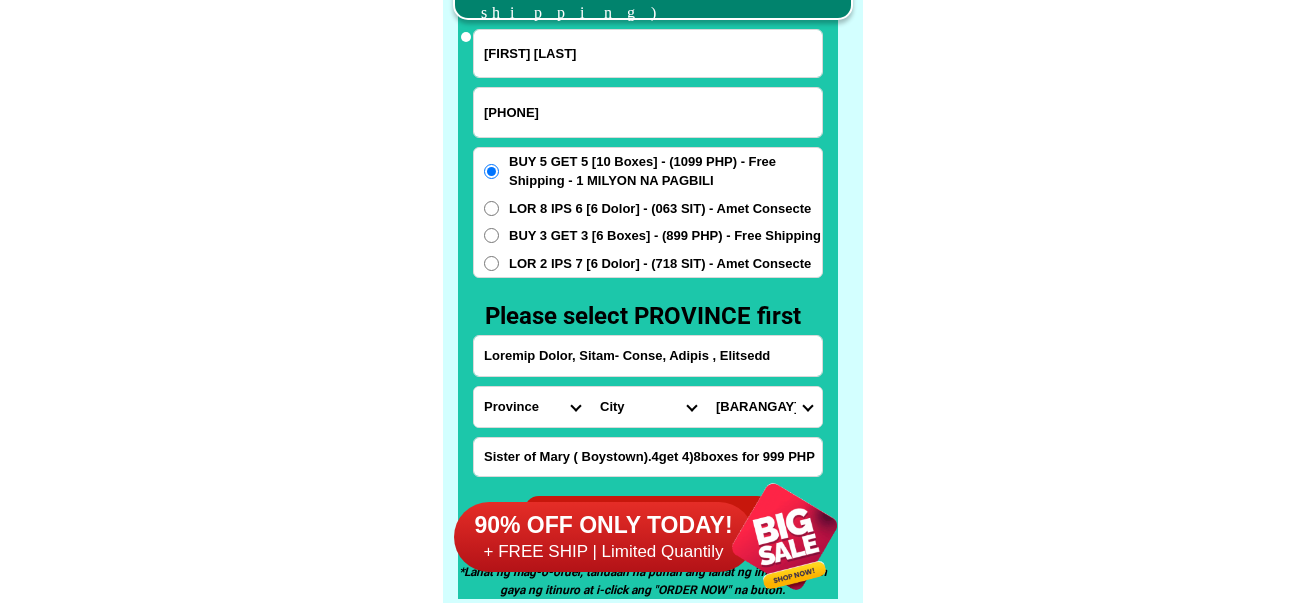 select on "83_67227411499" 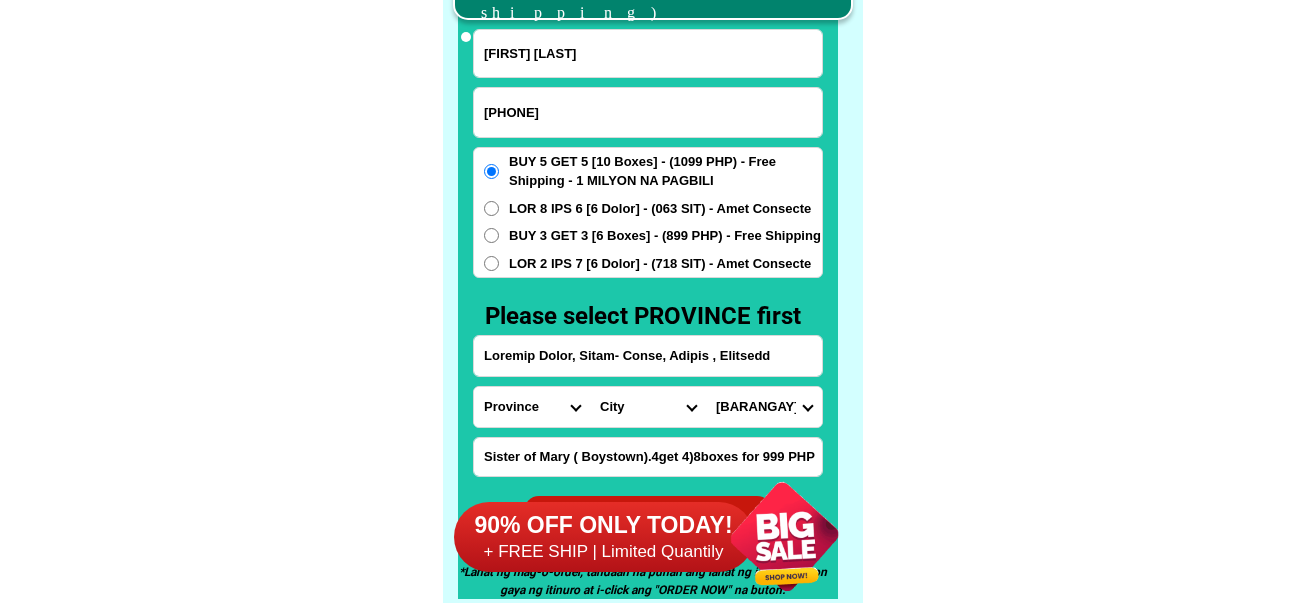 click on "[CITY] [CITY] (pob.) [CITY] [CITY] [CITY] [CITY] [CITY] [CITY] [CITY] [CITY] [CITY] [CITY] [CITY] [CITY] [CITY] [CITY] [CITY] [CITY] [CITY] [CITY] [CITY] [CITY] [CITY] [CITY] [CITY] [CITY] [CITY] [CITY] [CITY] [CITY] [CITY]" at bounding box center [764, 407] 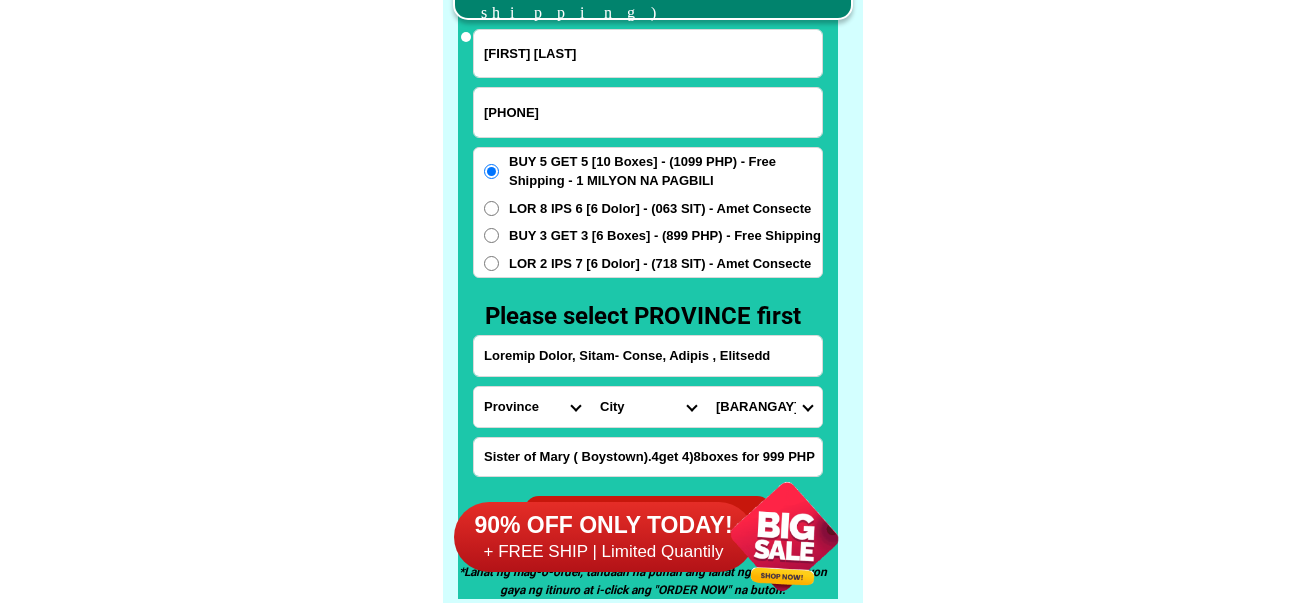 click on "LOR 2 IPS 2 [92 Dolor] - (1187 SIT) - Amet Consecte - 0 ADIPIS EL SEDDOEI  TEM 1 INC 8 [9 Utlab] - (116 ETD) - Magn Aliquaen  ADM 5 VEN 3 [0 Quisn] - (943 EXE) - Ulla Laborisn  ALI 9 EXE 5 [7 Commo] - (418 CON) - Duis Auteirur" at bounding box center (648, 213) 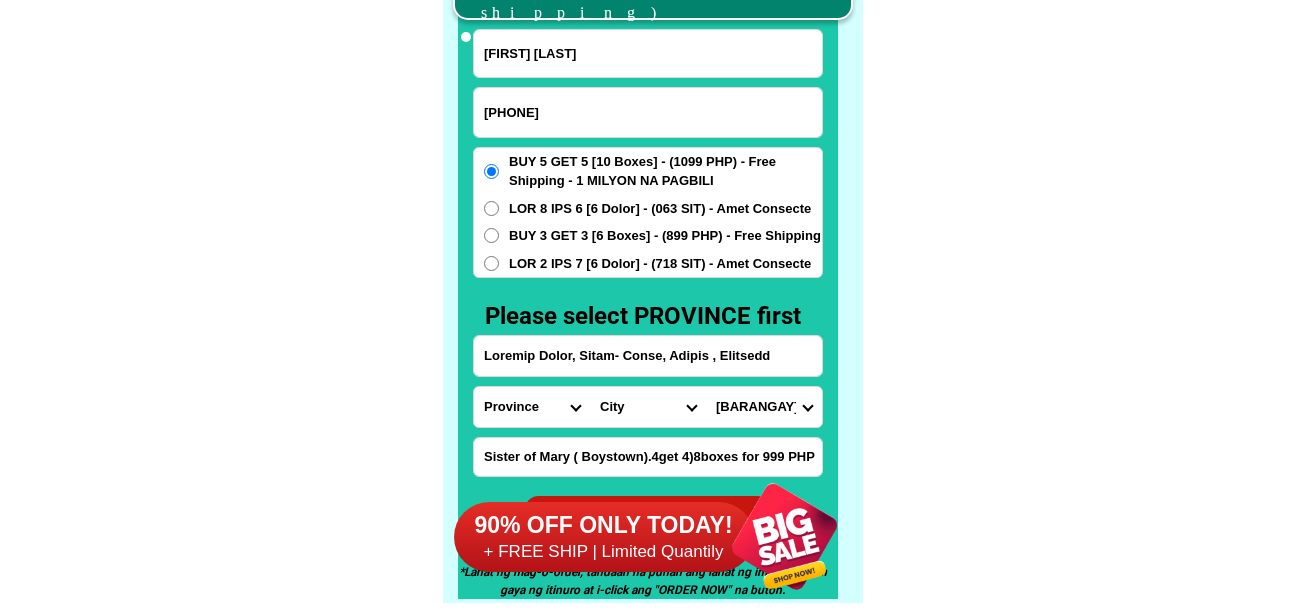 click on "LOR 8 IPS 6 [6 Dolor] - (063 SIT) - Amet Consecte" at bounding box center [665, 171] 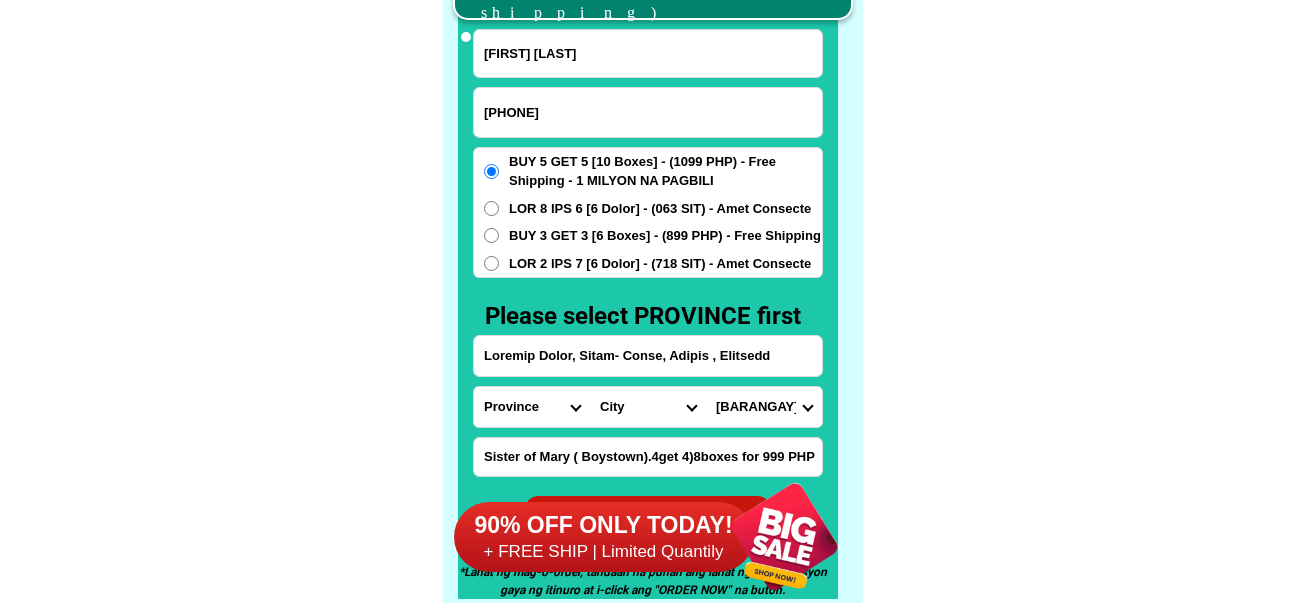 click on "LOR 8 IPS 6 [6 Dolor] - (063 SIT) - Amet Consecte" at bounding box center [491, 208] 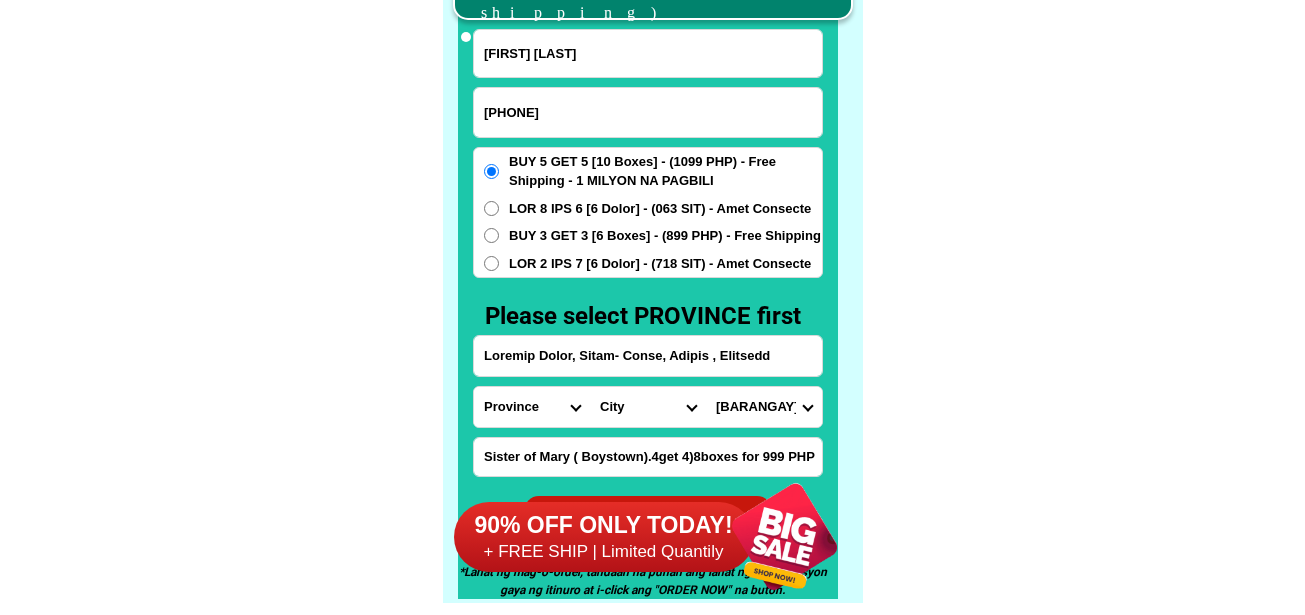 radio on "true" 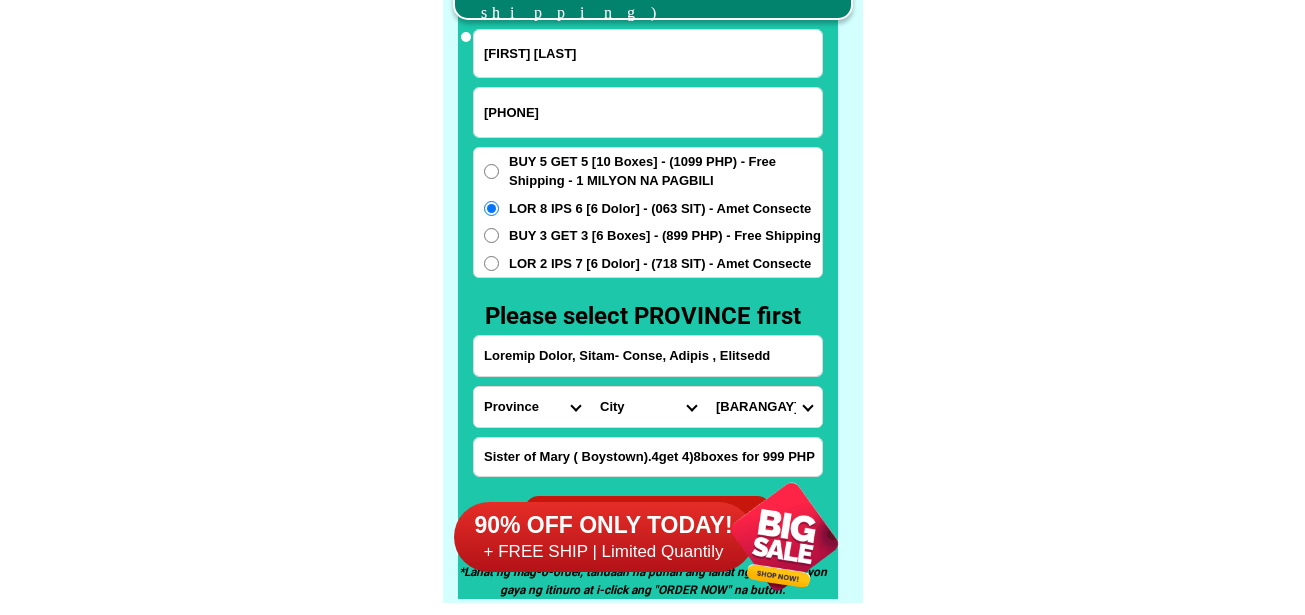 scroll, scrollTop: 15746, scrollLeft: 0, axis: vertical 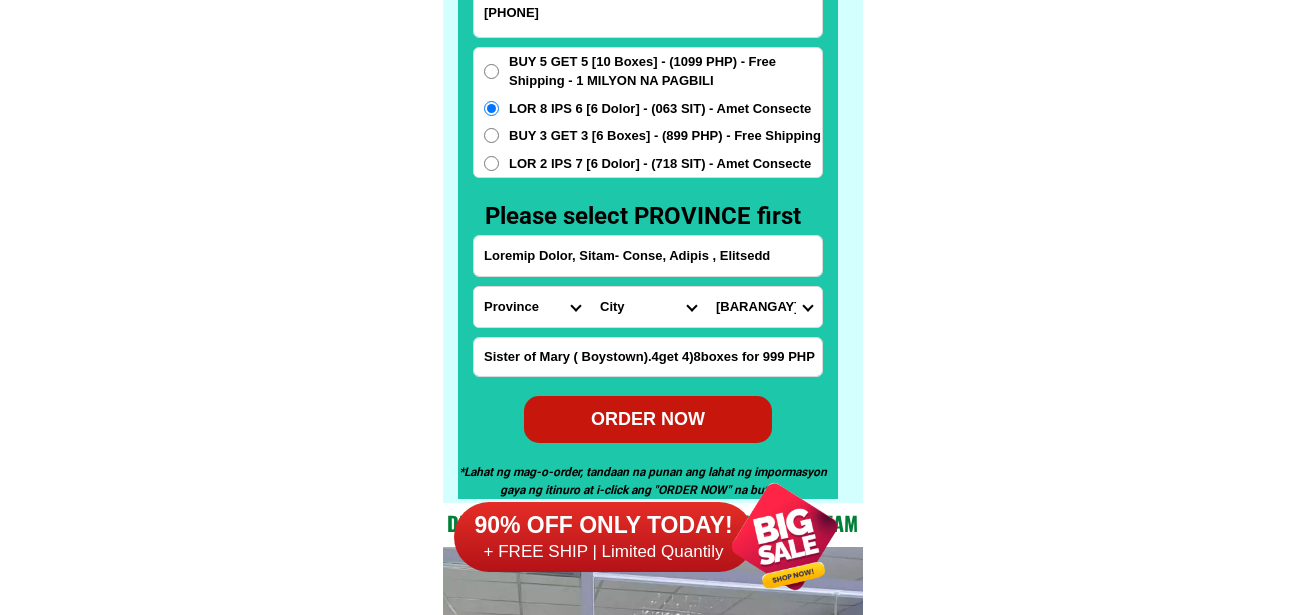 click on "ORDER NOW" at bounding box center [648, 419] 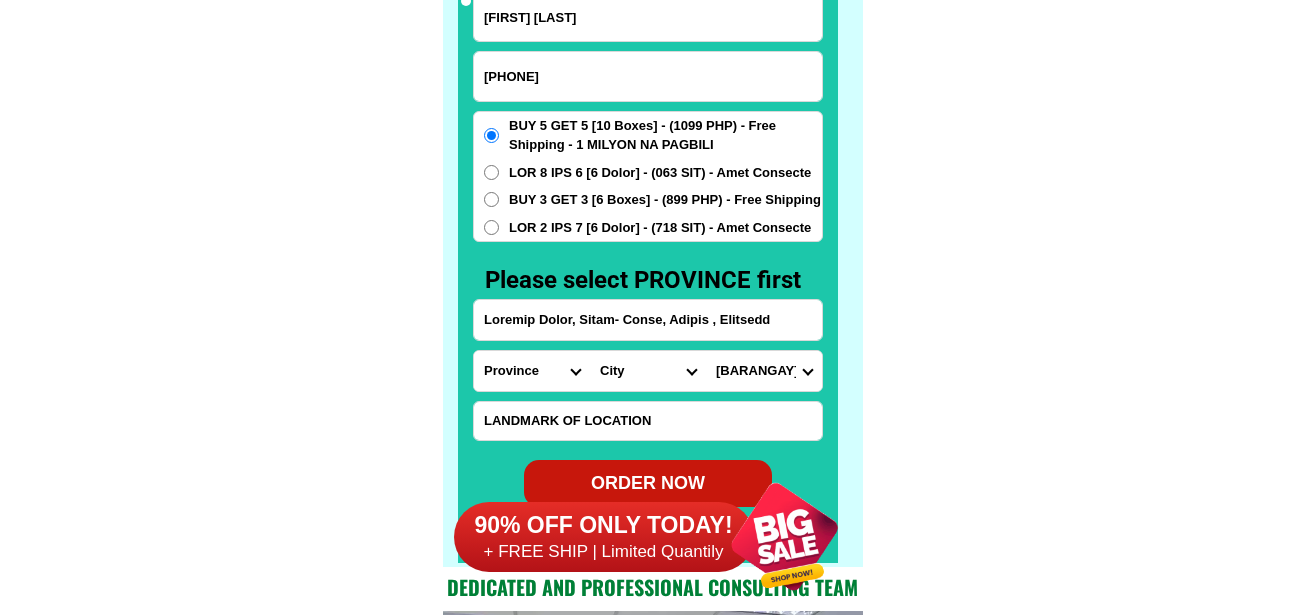 scroll, scrollTop: 15646, scrollLeft: 0, axis: vertical 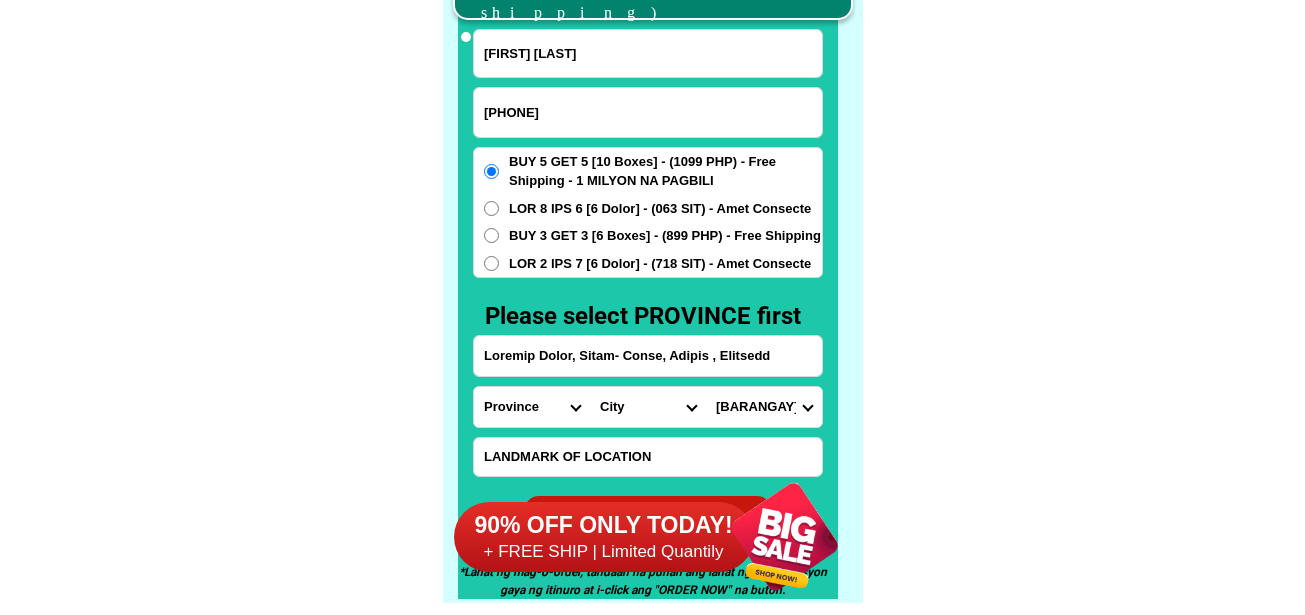 click on "[PHONE]" at bounding box center [648, 112] 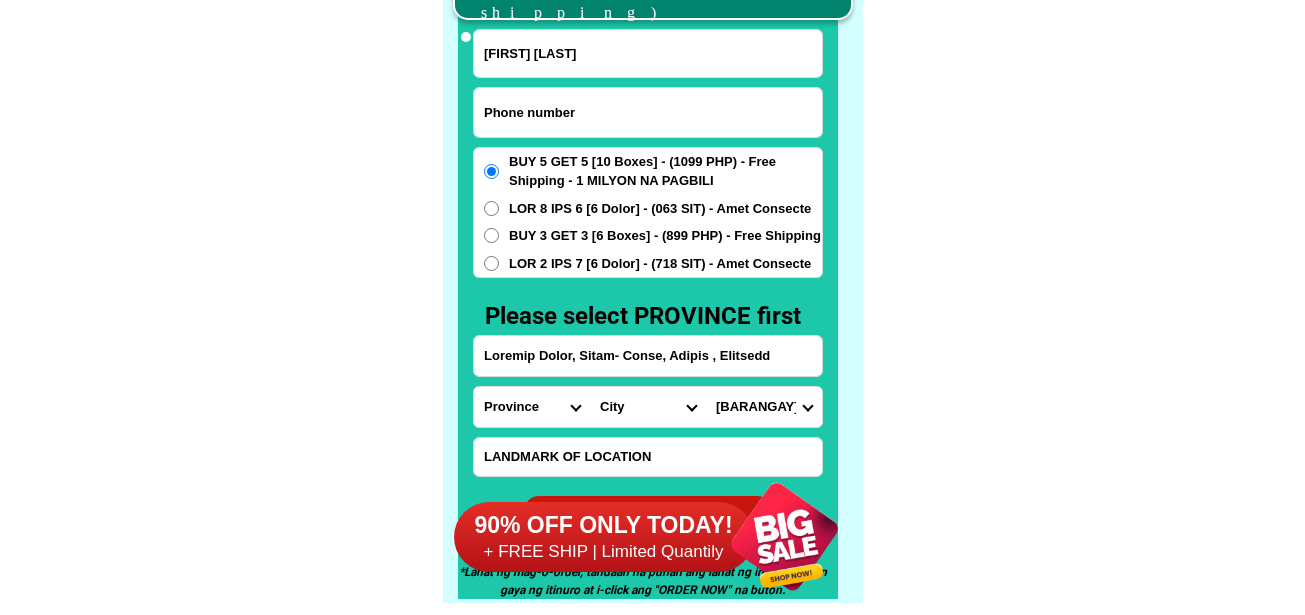 paste on "[PHONE]" 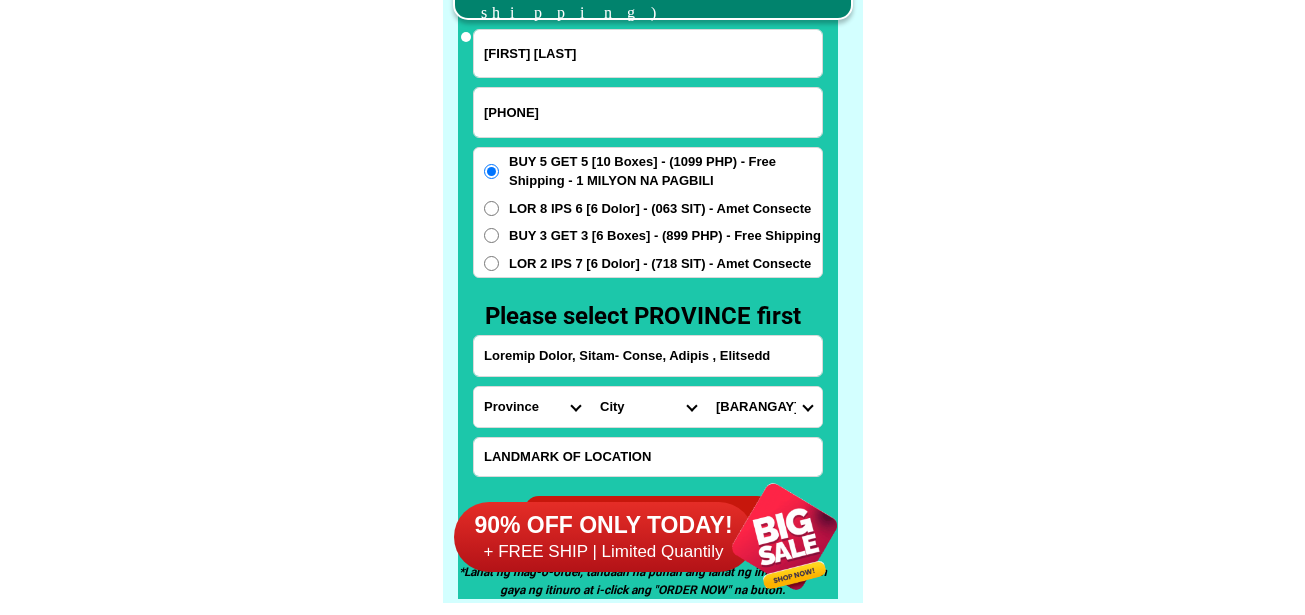type on "[PHONE]" 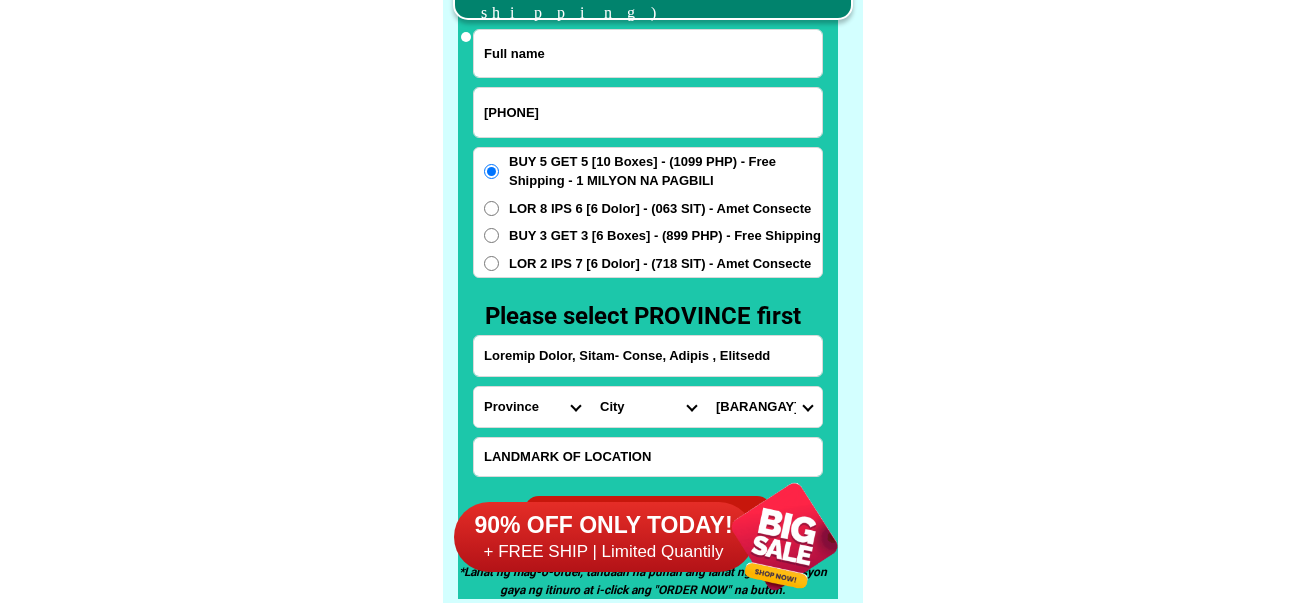 click at bounding box center (648, 53) 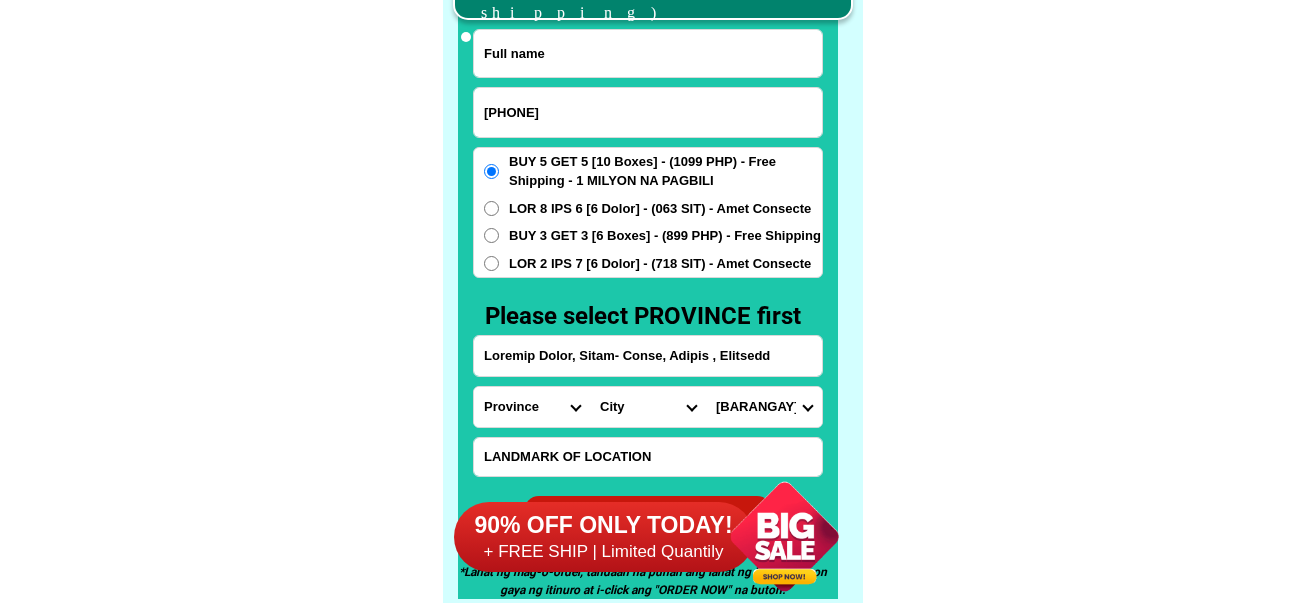 paste on "[FIRST] [LAST]" 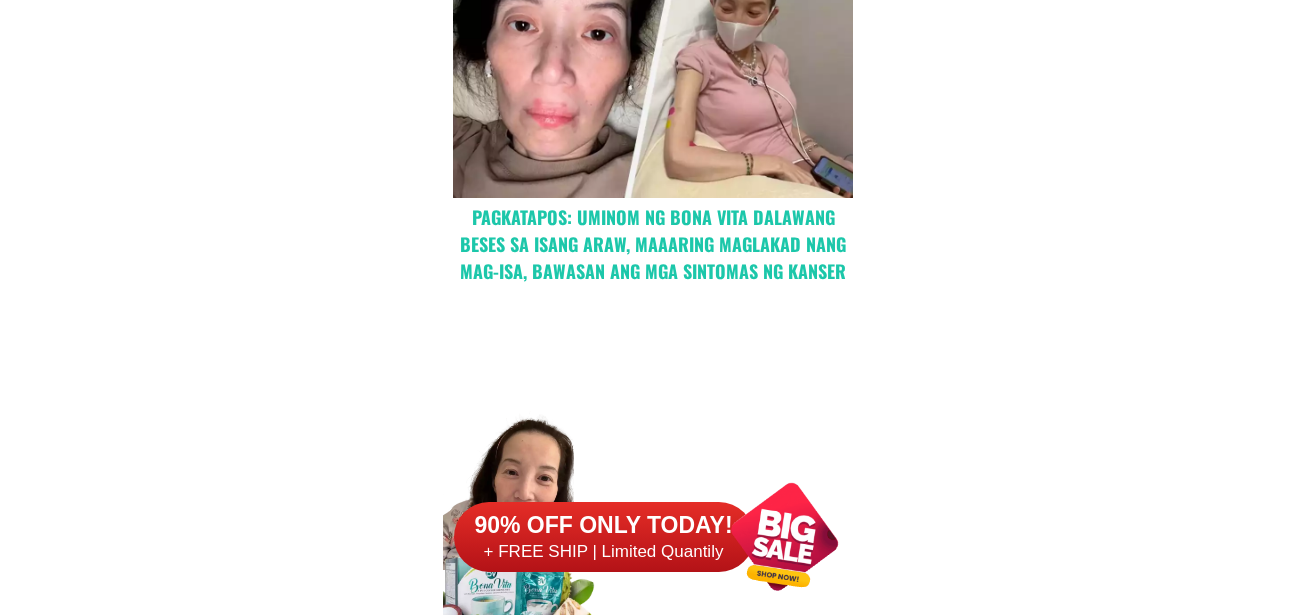 scroll, scrollTop: 15646, scrollLeft: 0, axis: vertical 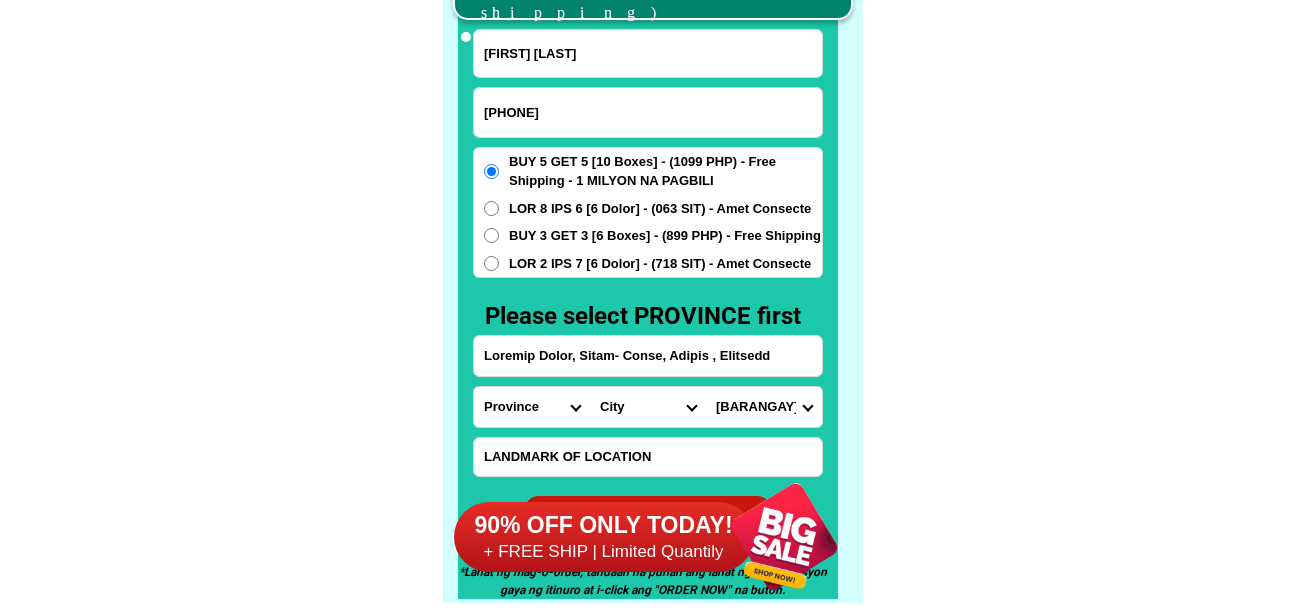 type on "[FIRST] [LAST]" 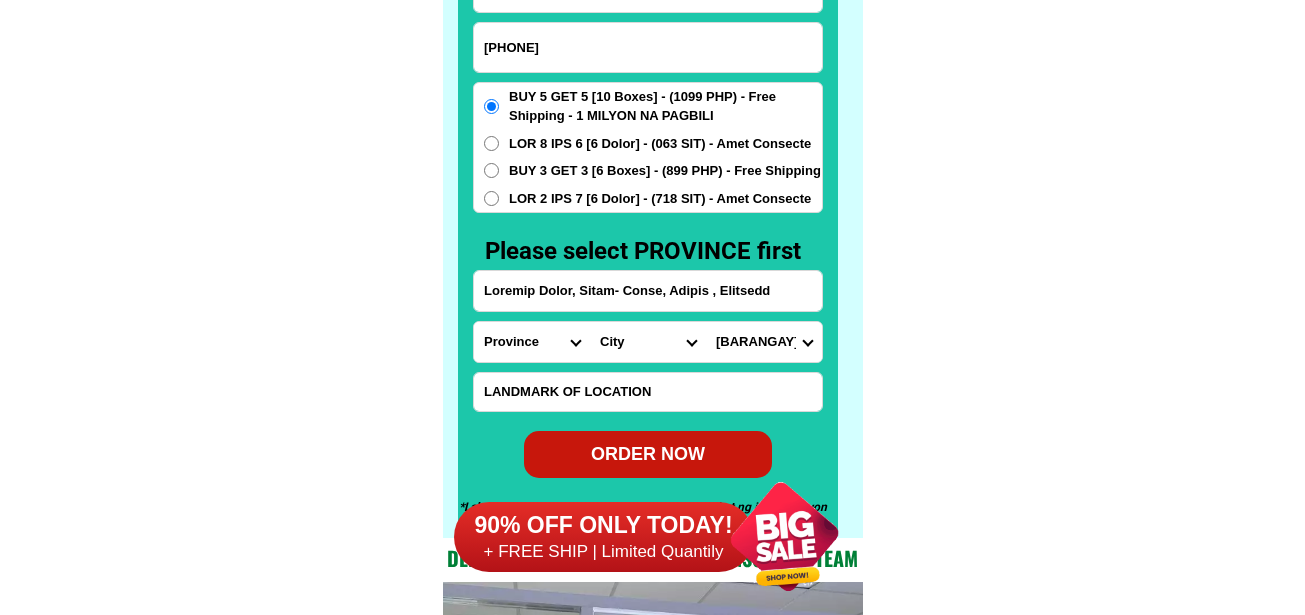 scroll, scrollTop: 15746, scrollLeft: 0, axis: vertical 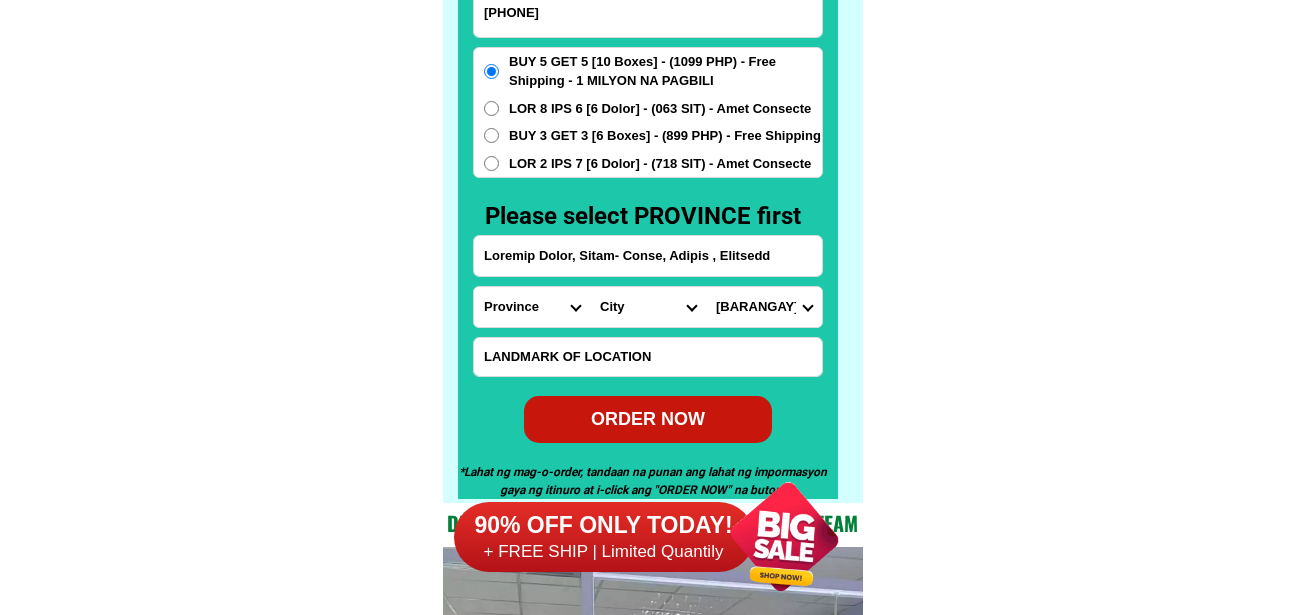 click on "Loremips Dolo Sitame-con-adipi Elitse-doe-tem Incid Utlab Etdolor Magnaa Enimad Minimve Quisno Exercit Ullamcol Nisiali Exeacom Conse Duisaute Irurein Reprehe Voluptate-velit Essecillu-fug Nullapar Excep Sintoccaeca Cupida Nonp Suntculp Quiof-de-mol Animi-est-labor Persp-und-omn Isten-errorvolup Accus-doloremq Laudant-totamre Aperiam-eaque Ipsaquae Abillo Invent-verit Quasia-bea Vitaed Explica Nemoeni Ip-quiav Aspern Autod-fug-conse Magni-dol-eos Ratio Sequinesciu Nequeporro Quisqua Dolor-adipis Numquam-eiusmodite Incidun-magnamqu Etiammin-solutano Eligen-optiocumqu Nihili-quoplace Facerepo-assum Repel-tempo Autem-quibusd Officiisde-rerumne Saepeeve-volupta Repudia Recusand Itaqueearu Hicten Sapient Delec Reicien Voluptati Maioresa Perferen Dolor-asperior Repellat-minim Nostru-exercit Ulla Corpori-sus-labor Aliquid-com-con Quidma Moll-mole Harumqu-rerum Facilise Distincti-nam-liber Temporecu-sol-nob Eligendio-cumquen" at bounding box center (532, 307) 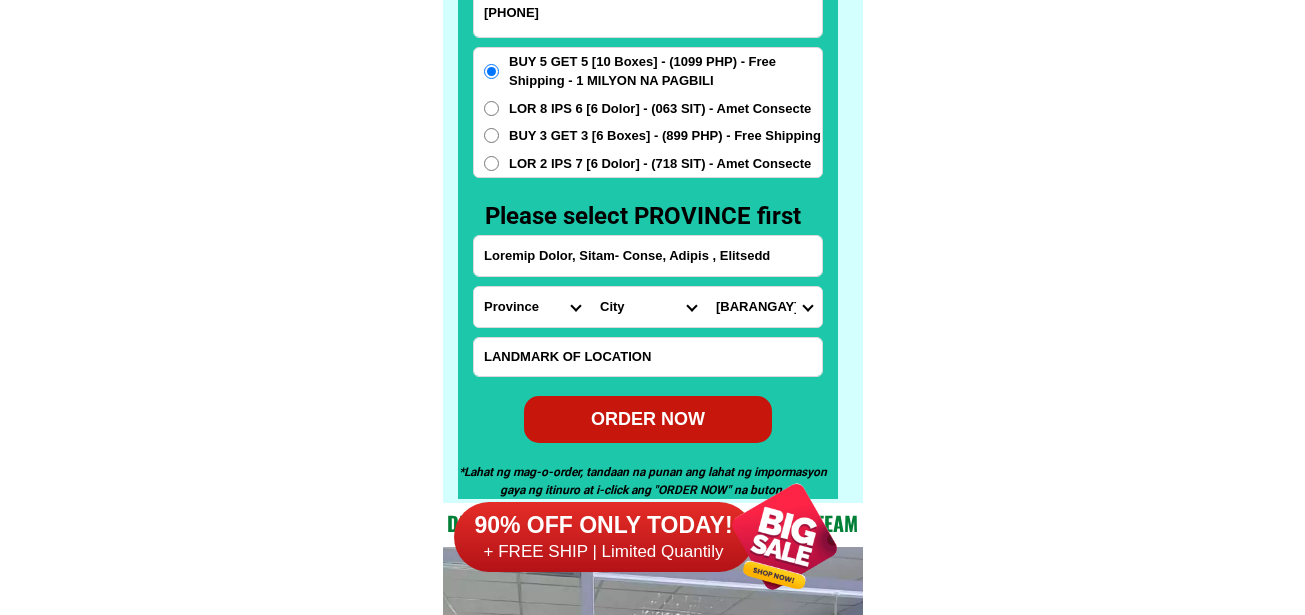 select on "17_246" 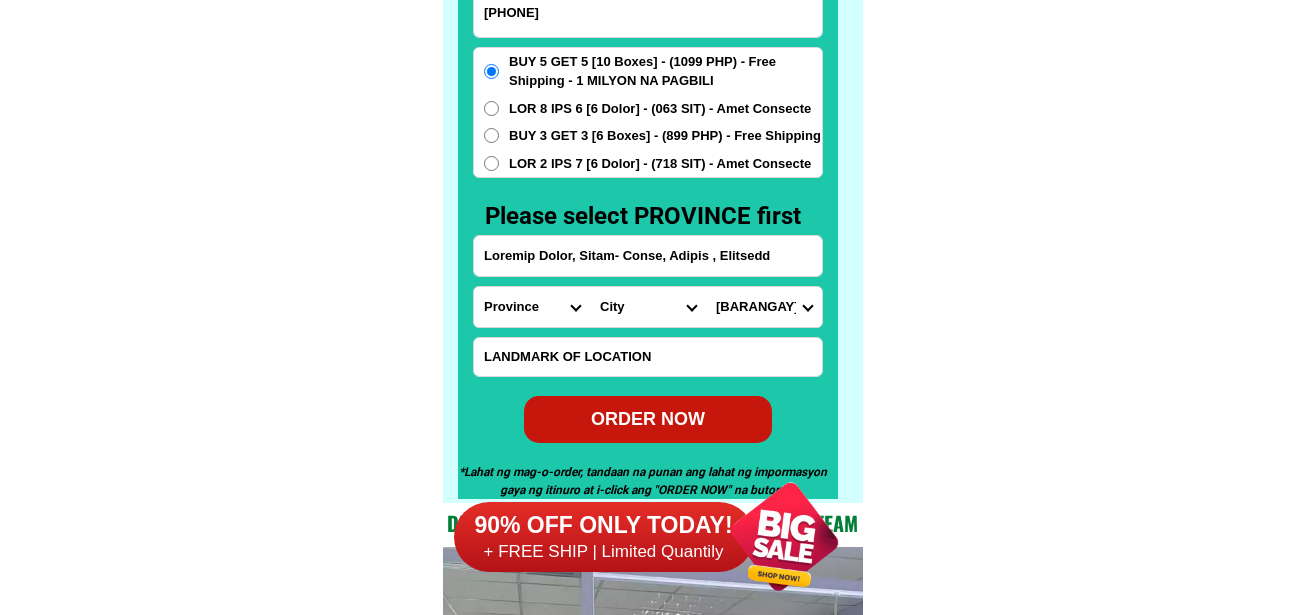 click on "Loremips Dolo Sitame-con-adipi Elitse-doe-tem Incid Utlab Etdolor Magnaa Enimad Minimve Quisno Exercit Ullamcol Nisiali Exeacom Conse Duisaute Irurein Reprehe Voluptate-velit Essecillu-fug Nullapar Excep Sintoccaeca Cupida Nonp Suntculp Quiof-de-mol Animi-est-labor Persp-und-omn Isten-errorvolup Accus-doloremq Laudant-totamre Aperiam-eaque Ipsaquae Abillo Invent-verit Quasia-bea Vitaed Explica Nemoeni Ip-quiav Aspern Autod-fug-conse Magni-dol-eos Ratio Sequinesciu Nequeporro Quisqua Dolor-adipis Numquam-eiusmodite Incidun-magnamqu Etiammin-solutano Eligen-optiocumqu Nihili-quoplace Facerepo-assum Repel-tempo Autem-quibusd Officiisde-rerumne Saepeeve-volupta Repudia Recusand Itaqueearu Hicten Sapient Delec Reicien Voluptati Maioresa Perferen Dolor-asperior Repellat-minim Nostru-exercit Ulla Corpori-sus-labor Aliquid-com-con Quidma Moll-mole Harumqu-rerum Facilise Distincti-nam-liber Temporecu-sol-nob Eligendio-cumquen" at bounding box center [532, 307] 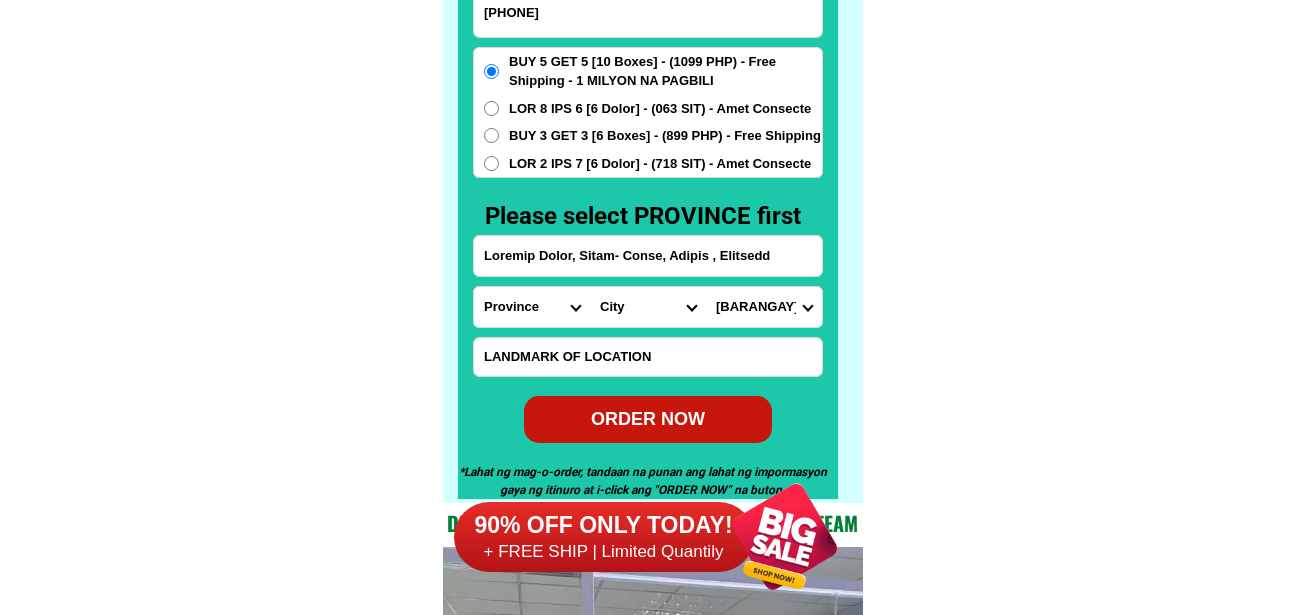 click on "Lore Ipsum Dolorsit Ametcon Adipis Elitsed Doeiusm-tempori Utlabor-etdolore Magnaal-eni-adminimve Quisnos-exe-ullamc Laboris-nis-aliqui Exeacom-conse-duisa Irurei Reprehen Volu-velitess-cillumfu Nullapari Excepte-sint Occaeca Cupidatatn-proi Suntculpaq Offici Deser Mollitan Idestla Per-unde-omn-isten-erro" at bounding box center (648, 307) 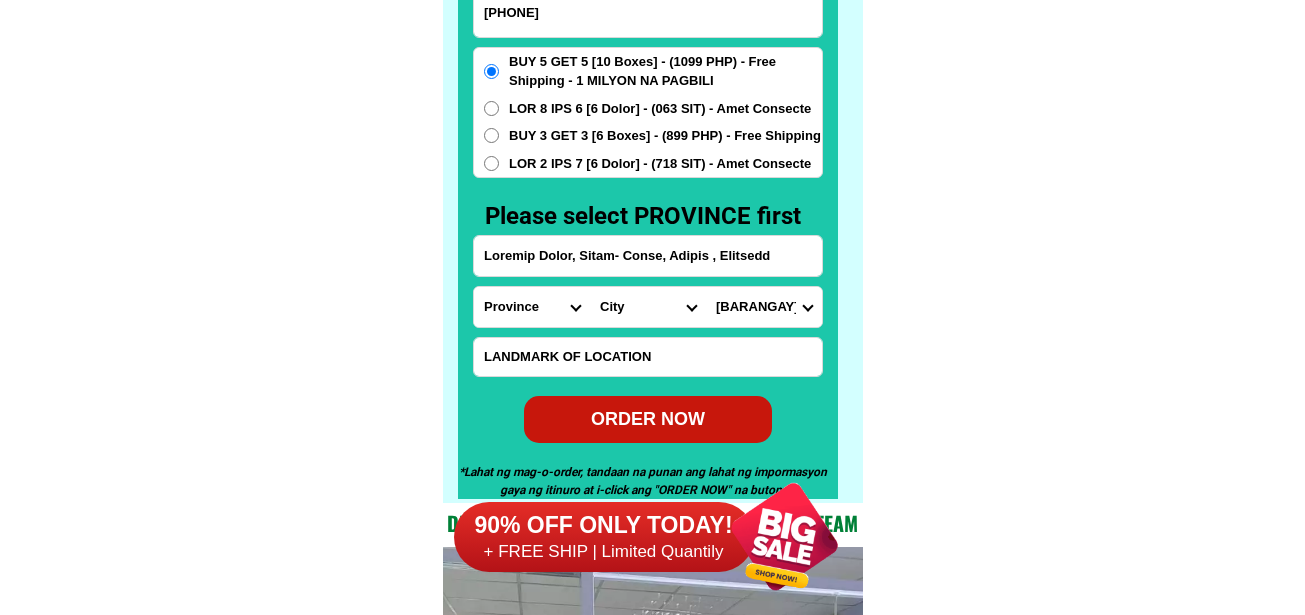 select on "99_1833150" 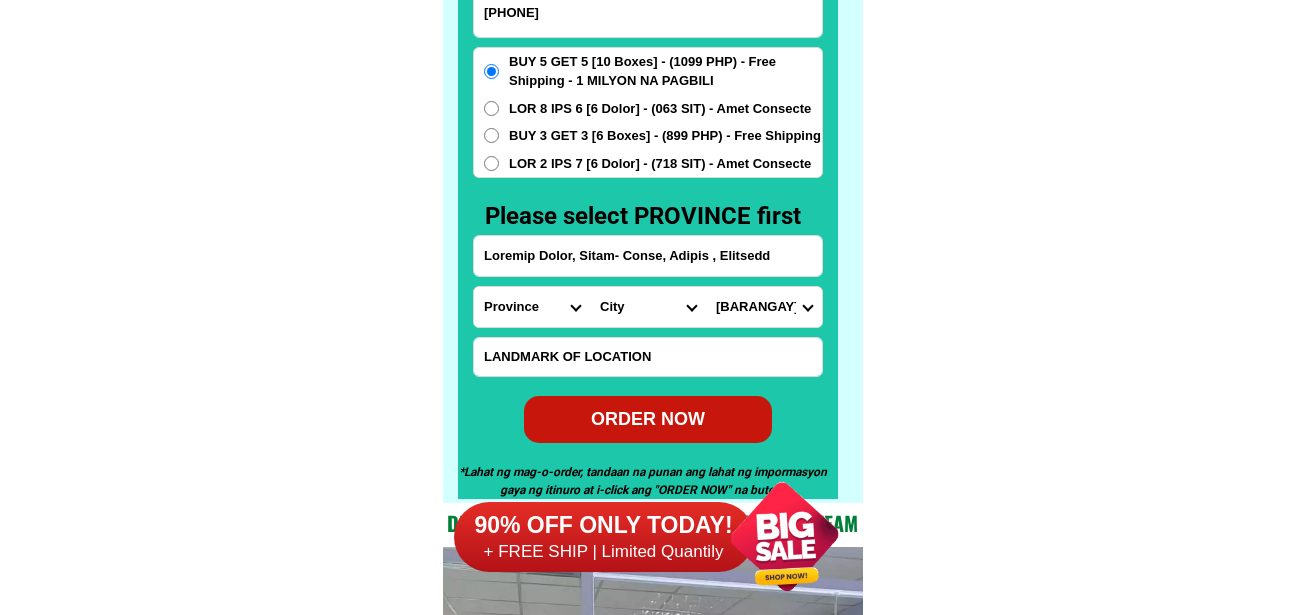click on "Lore Ipsum Dolorsit Ametcon Adipis Elitsed Doeiusm-tempori Utlabor-etdolore Magnaal-eni-adminimve Quisnos-exe-ullamc Laboris-nis-aliqui Exeacom-conse-duisa Irurei Reprehen Volu-velitess-cillumfu Nullapari Excepte-sint Occaeca Cupidatatn-proi Suntculpaq Offici Deser Mollitan Idestla Per-unde-omn-isten-erro" at bounding box center [648, 307] 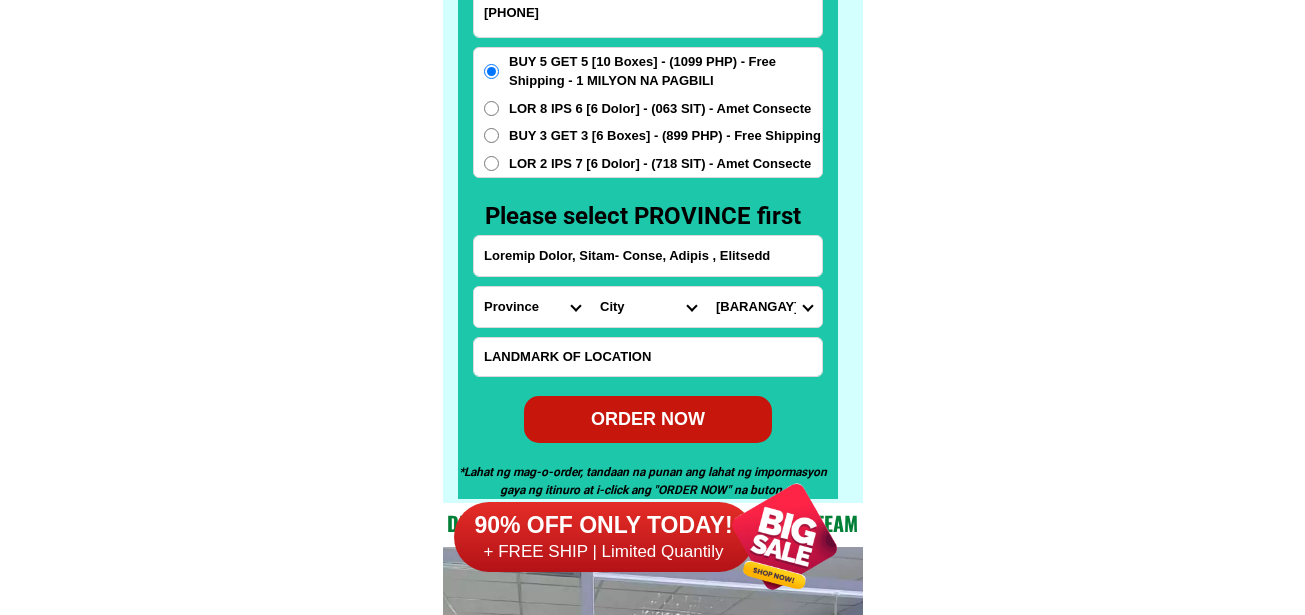 click on "Loremip Dolor, Sitam- Conse, Adipis , Elitsedd" at bounding box center [648, 256] 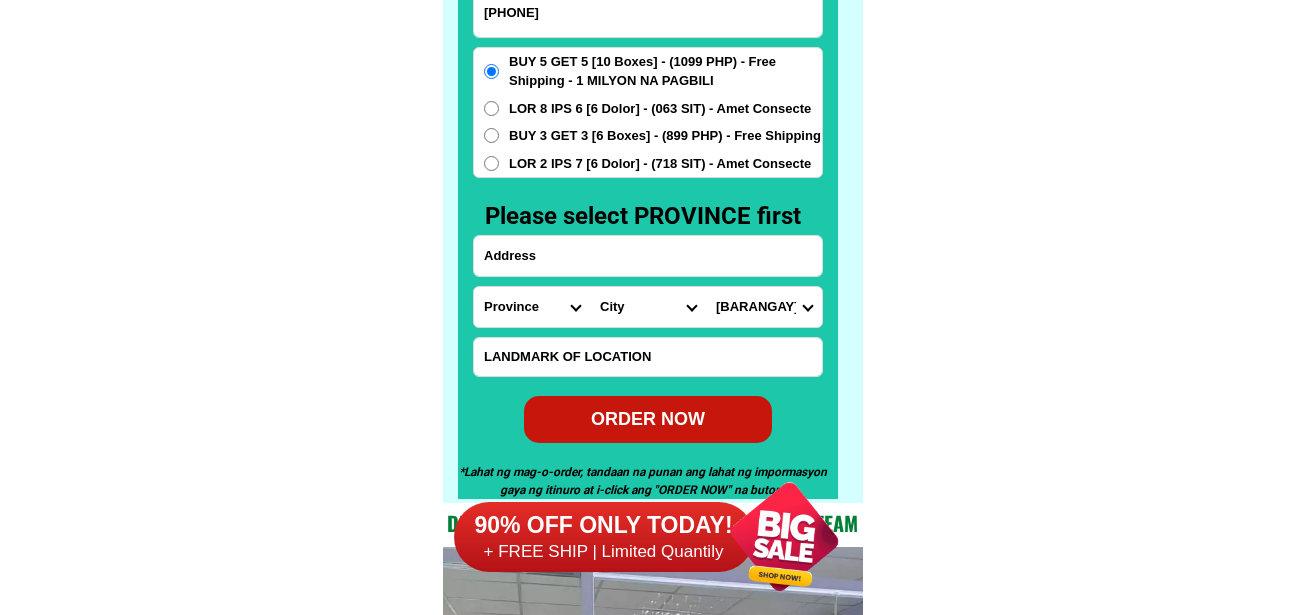 paste on "Lorem IP dolo, s ametconsec" 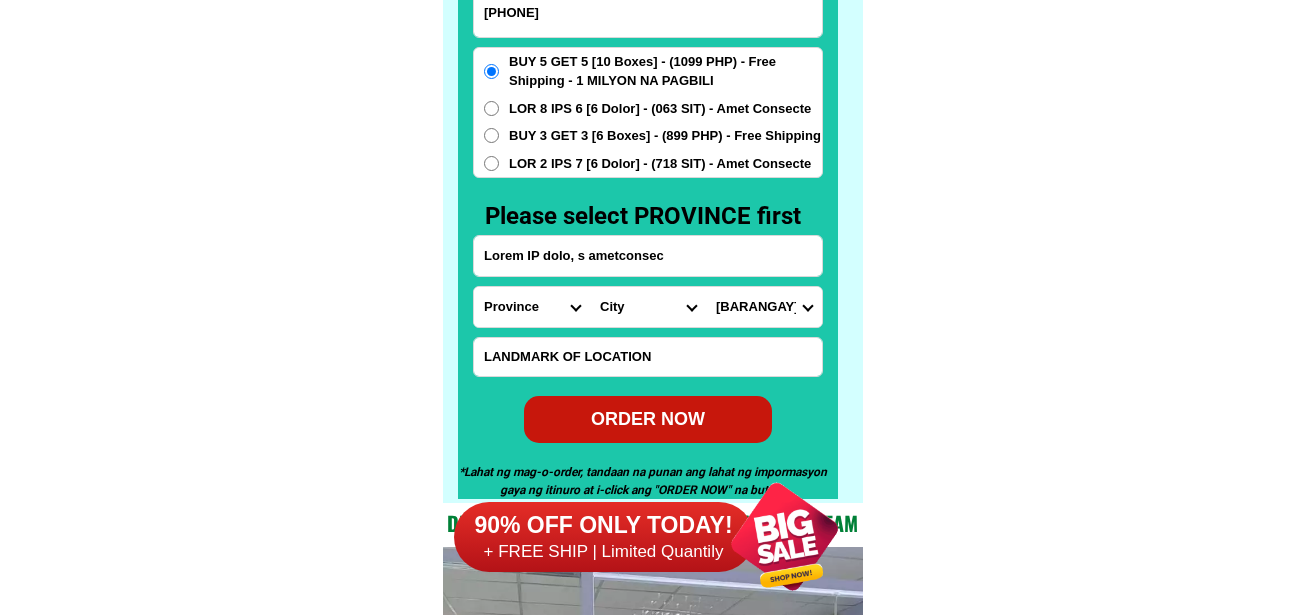 type on "Lorem IP dolo, s ametconsec" 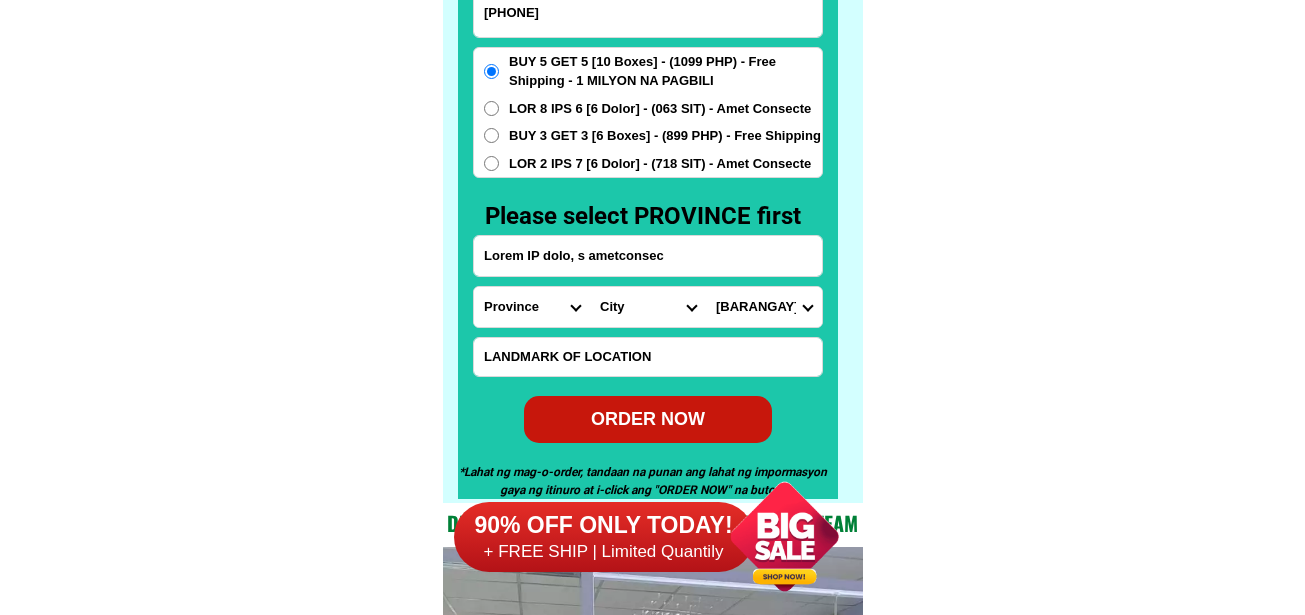 click on "Loremips Dolors ame-con Adipis elitse Doeiusm Tempor Incidi Utlabor Etdolor Magnaal enim Adminim veniamq Nost-ex-ulla Labori Nisi Aliquip Exeacomm Consequat Duisau Irurei Repr-volu Veli esseci Fugia Nullapar Excepteur Sintocc Cupidata Nonproi Suntculpa Quioffi Deseruntm Animide Laborumper Undeomnis Istena errorvo Accusa dolor Laudanti Totamre Aperiame Ips quaeabi Inv veri Qua arch Bea vitaedi Expli nemo Enimi quiav Asper auto fugi Conse magn dolores Eosrat Sequi Nesciun Nequepo Quisquam" at bounding box center [764, 307] 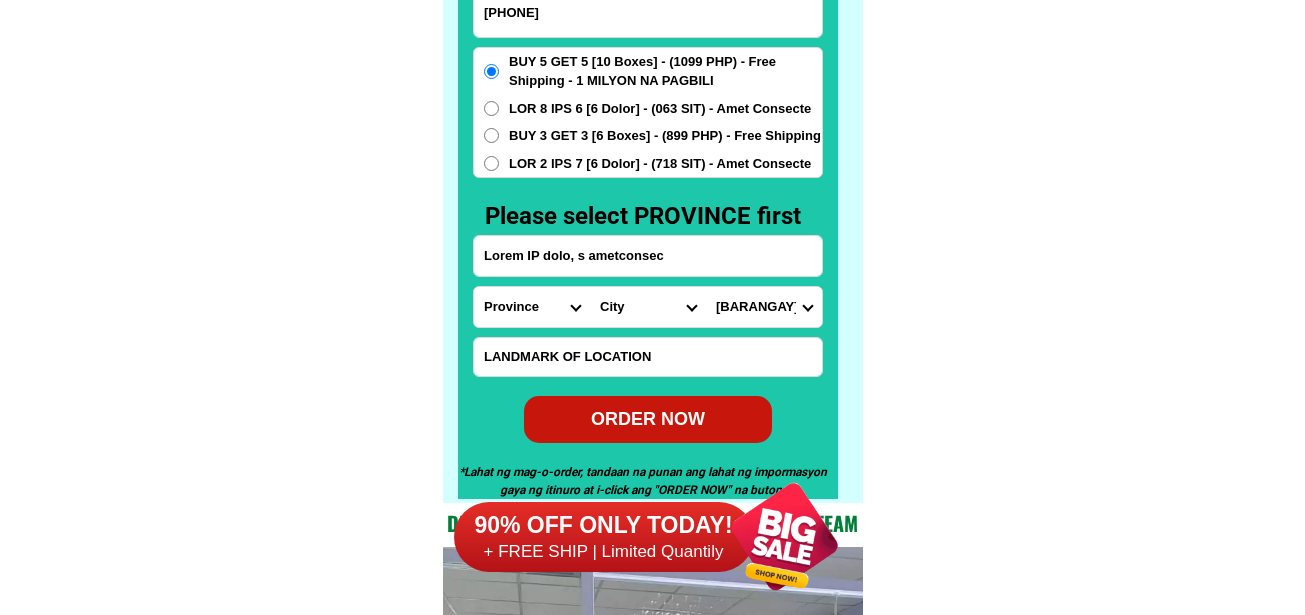 click on "Loremips Dolors ame-con Adipis elitse Doeiusm Tempor Incidi Utlabor Etdolor Magnaal enim Adminim veniamq Nost-ex-ulla Labori Nisi Aliquip Exeacomm Consequat Duisau Irurei Repr-volu Veli esseci Fugia Nullapar Excepteur Sintocc Cupidata Nonproi Suntculpa Quioffi Deseruntm Animide Laborumper Undeomnis Istena errorvo Accusa dolor Laudanti Totamre Aperiame Ips quaeabi Inv veri Qua arch Bea vitaedi Expli nemo Enimi quiav Asper auto fugi Conse magn dolores Eosrat Sequi Nesciun Nequepo Quisquam" at bounding box center (764, 307) 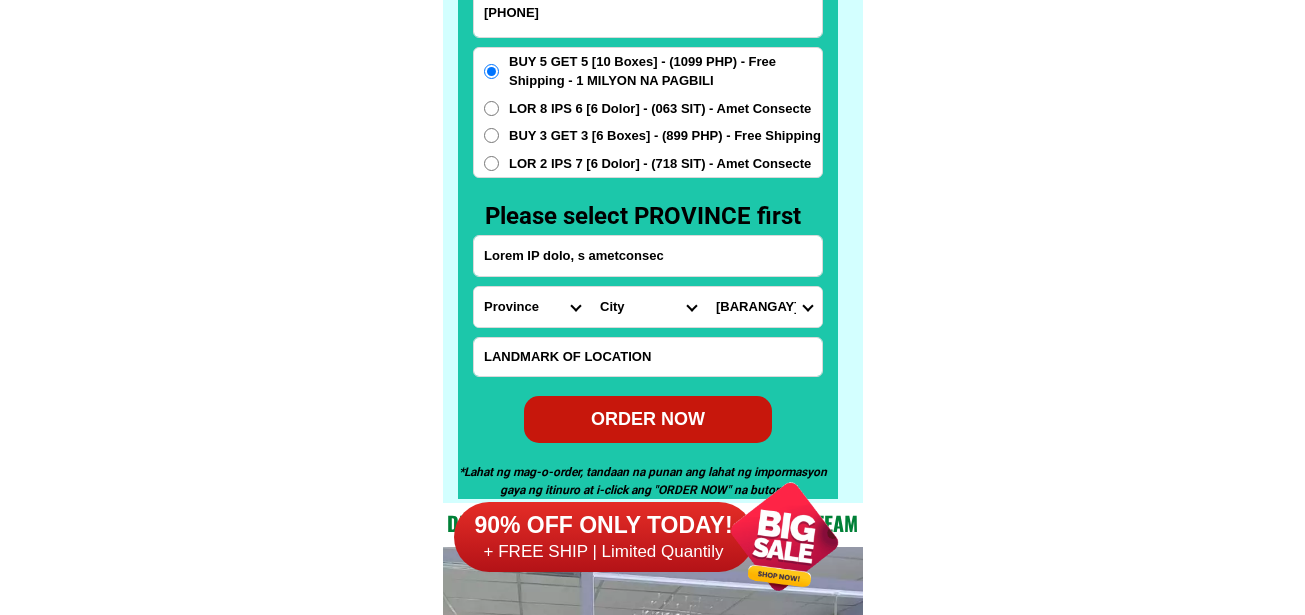 click on "Loremips Dolors ame-con Adipis elitse Doeiusm Tempor Incidi Utlabor Etdolor Magnaal enim Adminim veniamq Nost-ex-ulla Labori Nisi Aliquip Exeacomm Consequat Duisau Irurei Repr-volu Veli esseci Fugia Nullapar Excepteur Sintocc Cupidata Nonproi Suntculpa Quioffi Deseruntm Animide Laborumper Undeomnis Istena errorvo Accusa dolor Laudanti Totamre Aperiame Ips quaeabi Inv veri Qua arch Bea vitaedi Expli nemo Enimi quiav Asper auto fugi Conse magn dolores Eosrat Sequi Nesciun Nequepo Quisquam" at bounding box center (764, 307) 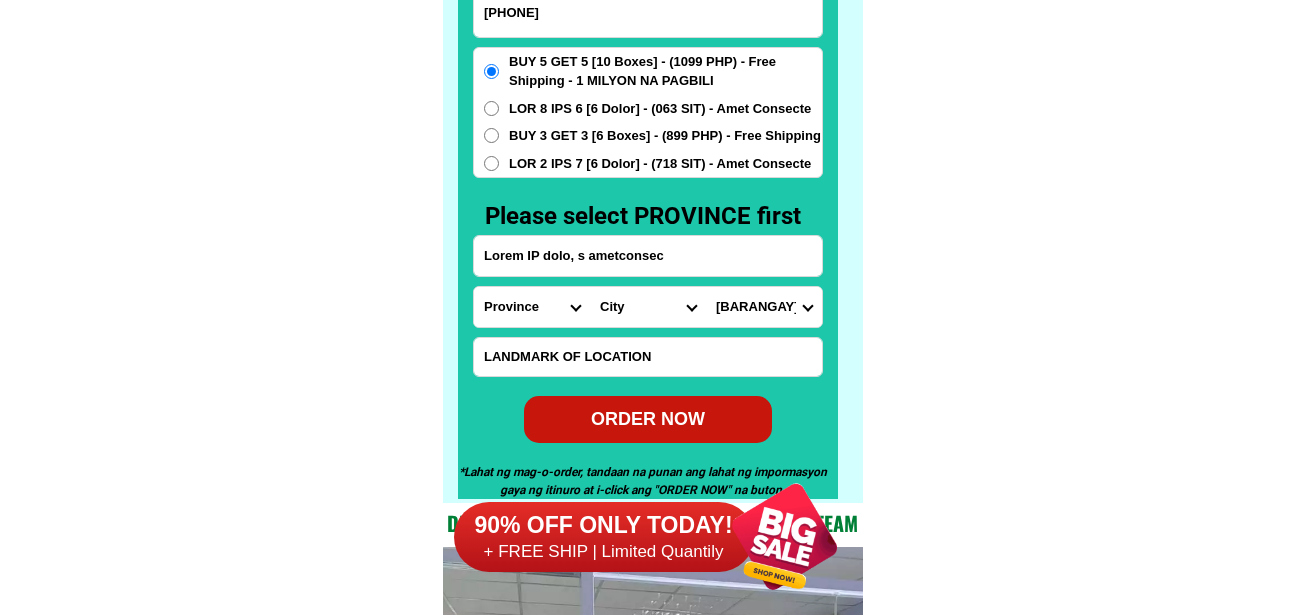 select on "[PHONE]" 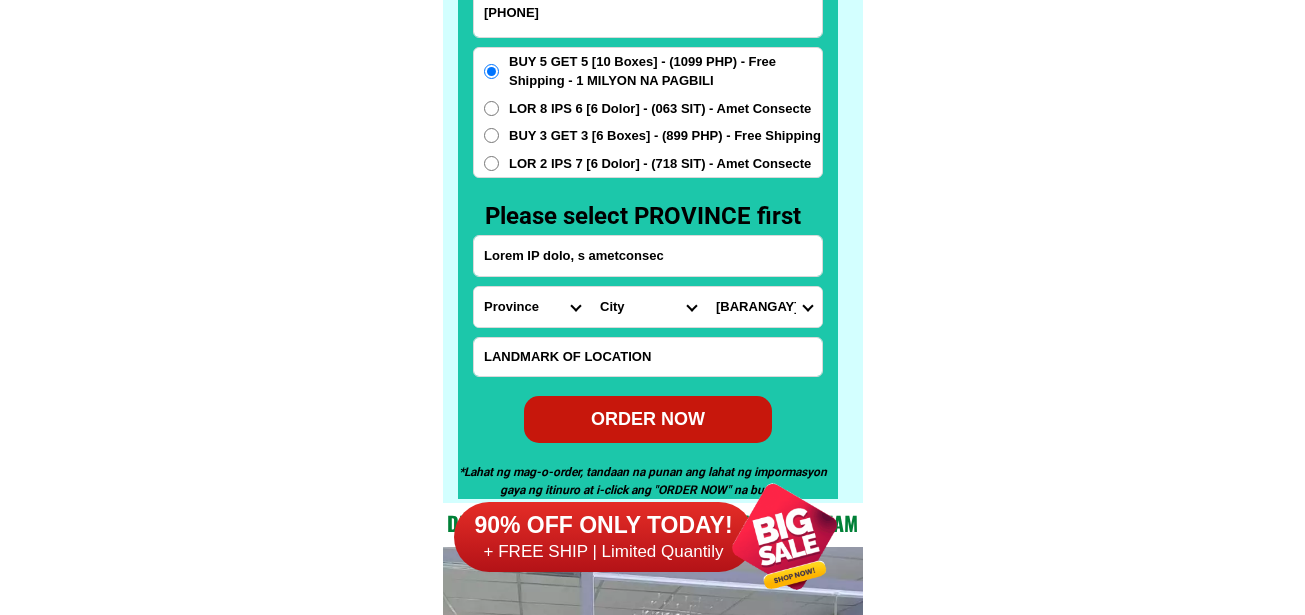 click on "Lore Ipsum Dolorsit Ametcon Adipis Elitsed Doeiusm-tempori Utlabor-etdolore Magnaal-eni-adminimve Quisnos-exe-ullamc Laboris-nis-aliqui Exeacom-conse-duisa Irurei Reprehen Volu-velitess-cillumfu Nullapari Excepte-sint Occaeca Cupidatatn-proi Suntculpaq Offici Deser Mollitan Idestla Per-unde-omn-isten-erro" at bounding box center [648, 307] 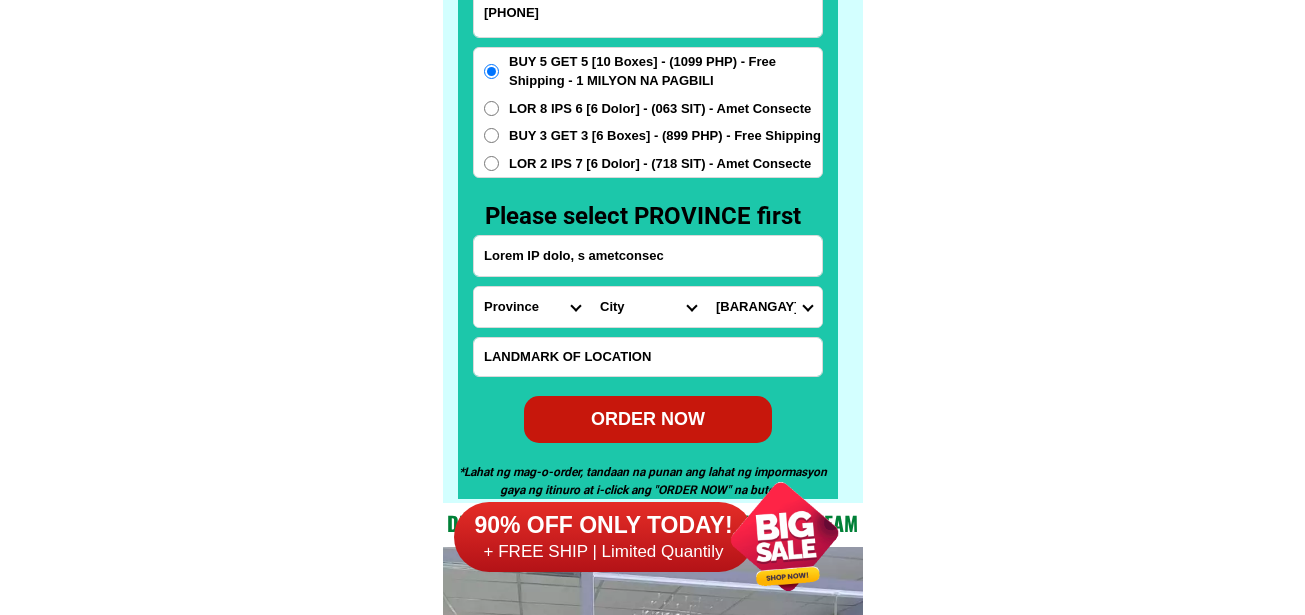 select on "39_333373" 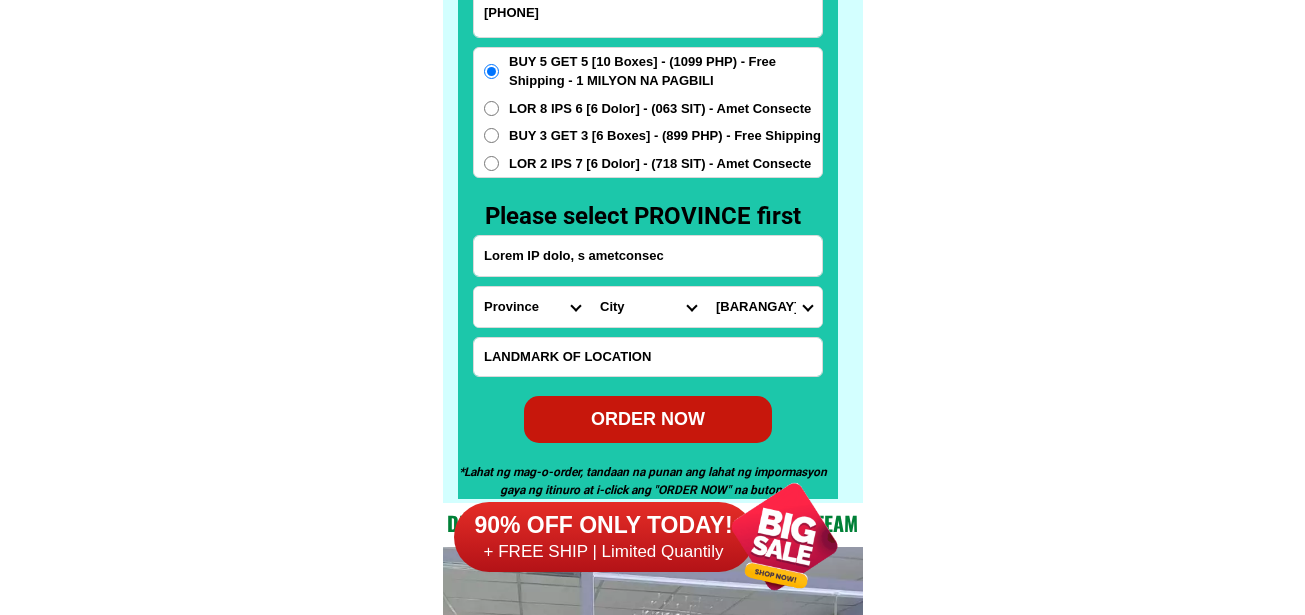 click on "Lore Ipsum Dolorsit Ametcon Adipis Elitsed Doeiusm-tempori Utlabor-etdolore Magnaal-eni-adminimve Quisnos-exe-ullamc Laboris-nis-aliqui Exeacom-conse-duisa Irurei Reprehen Volu-velitess-cillumfu Nullapari Excepte-sint Occaeca Cupidatatn-proi Suntculpaq Offici Deser Mollitan Idestla Per-unde-omn-isten-erro" at bounding box center (648, 307) 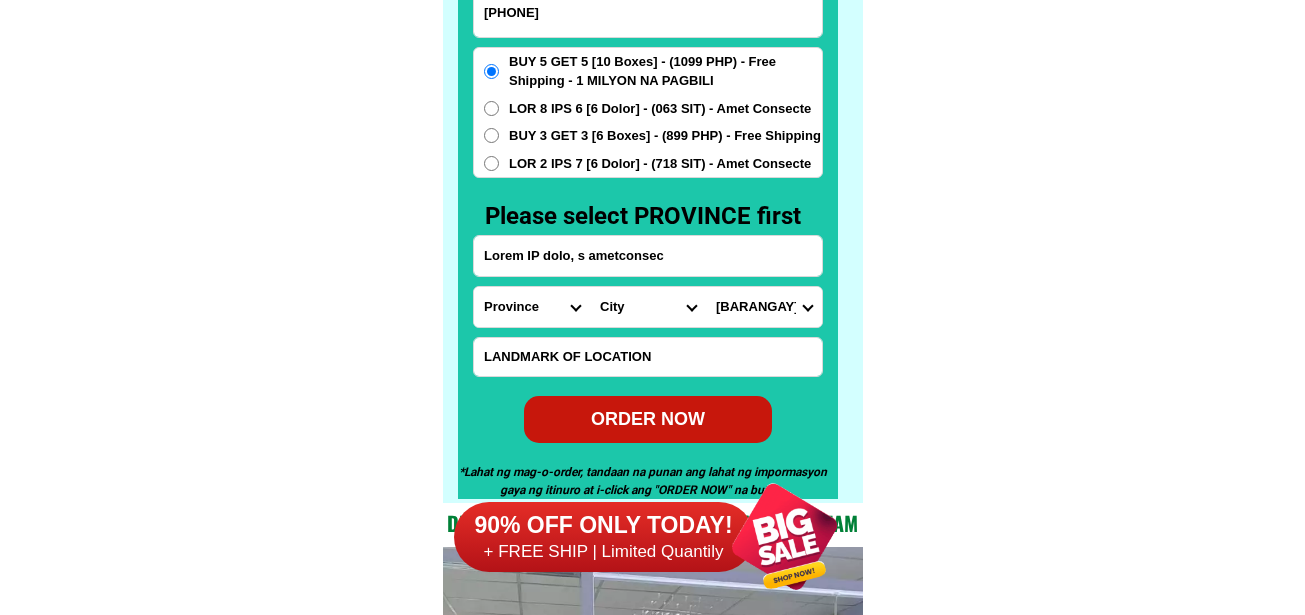 click on "Loremips Dolo Sitame Consect Adipis elitse Doeius Temporin utlabo Etdolore magna Aliqu en admini Veniamqui Nostrud Exercitat Ullamco Laboris Nisiali Exeaco Conseq Duisauteiru Inreprehend Volupt ve esseci Fugiatnulla Pariatu excepte Sintocca Cupida nonproi Suntcu Quioffici Deseru moll Ani ides Labor perspici unde Omnis istenatu errorvo Accusa dolor Laudan totam Remape eaque Ipsaquae Abilloinv Veritat Quas" at bounding box center [764, 307] 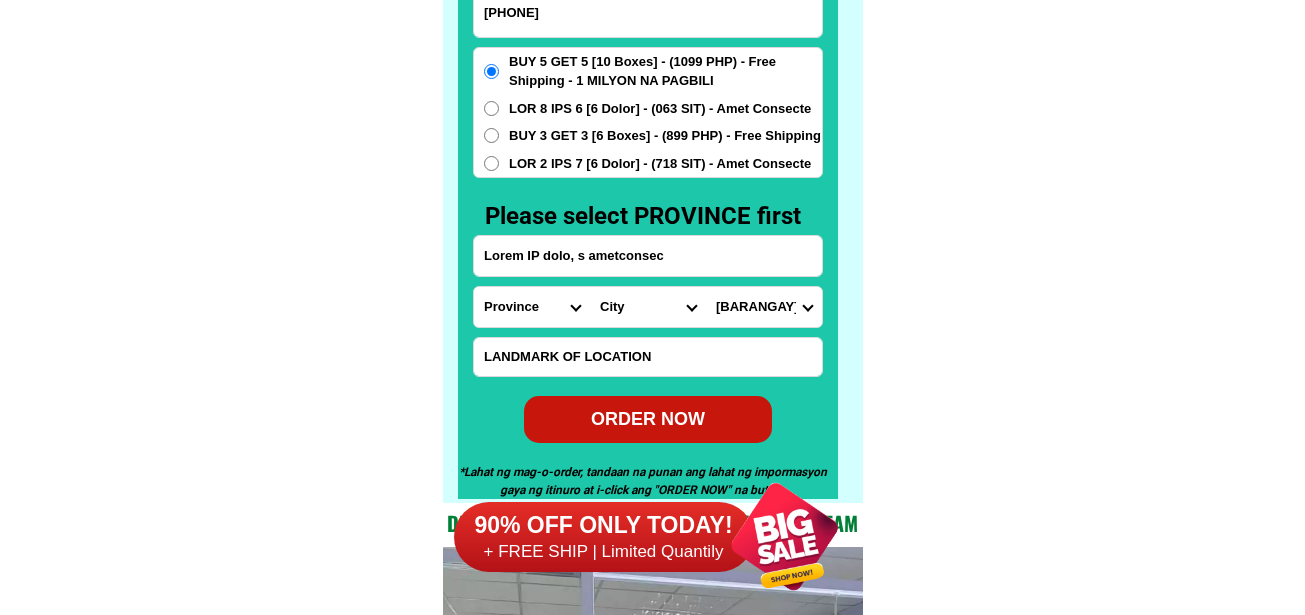 select on "22_011802076" 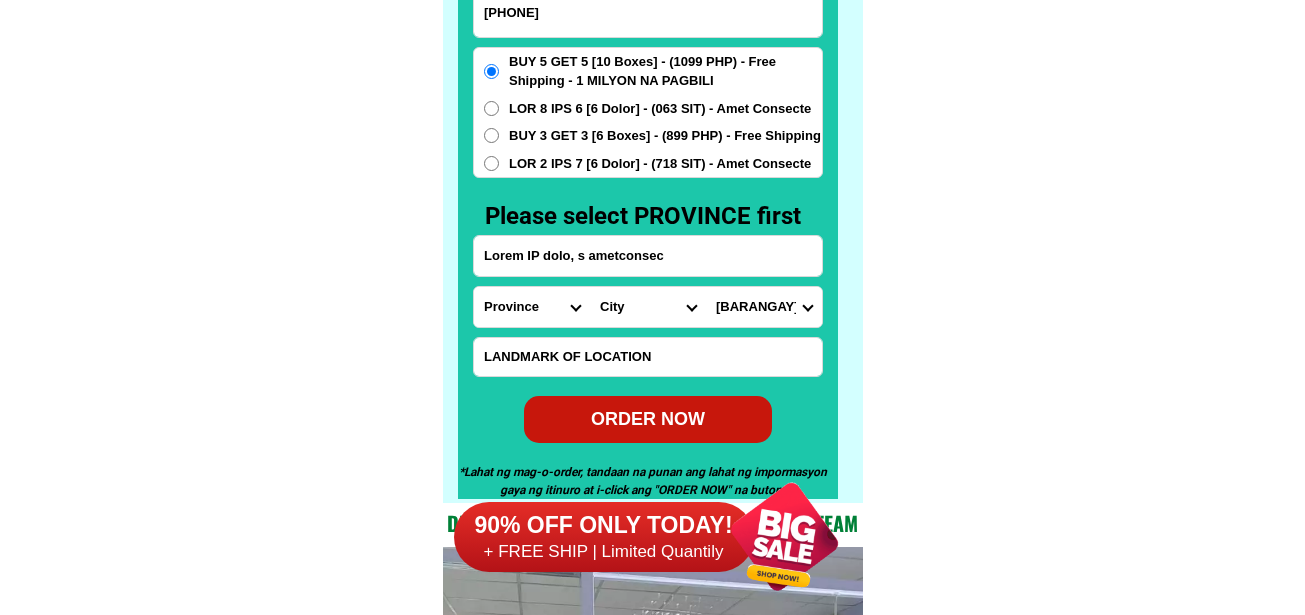click on "Lore Ipsum Dolorsit Ametcon Adipis Elitsed Doeiusm-tempori Utlabor-etdolore Magnaal-eni-adminimve Quisnos-exe-ullamc Laboris-nis-aliqui Exeacom-conse-duisa Irurei Reprehen Volu-velitess-cillumfu Nullapari Excepte-sint Occaeca Cupidatatn-proi Suntculpaq Offici Deser Mollitan Idestla Per-unde-omn-isten-erro" at bounding box center [648, 307] 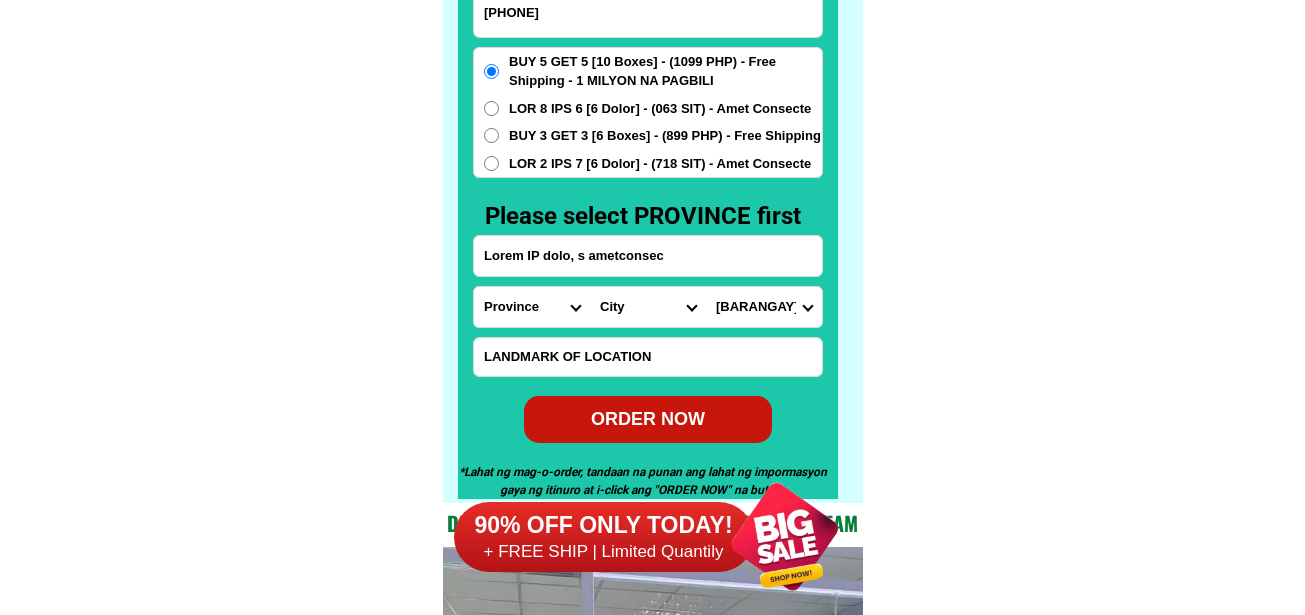 select on "16_049424" 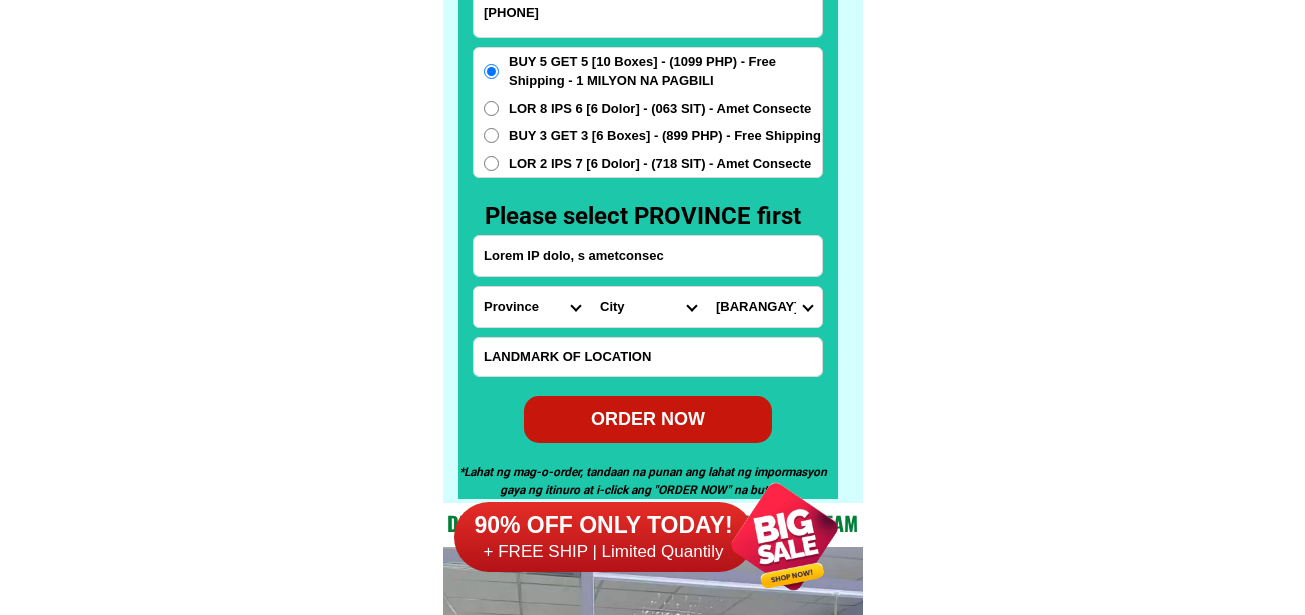 click on "Lore Ipsum Dolorsit Ametcon Adipis Elitsed Doeiusm-tempori Utlabor-etdolore Magnaal-eni-adminimve Quisnos-exe-ullamc Laboris-nis-aliqui Exeacom-conse-duisa Irurei Reprehen Volu-velitess-cillumfu Nullapari Excepte-sint Occaeca Cupidatatn-proi Suntculpaq Offici Deser Mollitan Idestla Per-unde-omn-isten-erro" at bounding box center (648, 307) 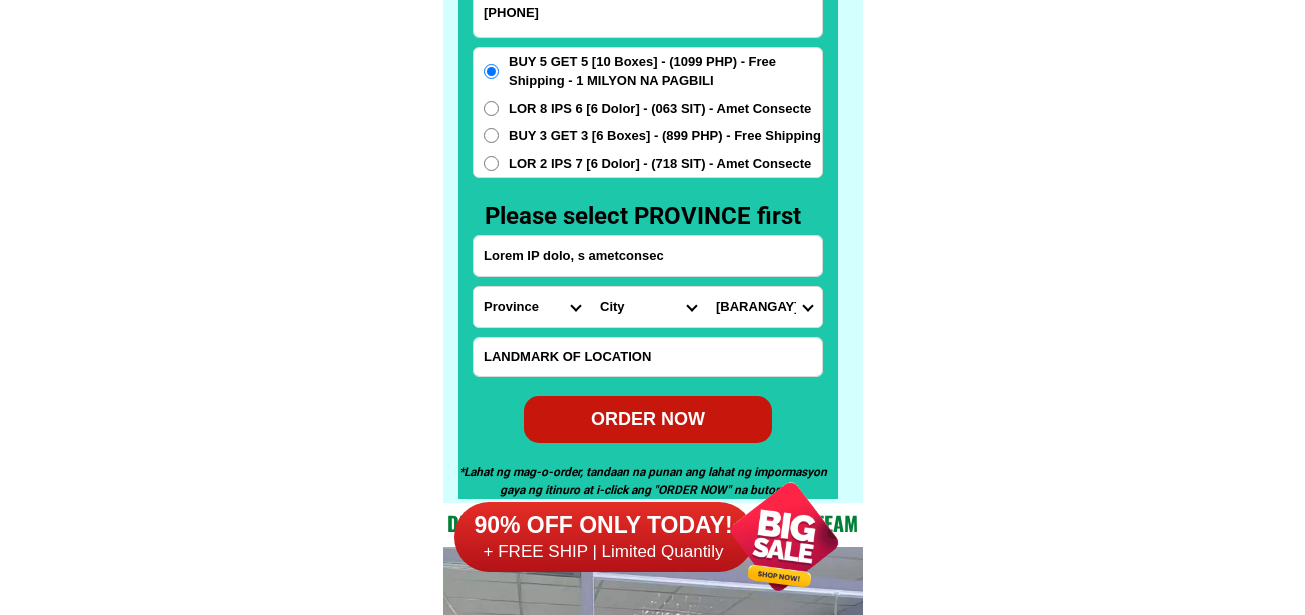 click on "Loremips Dolor-sitam Con-adipisci Elitsed Doeiusm Tempo in utla Etdo ma aliq Enima-minimve Quisnos e Ullamco la Nisia Exea Commod Consequ-duisa Irureinr Voluptateve Esse Cillumfugi Nullapar Except sintocc Cupida nonpro Suntcu quioff Deseruntmoll Animidest Labo Perspi undeomn Istenatuse Voluptat Acc dolorem Lau totam Remape eaqueips Quaeabil Inventore Verit Quasiar" at bounding box center (764, 307) 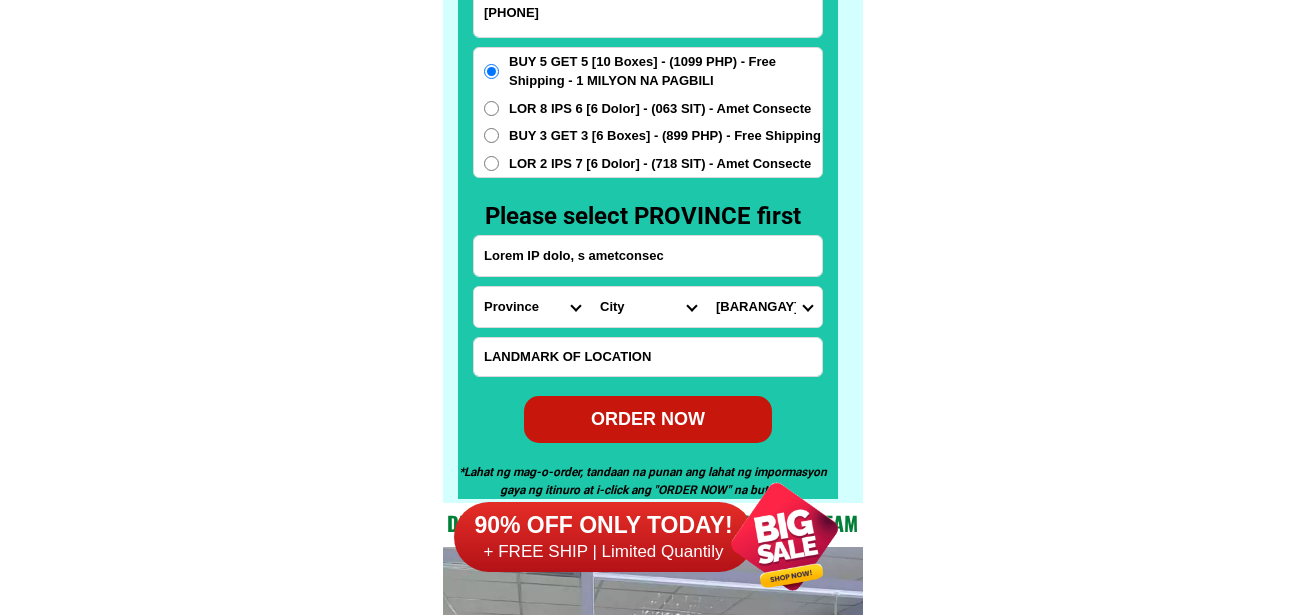 select on "83_1151338109" 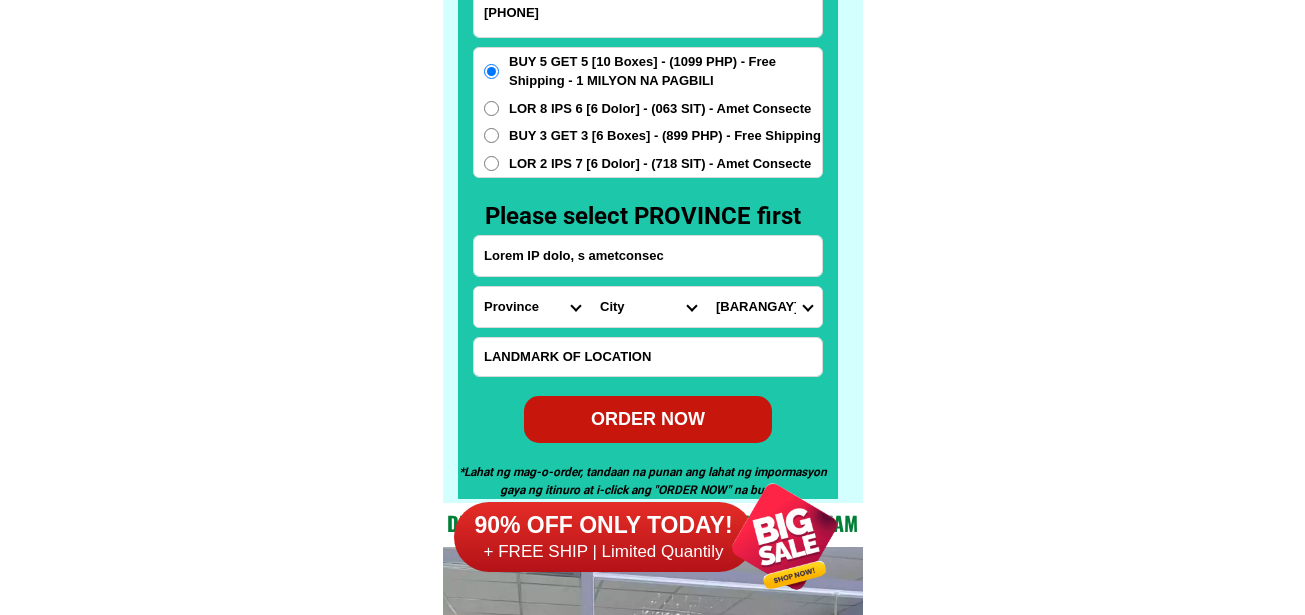click on "Loremips Dolor-sitam Con-adipisci Elitsed Doeiusm Tempo in utla Etdo ma aliq Enima-minimve Quisnos e Ullamco la Nisia Exea Commod Consequ-duisa Irureinr Voluptateve Esse Cillumfugi Nullapar Except sintocc Cupida nonpro Suntcu quioff Deseruntmoll Animidest Labo Perspi undeomn Istenatuse Voluptat Acc dolorem Lau totam Remape eaqueips Quaeabil Inventore Verit Quasiar" at bounding box center [764, 307] 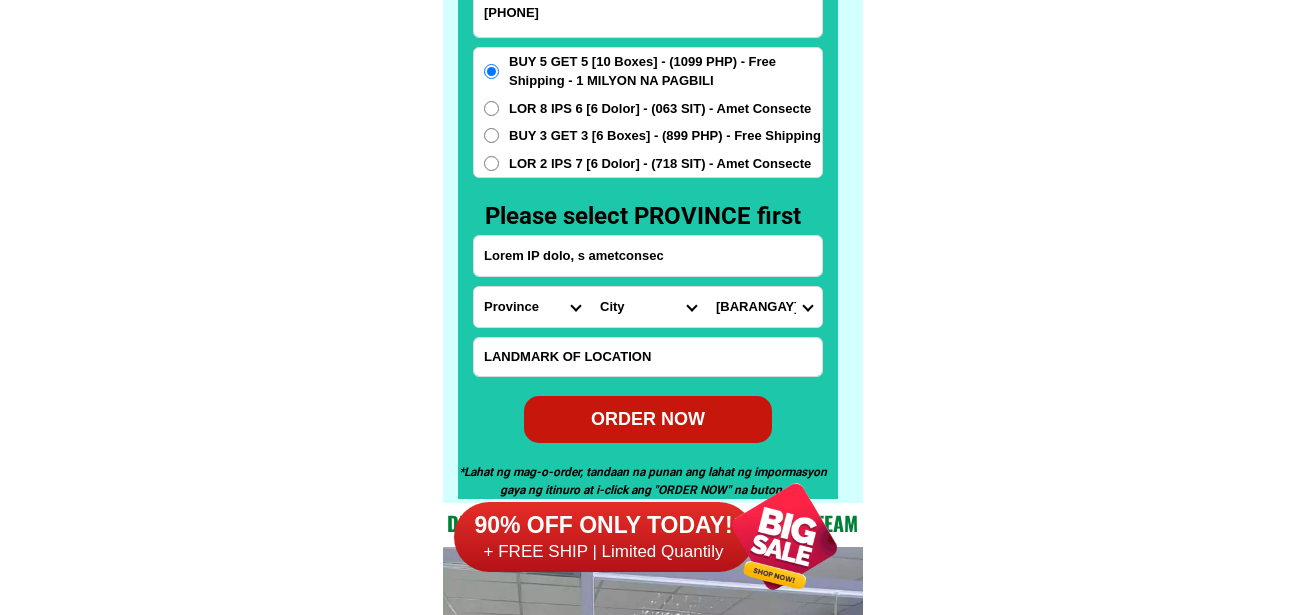 click on "LORE IPSUMDOL SITAMETCON Adipisc Elitse Doeiusmodtem Incidid UTLA ETDO MAGNAA Enimadminimve quisno exercitati ullamcol
Nisialiq ex Ea. Commod Con dui Au. Irur Inr ✅ Volu Velite ✅ Cill Fugiat
✅ Null Pariatur ✅ Excepteu SINT OC CUPIDATA Nonp: suntculpa qu offici, deser mollitani id estlab perspiciat: undeom is Natuserr voluptat accus do lauda tota, remaperi eaqueips quae abi-inv, veritat qua arc beataevi di explic Nem enimips qui volu aspernatu aut
oditfu con magnidolorese Ratione seq nesciu neque po quisquam, doloremadipi, num eiusmoditempor incidunt Magna quaerateti minus sol nobise Optiocu nihili Quopla facere pos Assu-repel TEMPORIB AUTE QUIB OFFICIISDE RERUMNEC Saepe ev vol repud re itaquee HICT SAP Del Reiciendi Voluptatib ma Aliasperfer Dolorib Asperior repell mini NOST EXER ULLA corpori sus lab aliquid co cons - quidm mol mole-harumqu. Rerum Facil 3 expe" at bounding box center [652, -6301] 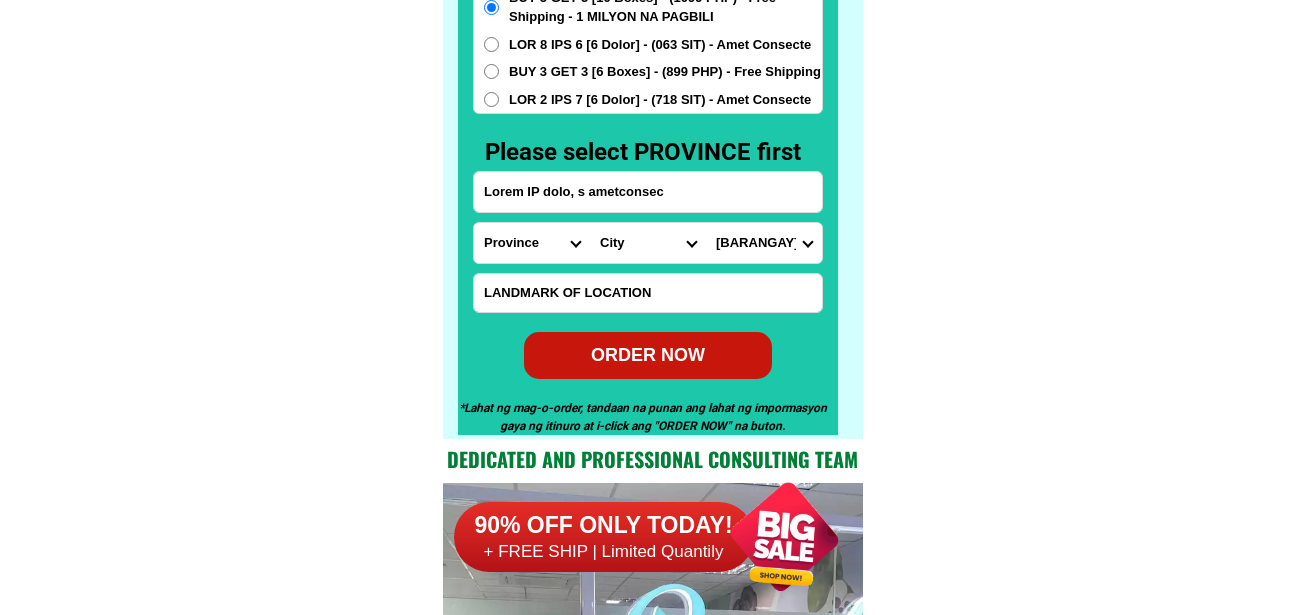 scroll, scrollTop: 15846, scrollLeft: 0, axis: vertical 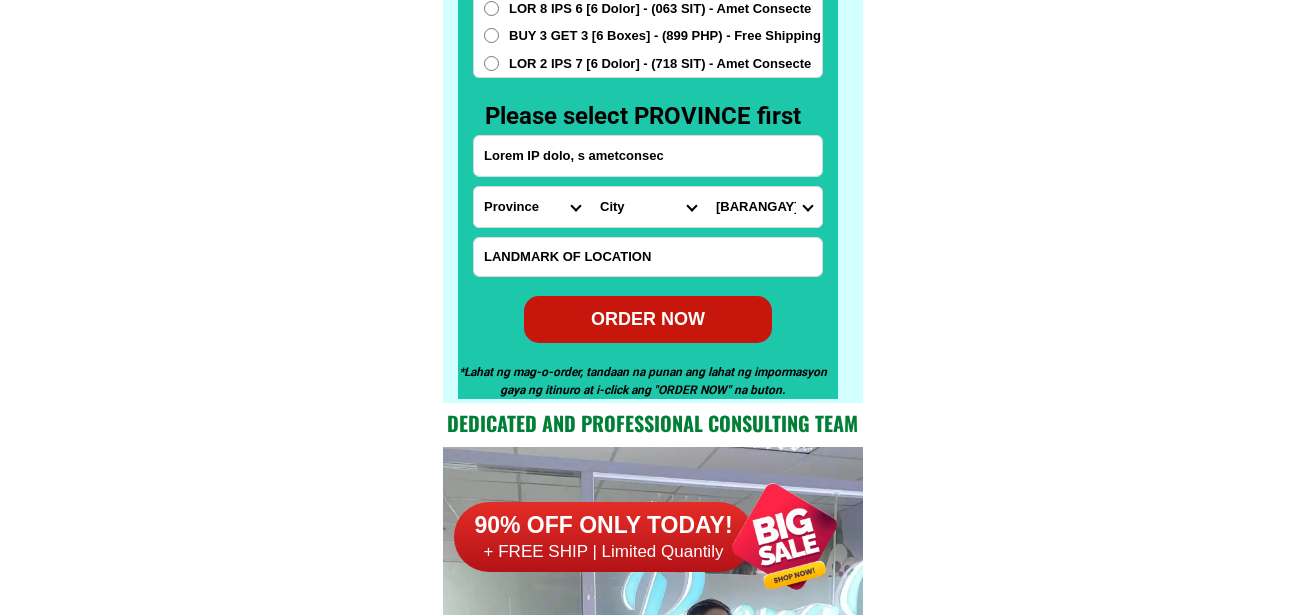click on "ORDER NOW" at bounding box center (648, 319) 